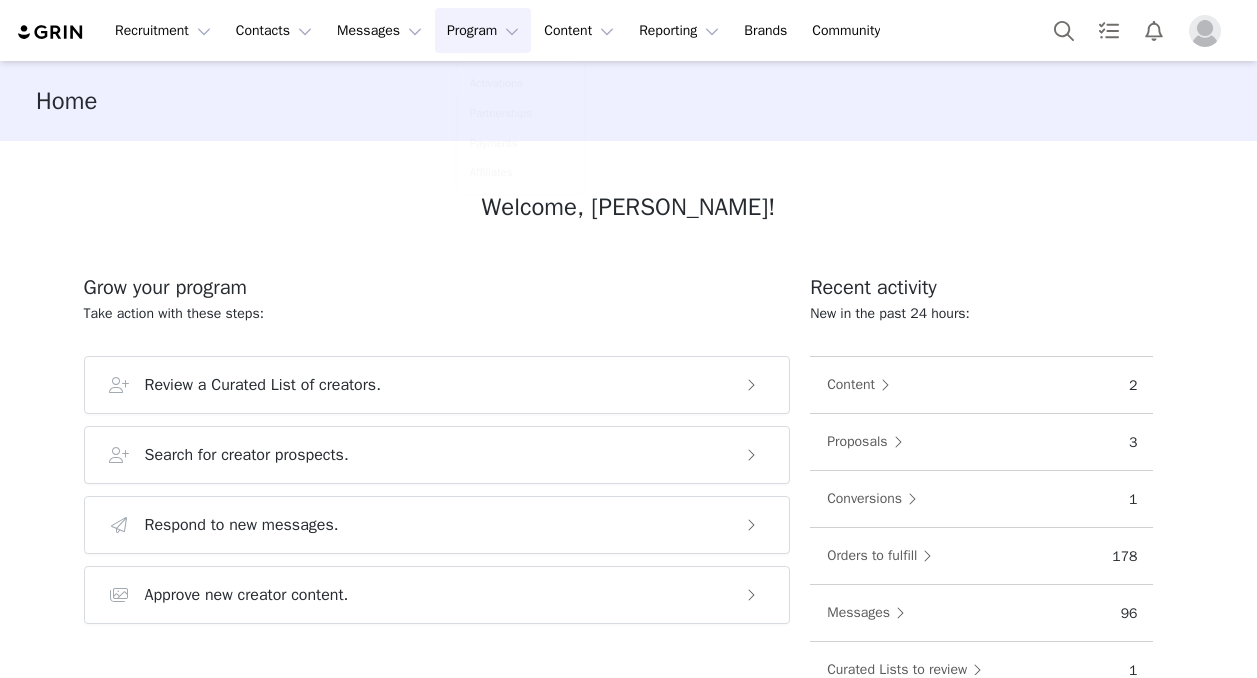 scroll, scrollTop: 0, scrollLeft: 0, axis: both 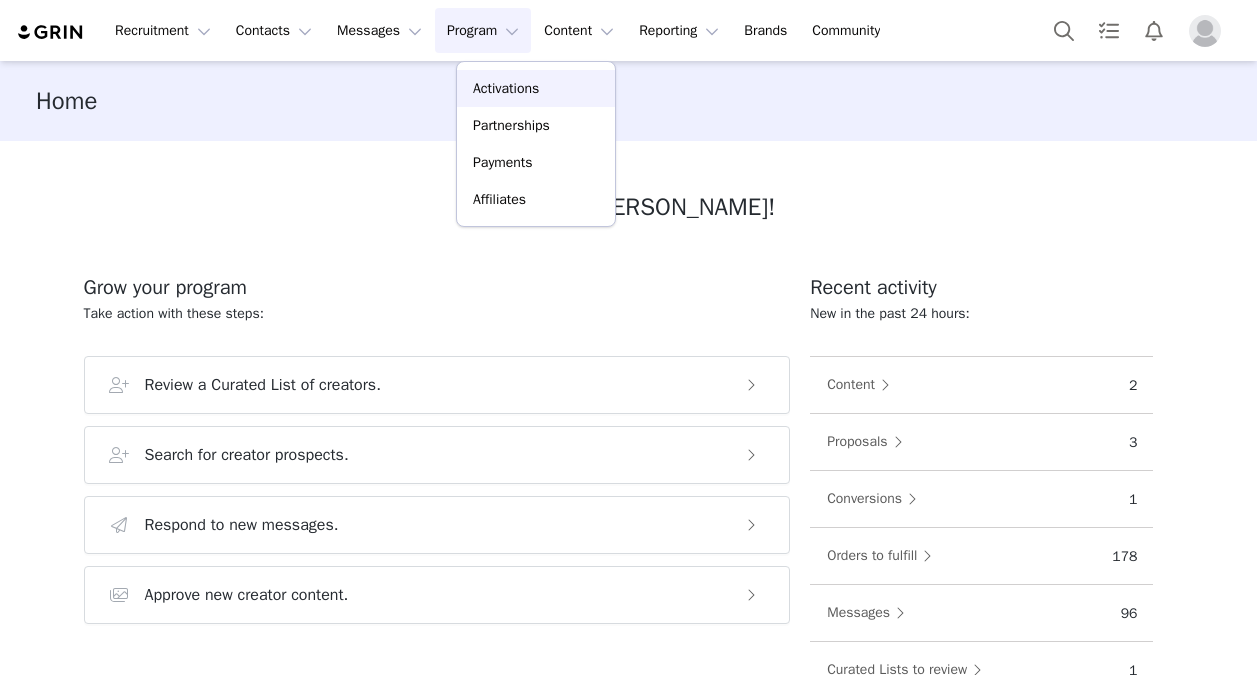 click on "Activations" at bounding box center [506, 88] 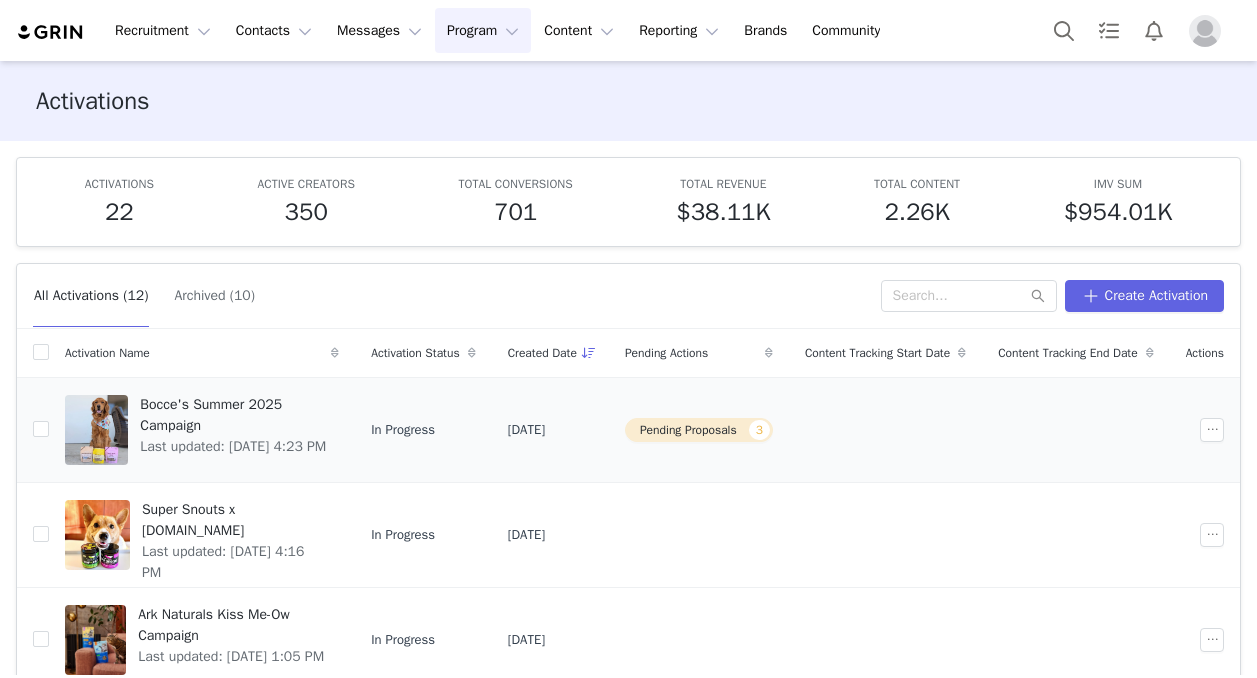 click on "Last updated: [DATE] 4:23 PM" at bounding box center (233, 446) 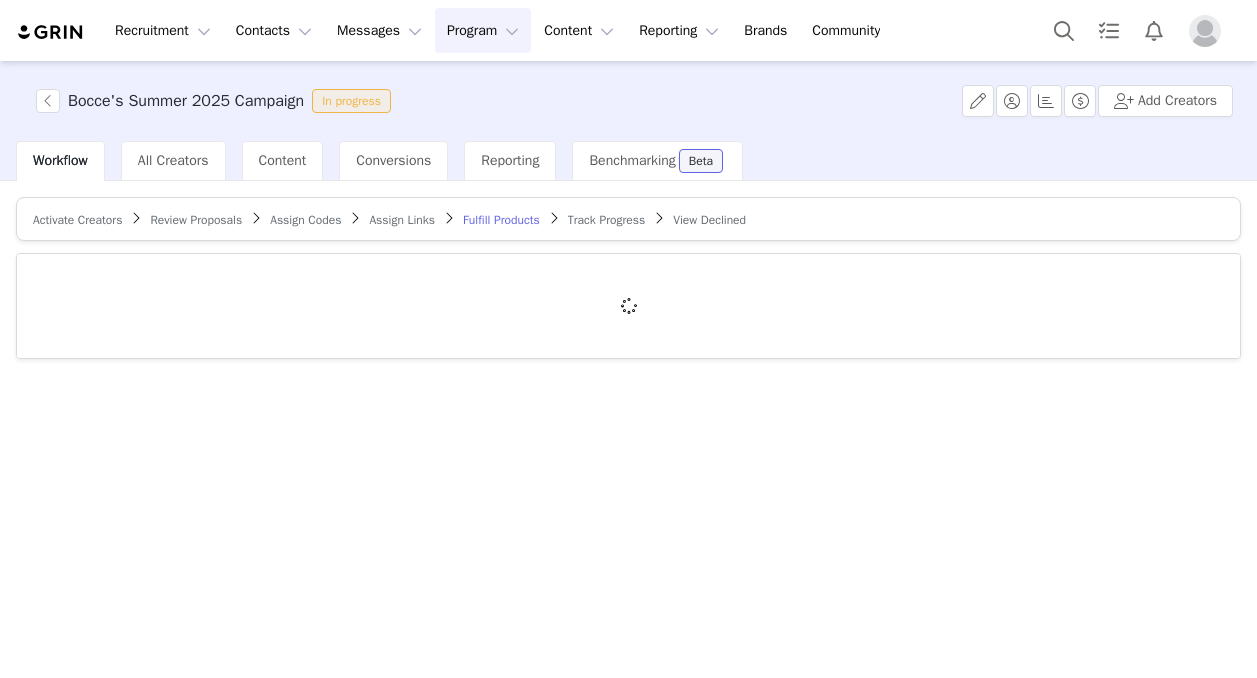 click on "Review Proposals" at bounding box center (196, 220) 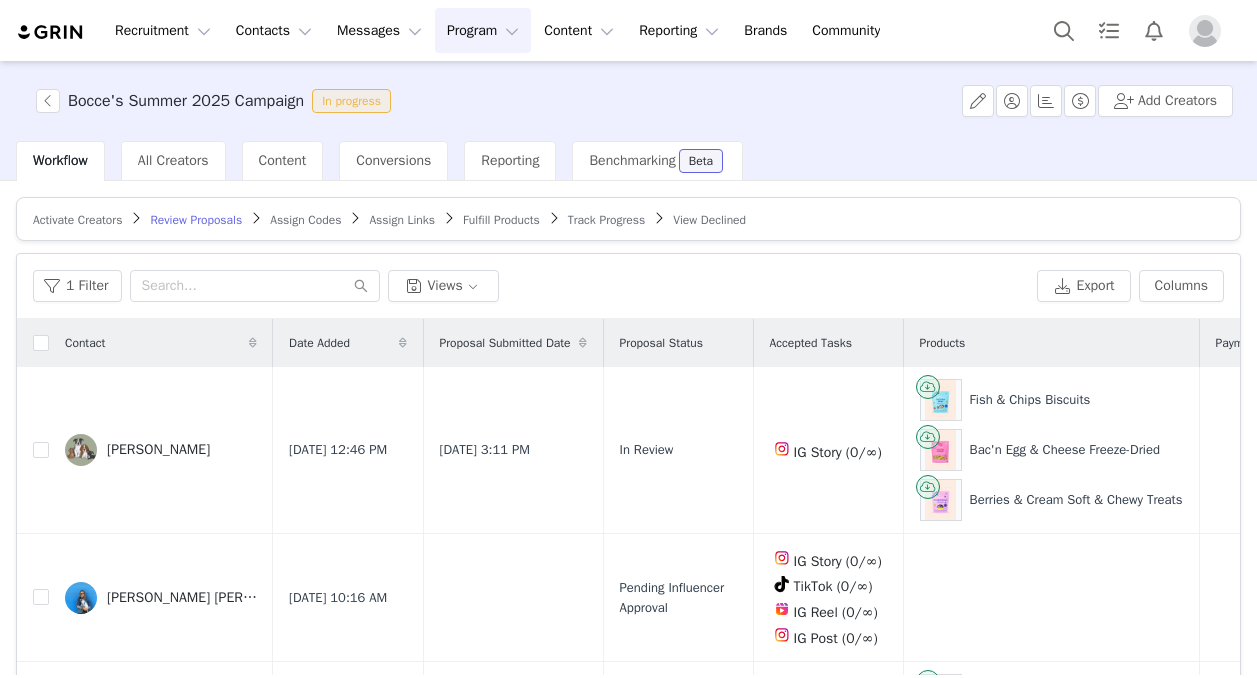scroll, scrollTop: 193, scrollLeft: 0, axis: vertical 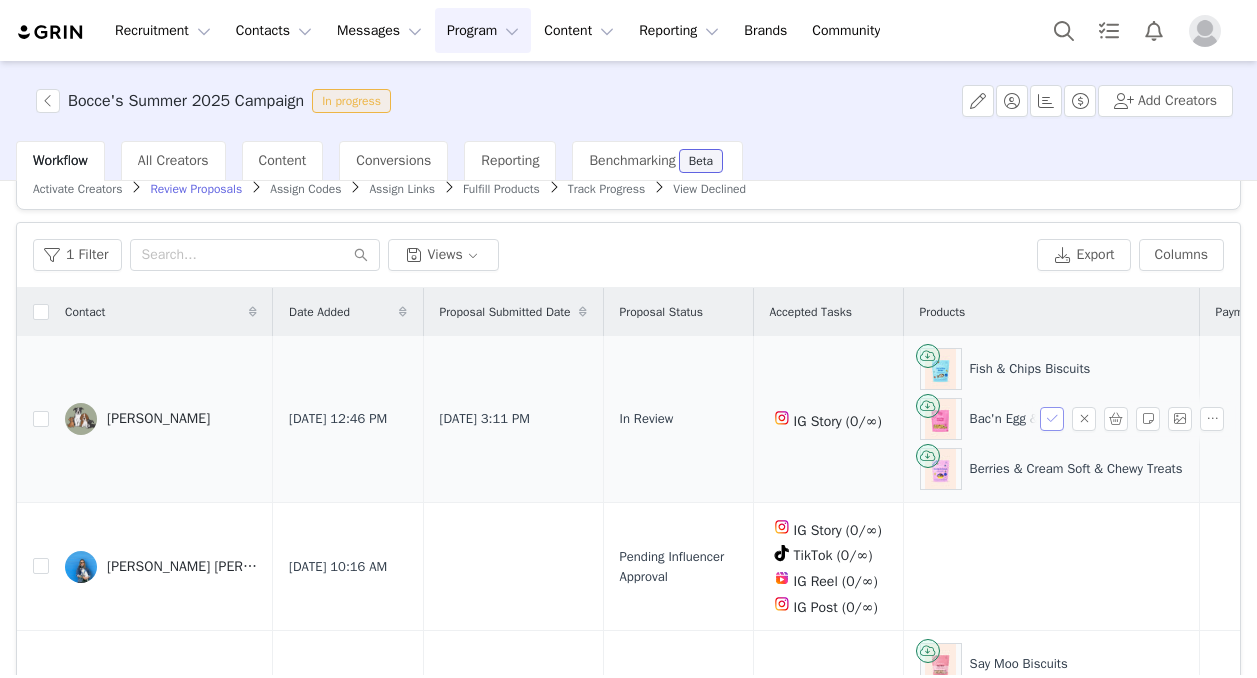 click at bounding box center [1052, 419] 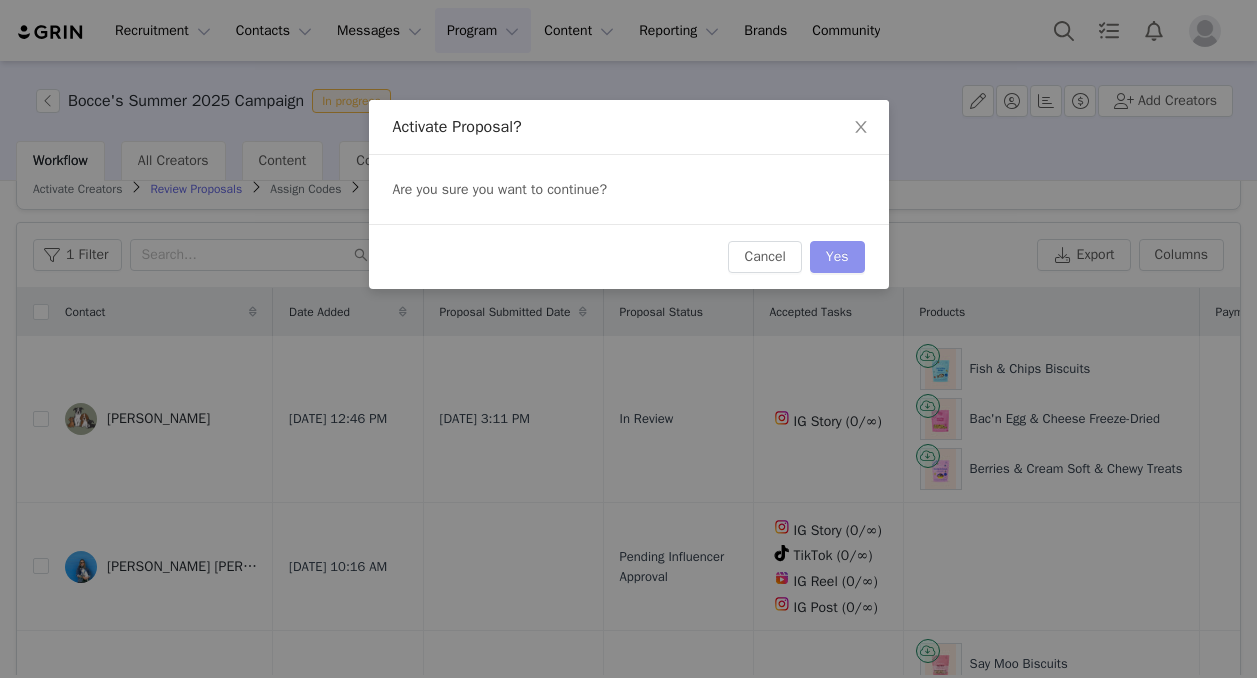 click on "Yes" at bounding box center [837, 257] 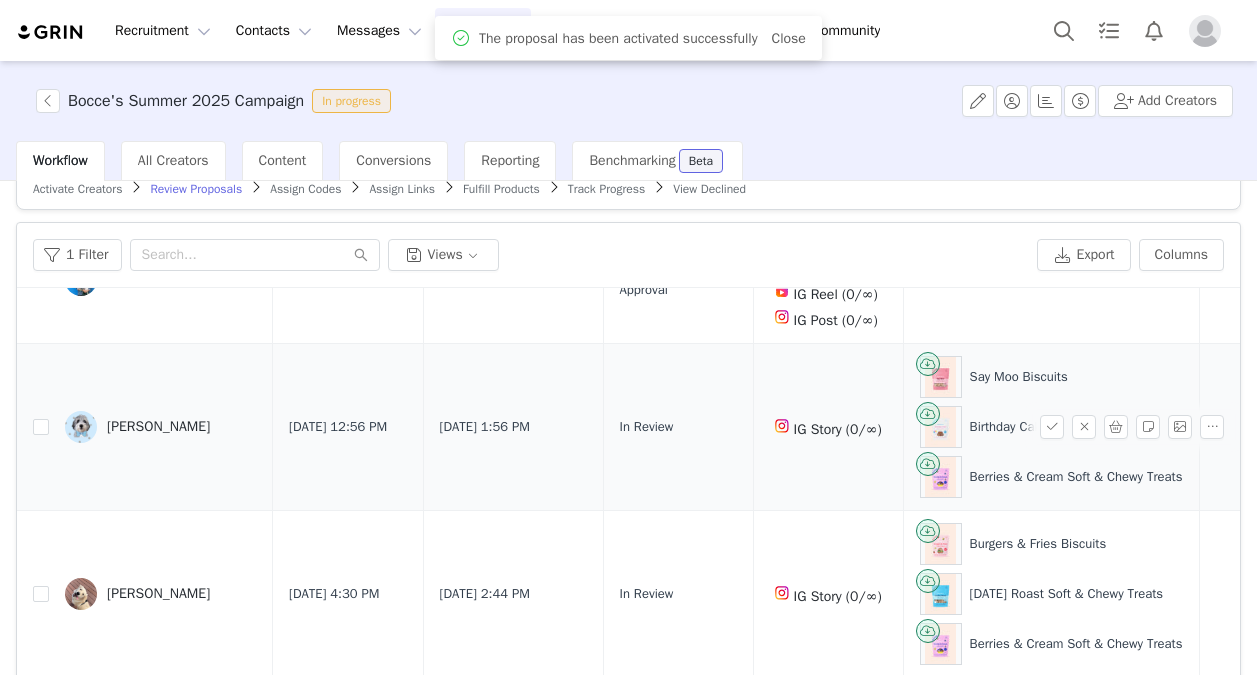 scroll, scrollTop: 119, scrollLeft: 0, axis: vertical 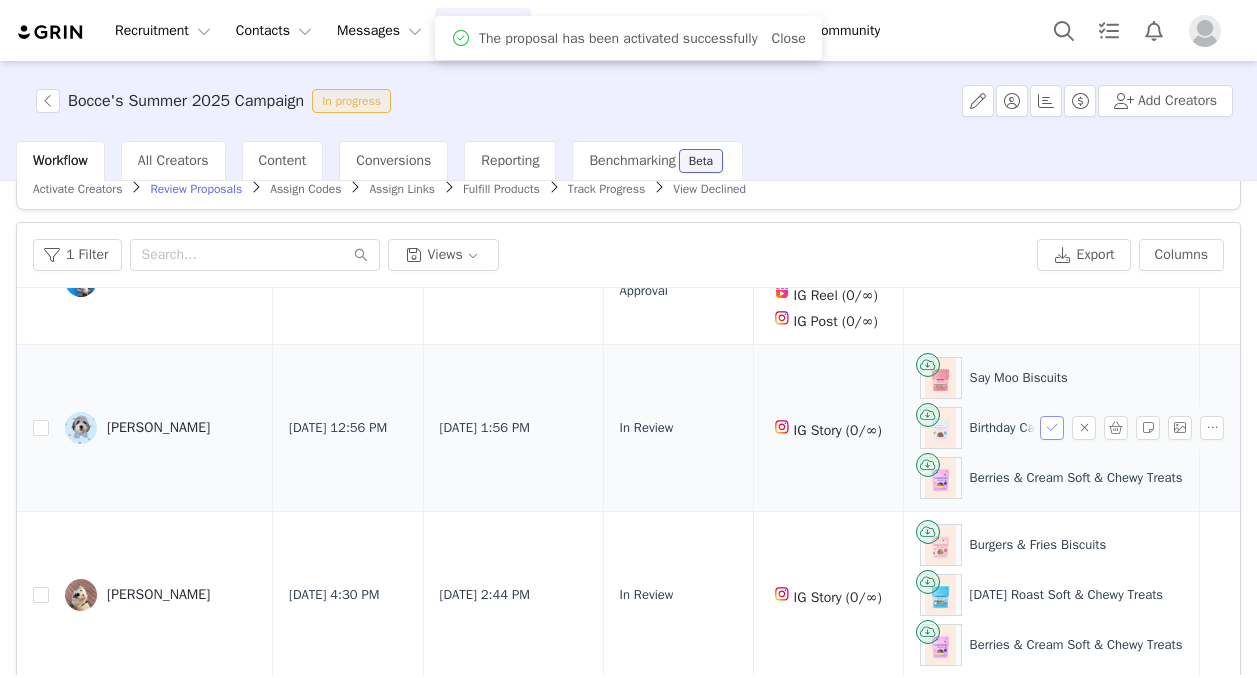 click at bounding box center [1052, 428] 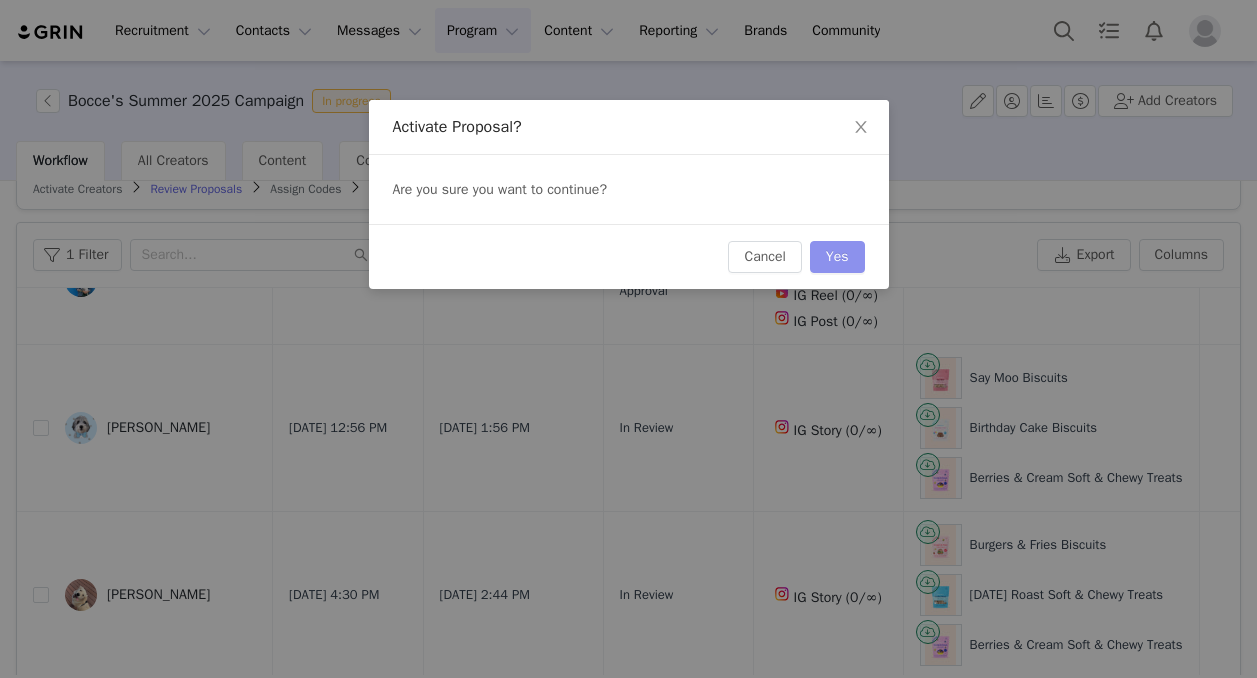 click on "Yes" at bounding box center (837, 257) 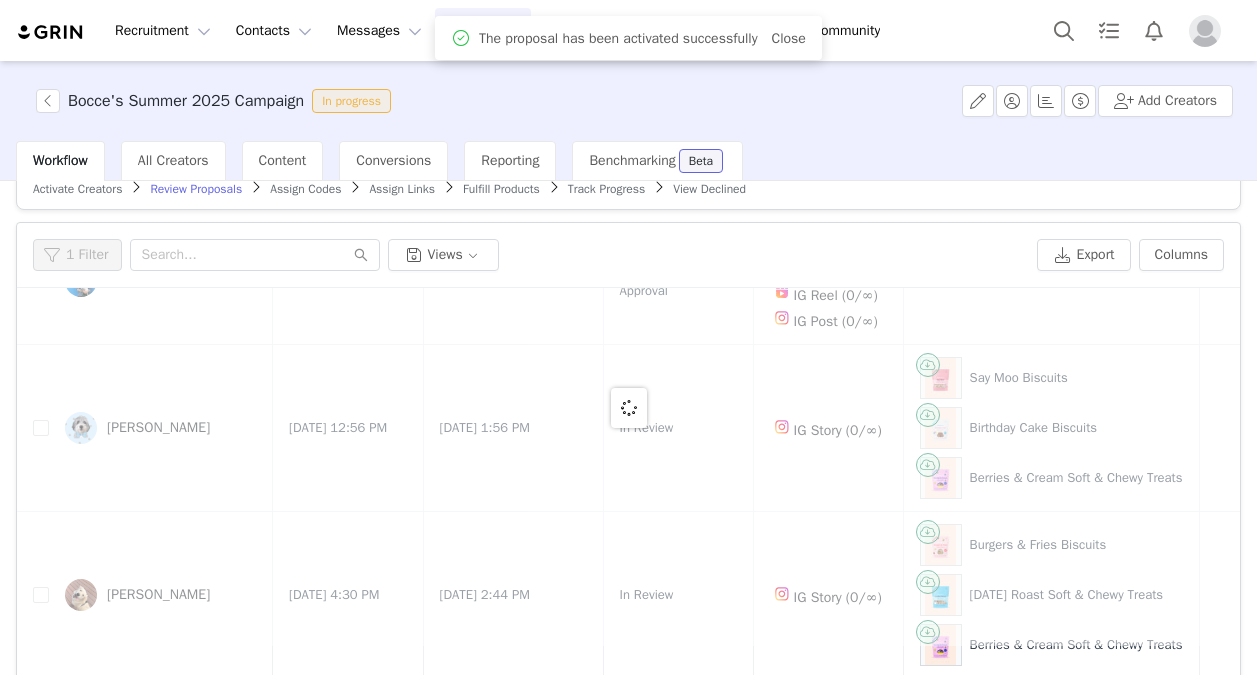 scroll, scrollTop: 0, scrollLeft: 0, axis: both 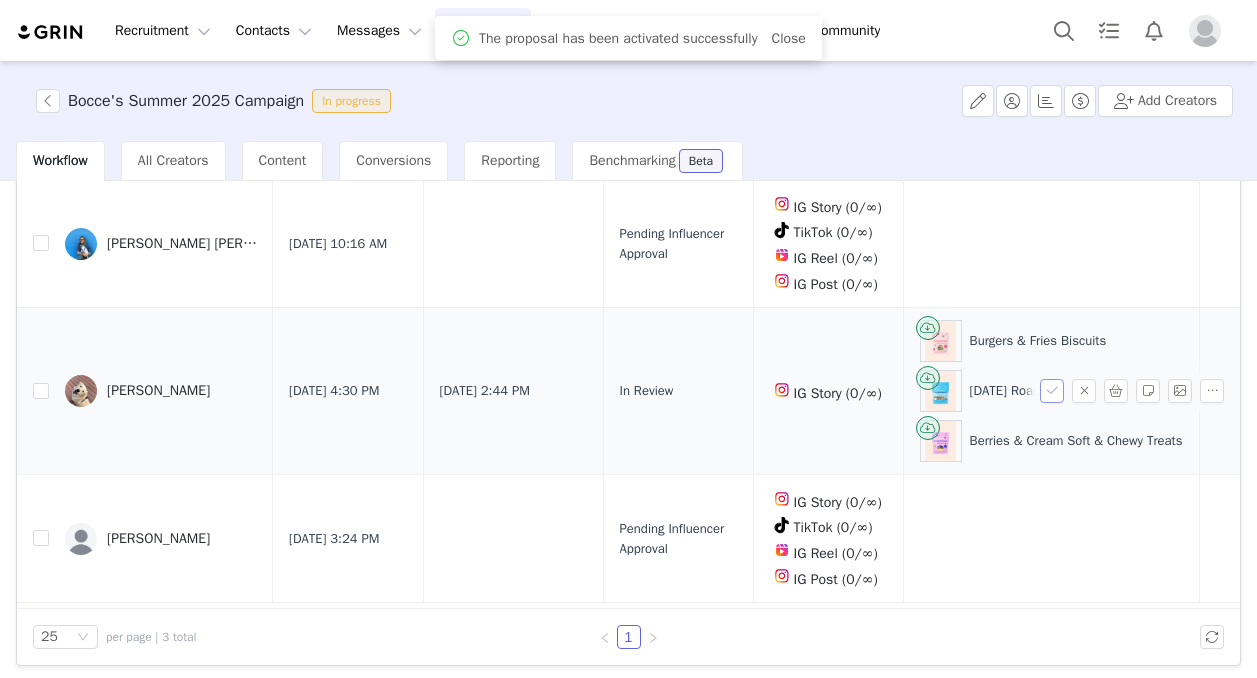 click at bounding box center [1052, 391] 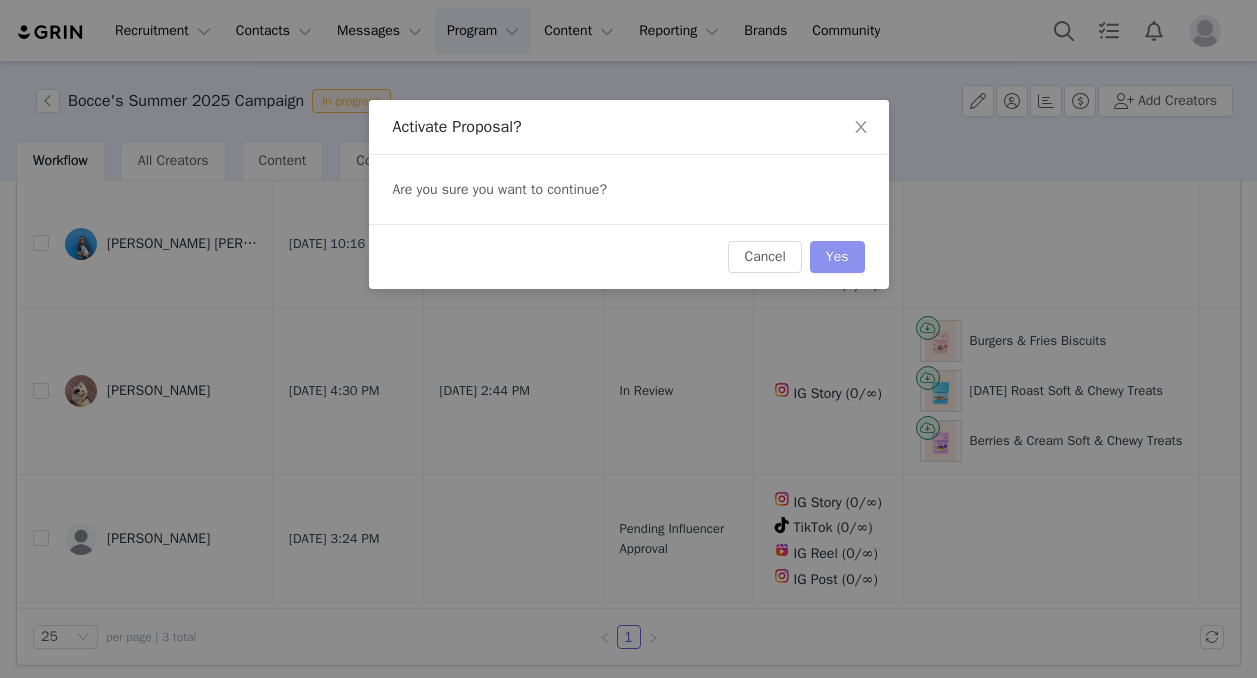 click on "Yes" at bounding box center (837, 257) 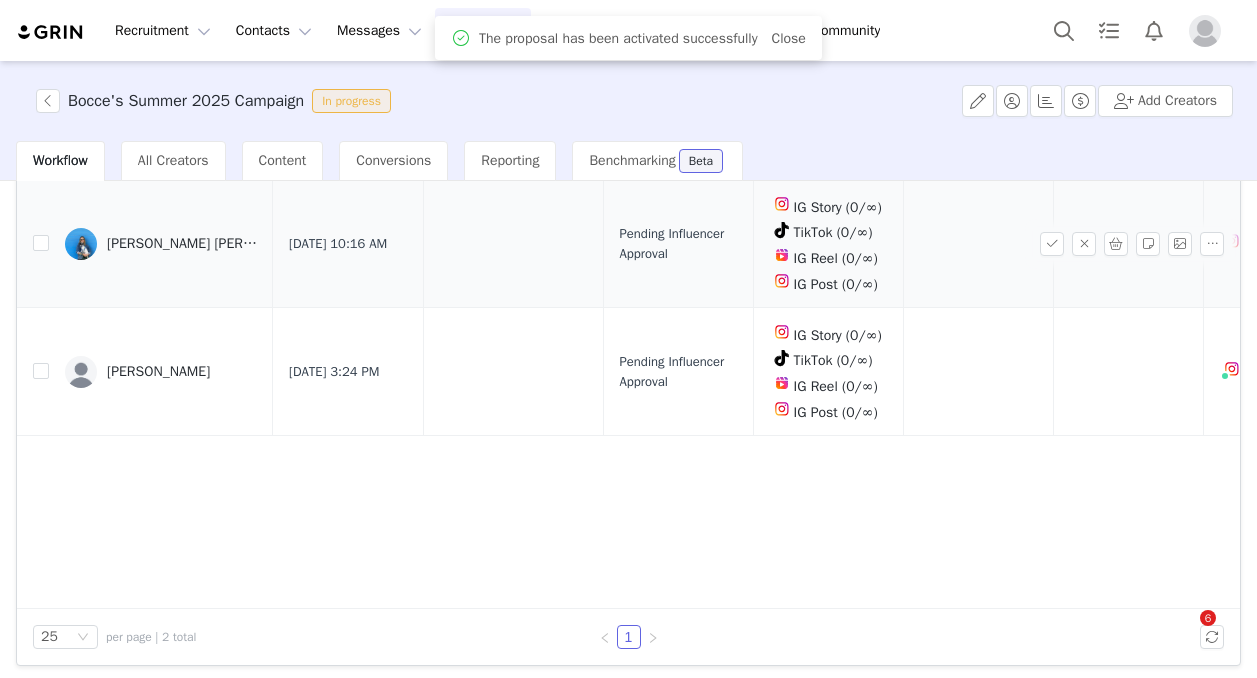 scroll, scrollTop: 0, scrollLeft: 0, axis: both 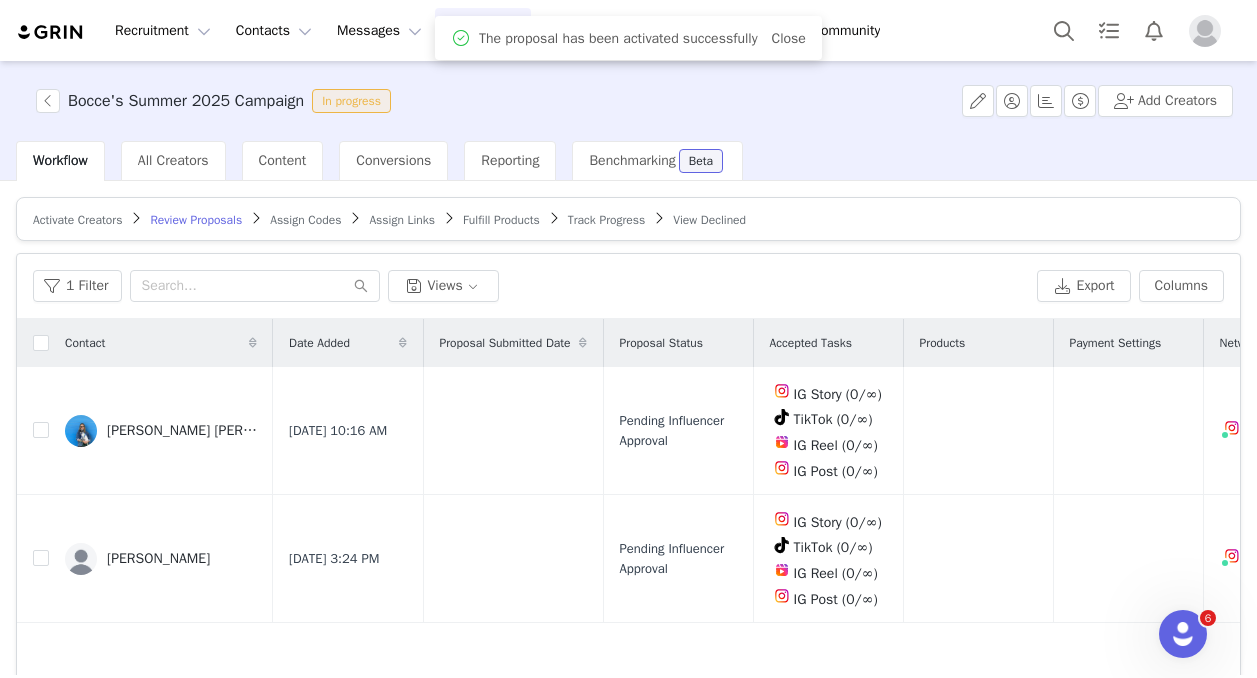 click on "Assign Codes" at bounding box center (305, 220) 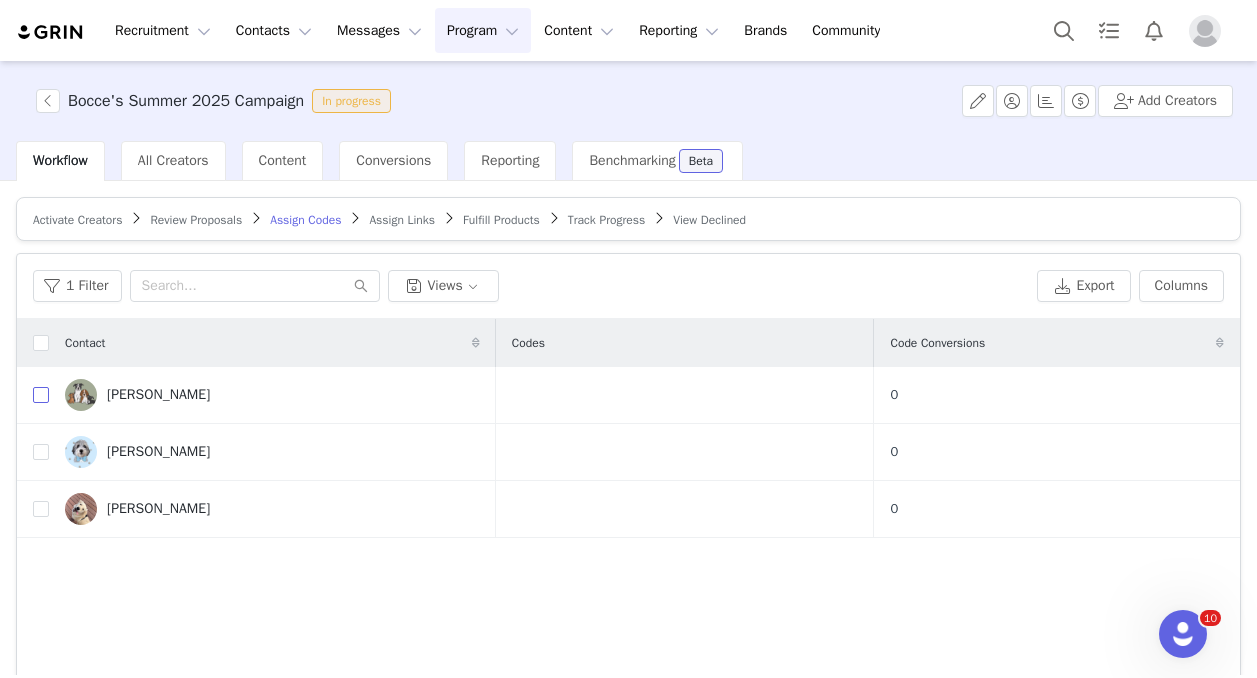 click at bounding box center [41, 395] 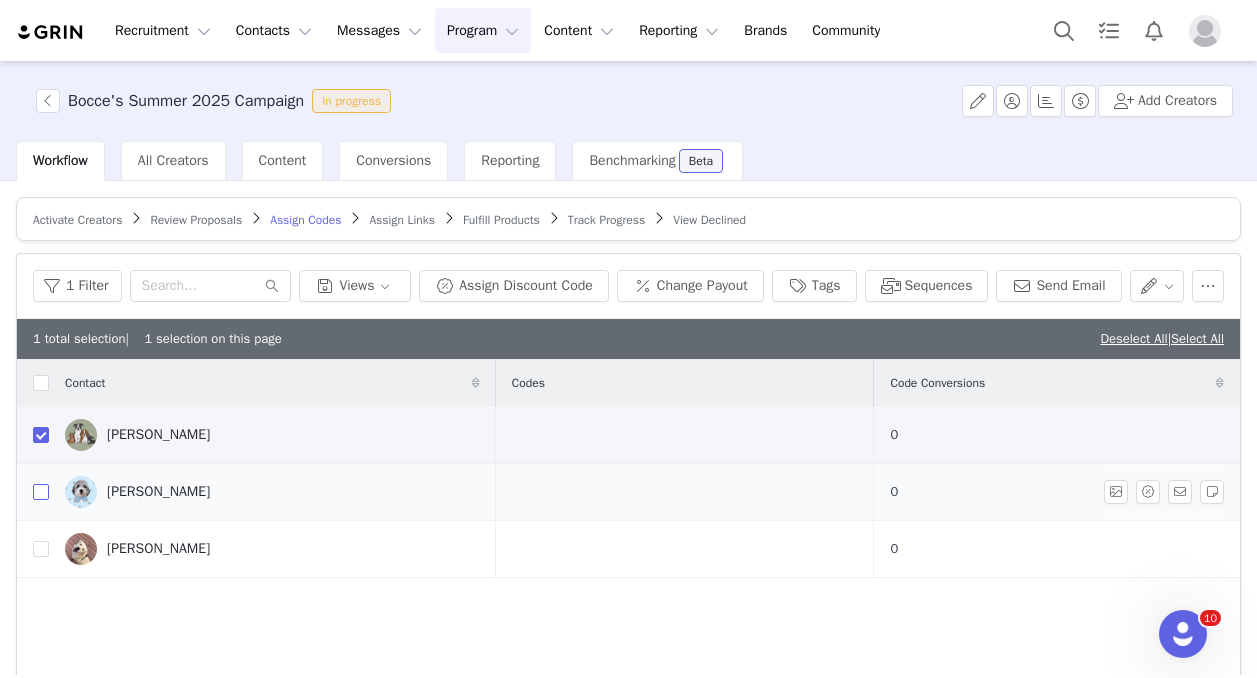 click at bounding box center [41, 492] 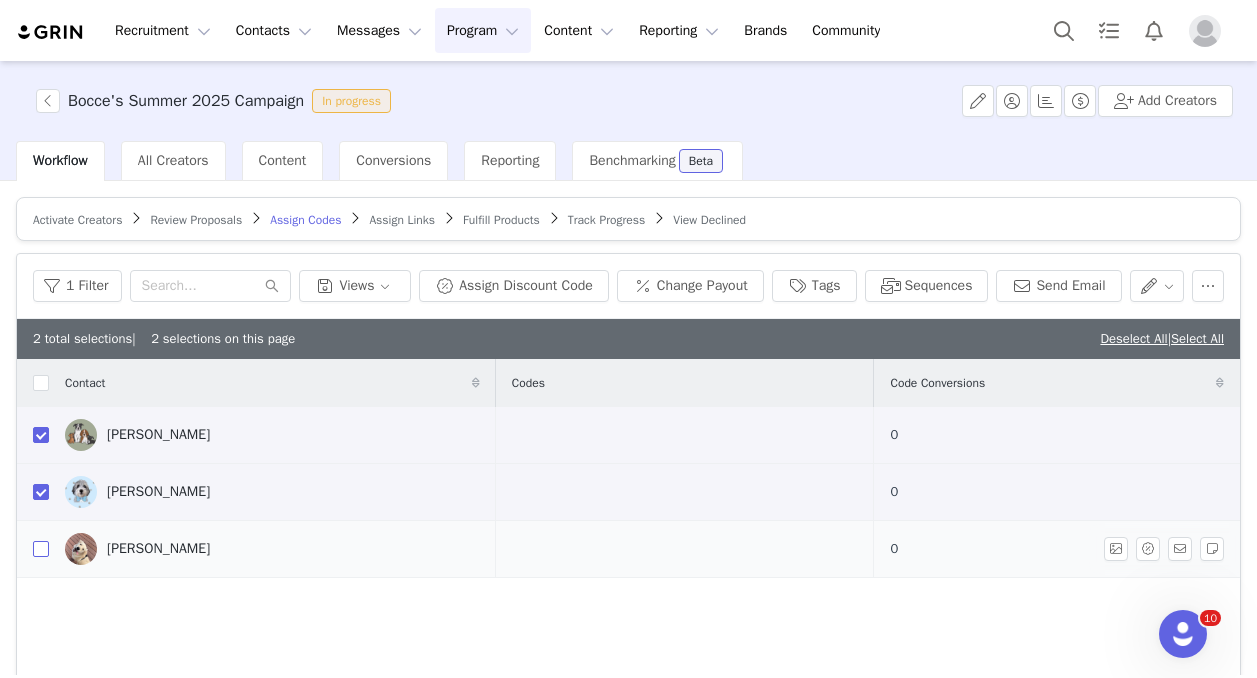 click at bounding box center (41, 549) 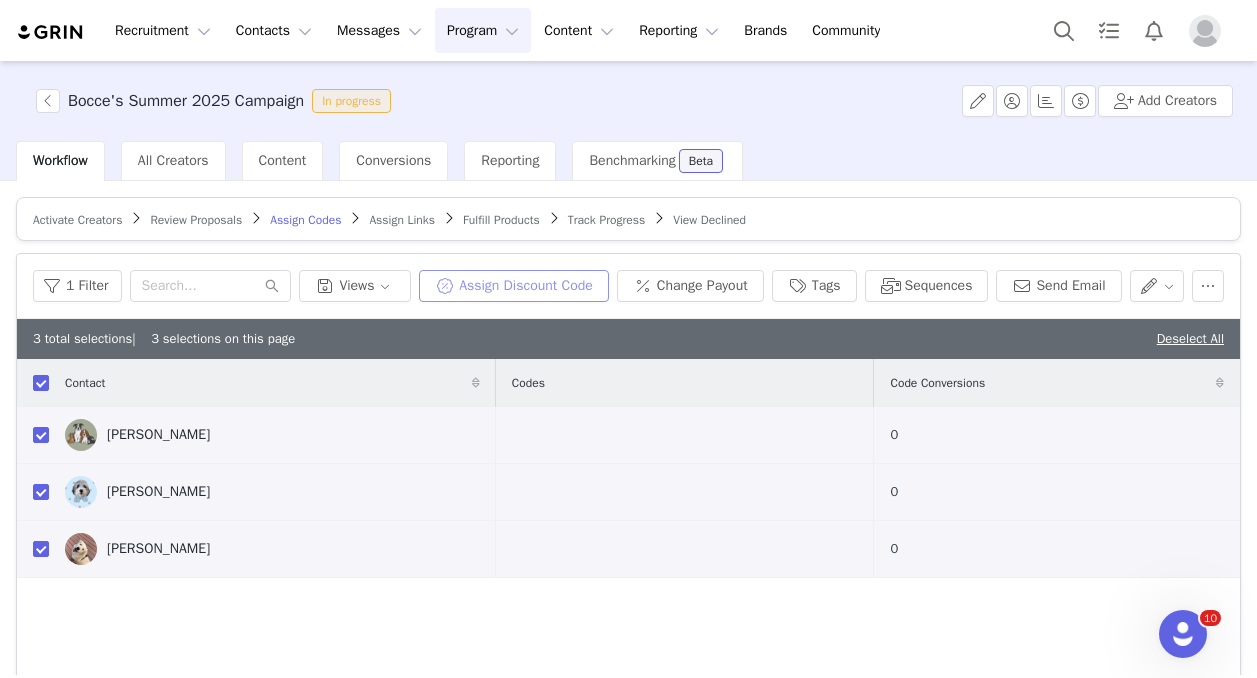 click on "Assign Discount Code" at bounding box center [514, 286] 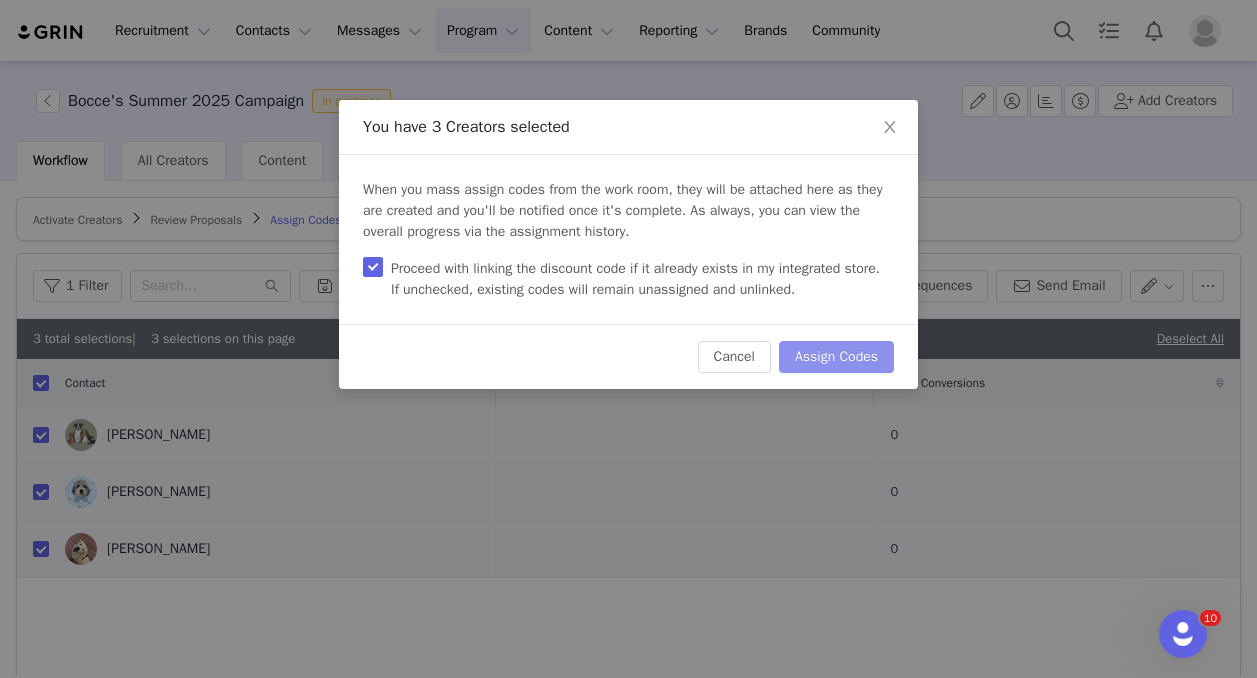 click on "Assign Codes" at bounding box center (836, 357) 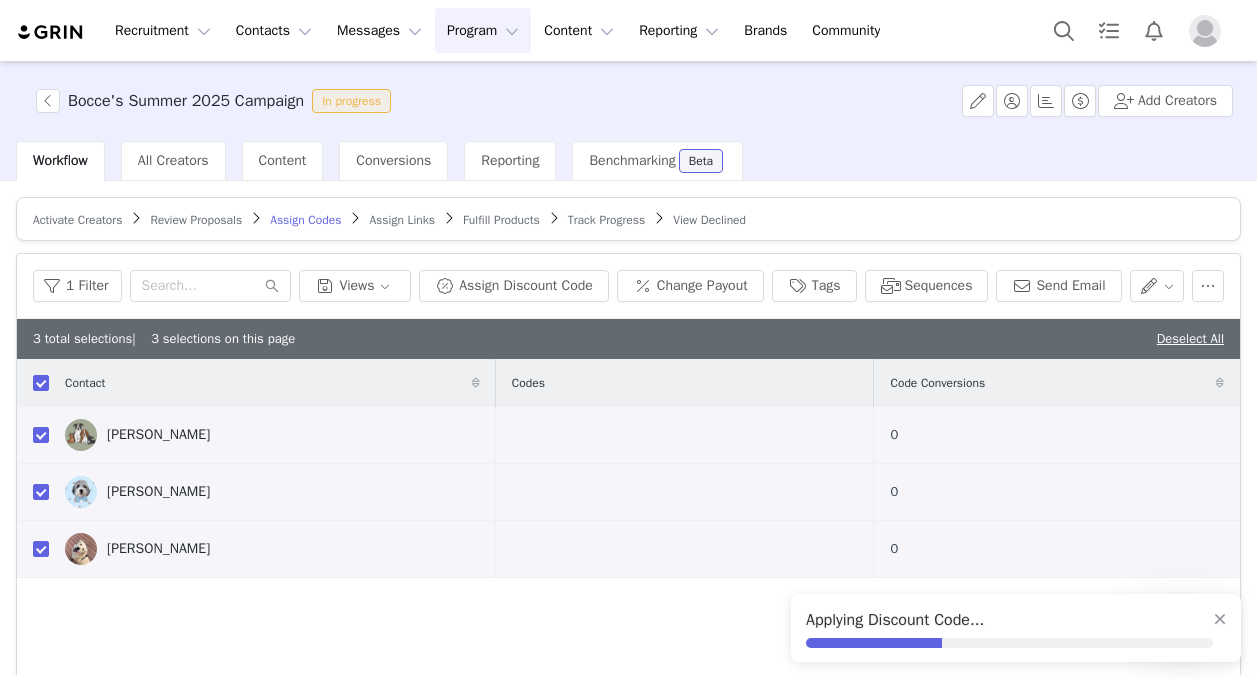 click on "Applying Discount Code..." at bounding box center [1016, 628] 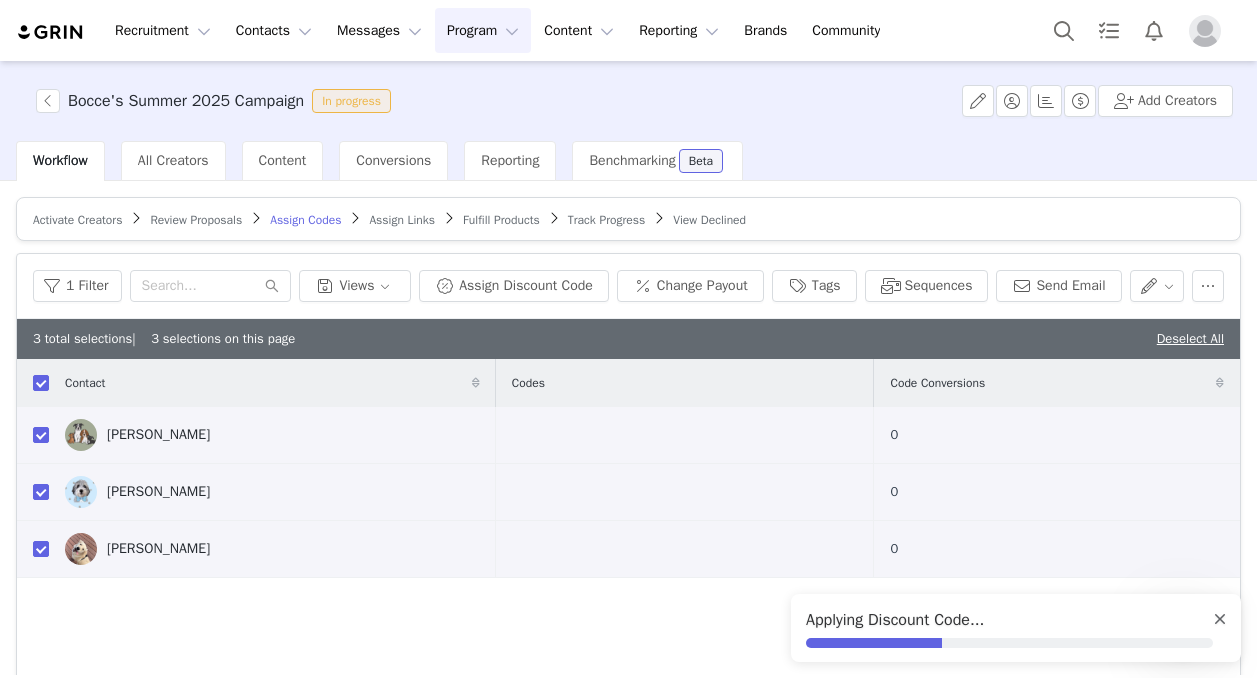 click at bounding box center [1220, 620] 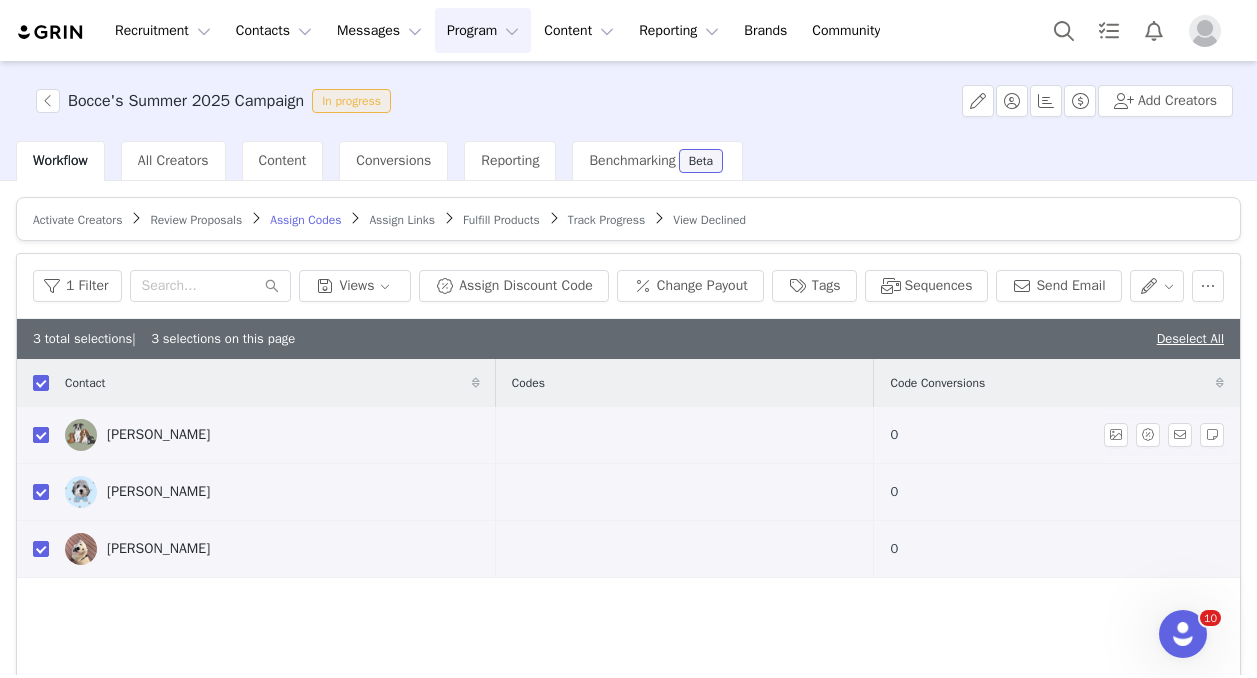 click at bounding box center (41, 435) 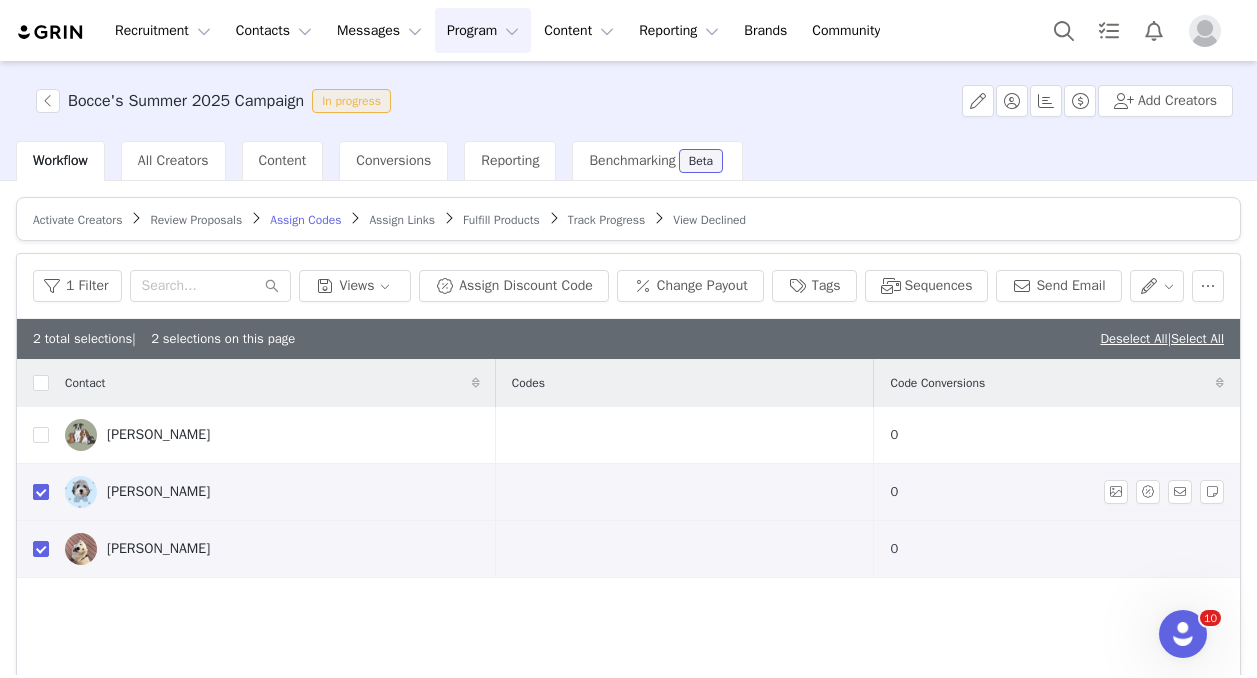 click at bounding box center (41, 492) 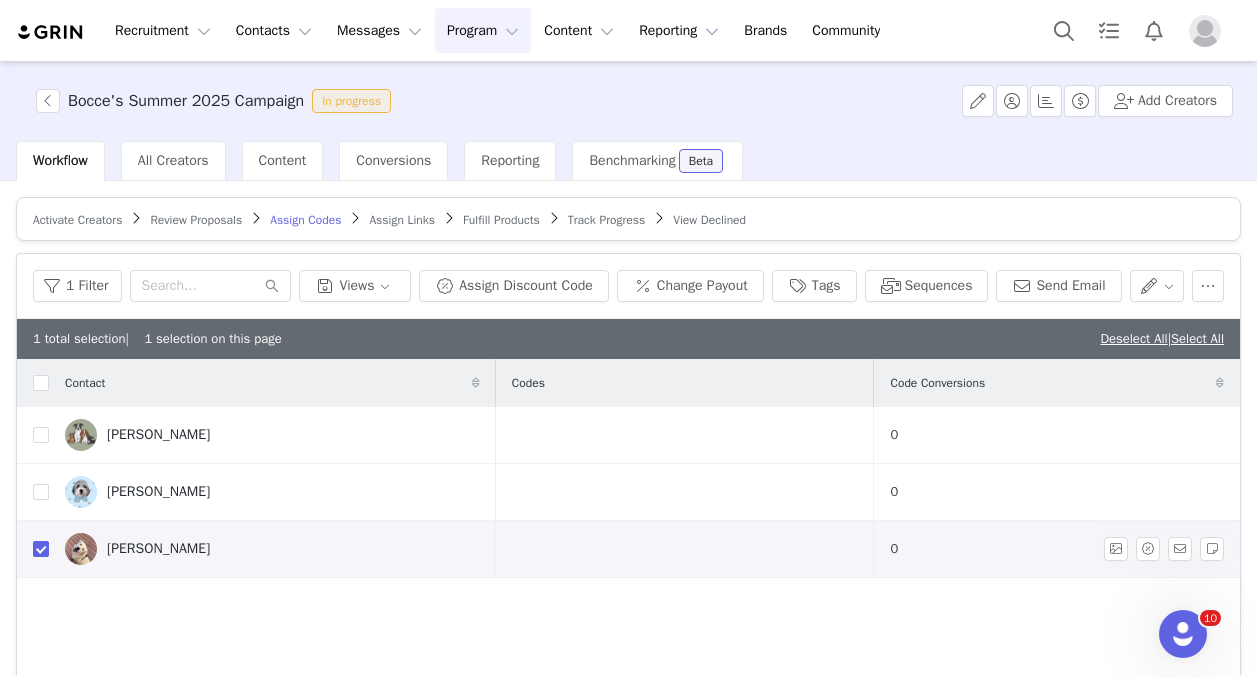 click at bounding box center (41, 549) 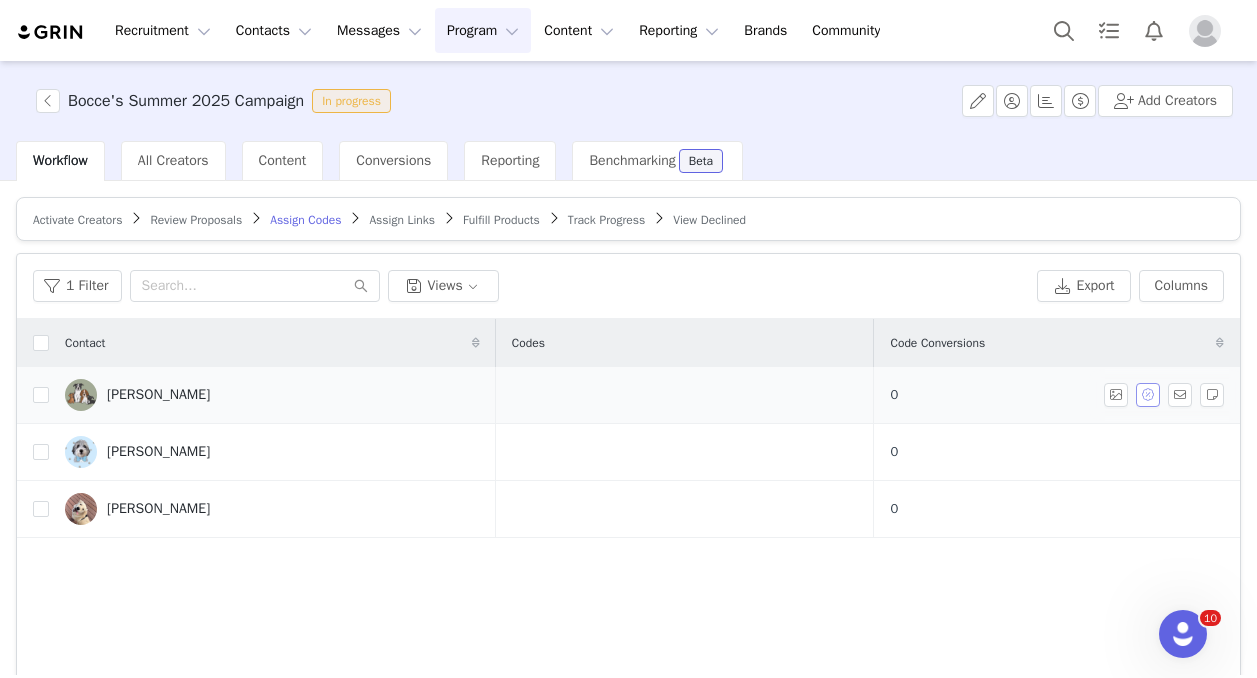 click at bounding box center (1148, 395) 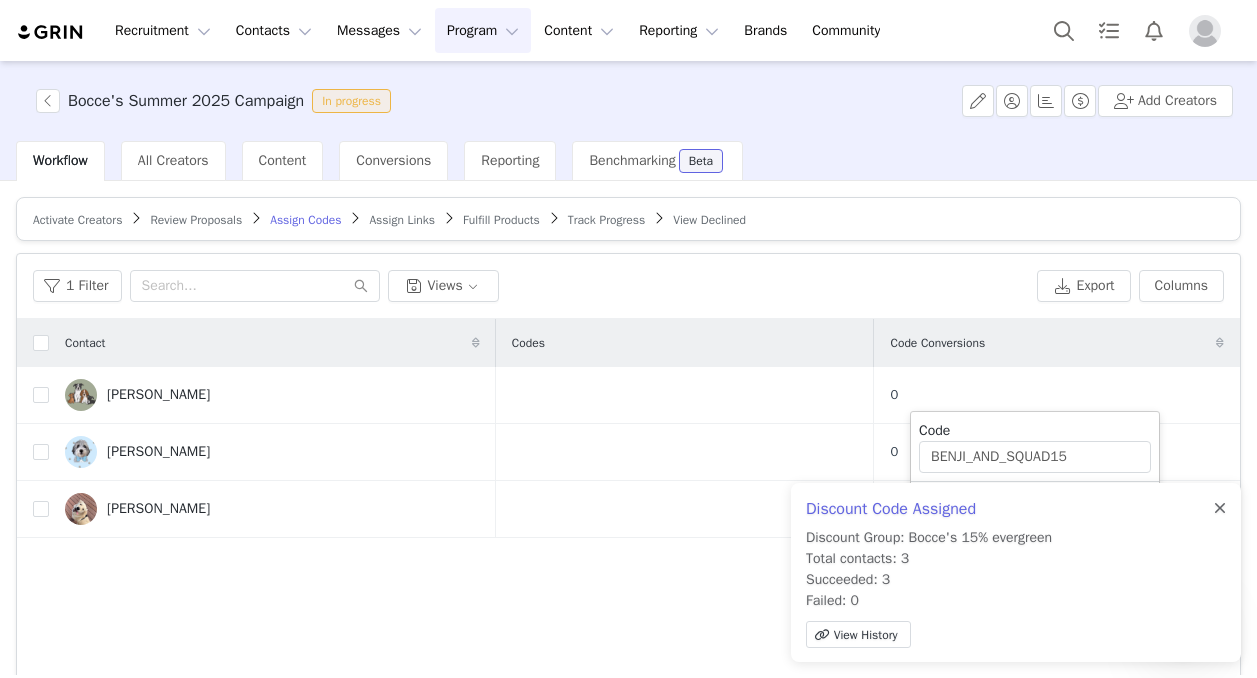 click at bounding box center (1220, 509) 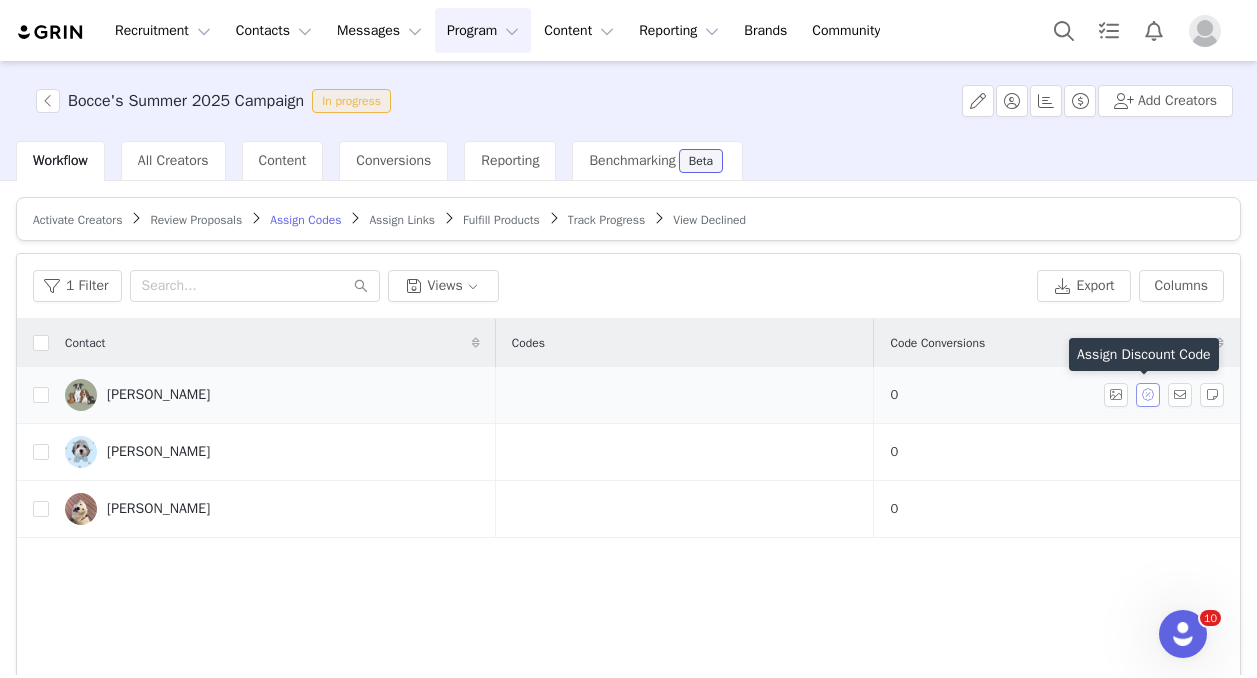 click at bounding box center [1148, 395] 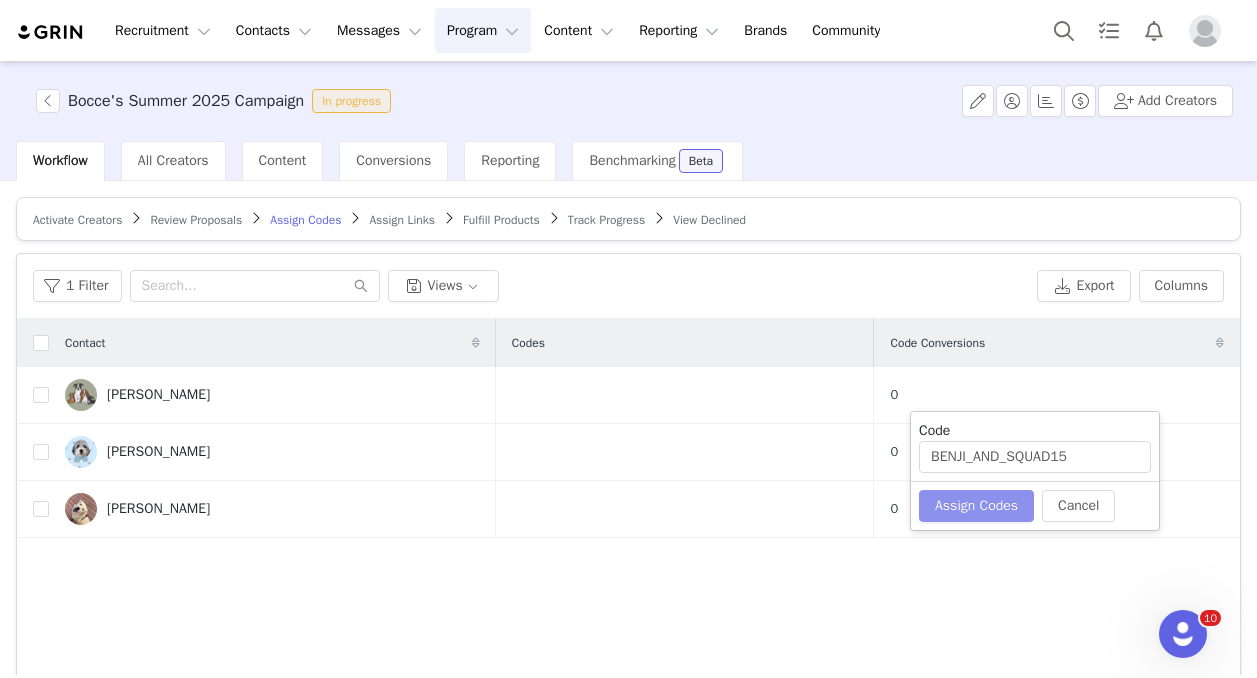 click on "Assign Codes" at bounding box center (976, 506) 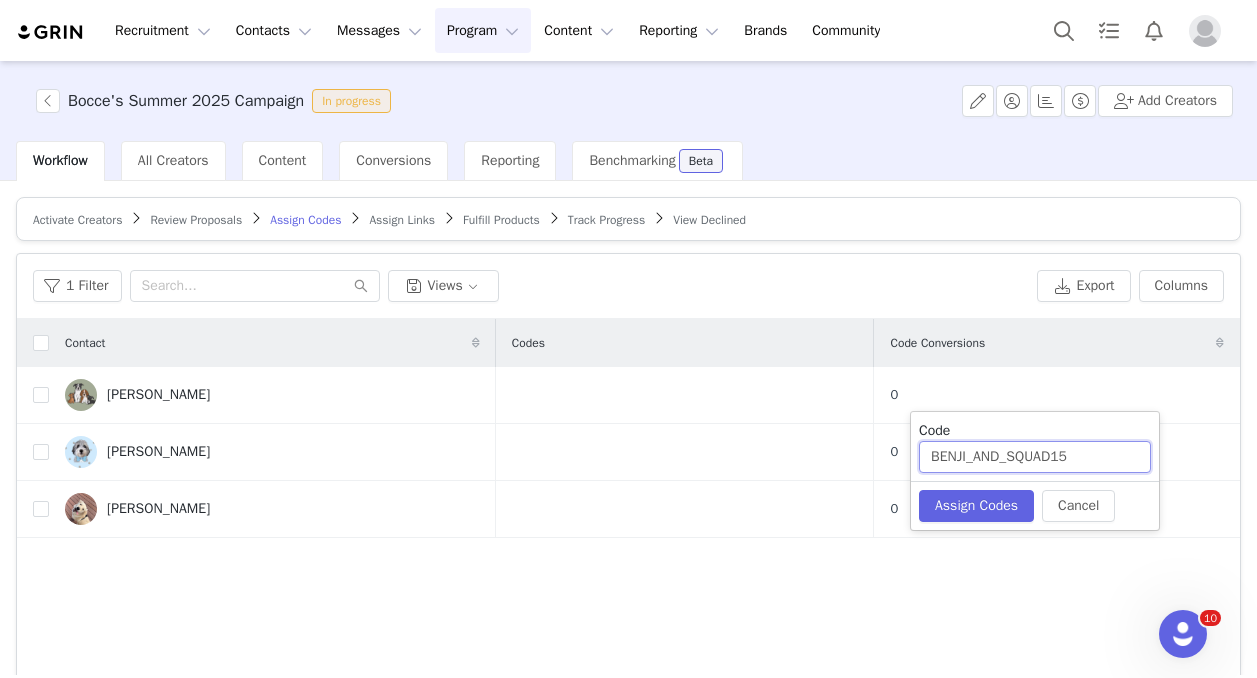 click on "BENJI_AND_SQUAD15" at bounding box center [1035, 457] 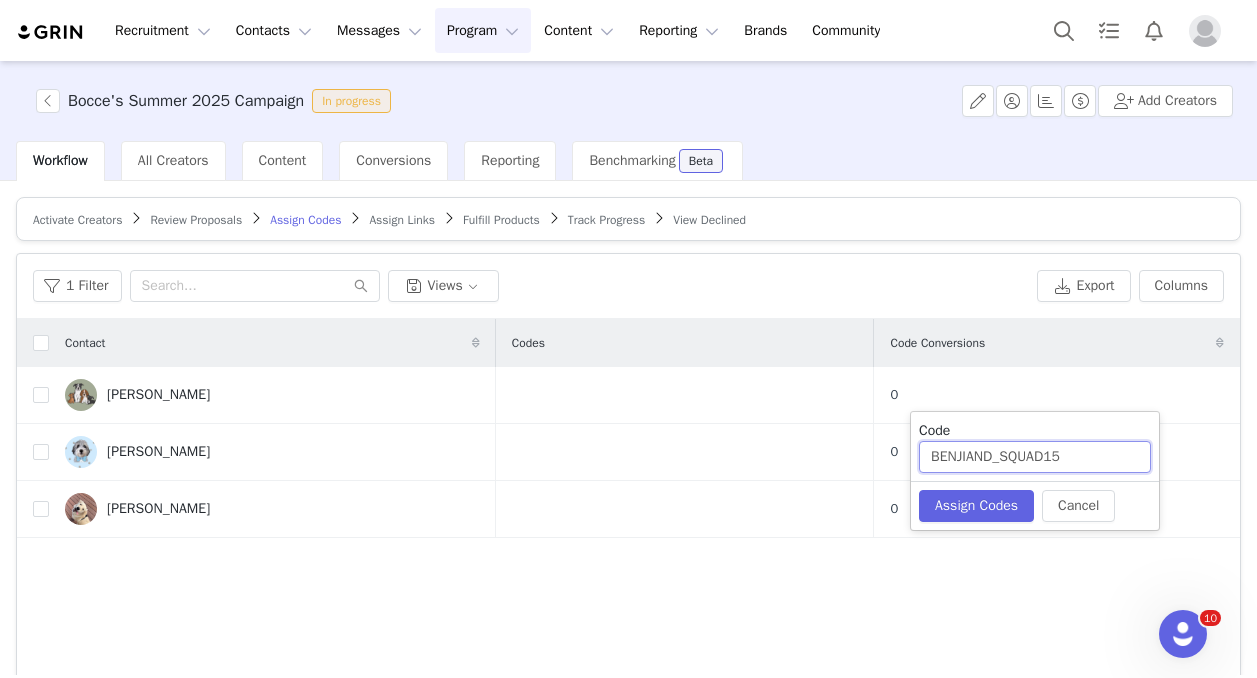 click on "BENJIAND_SQUAD15" at bounding box center (1035, 457) 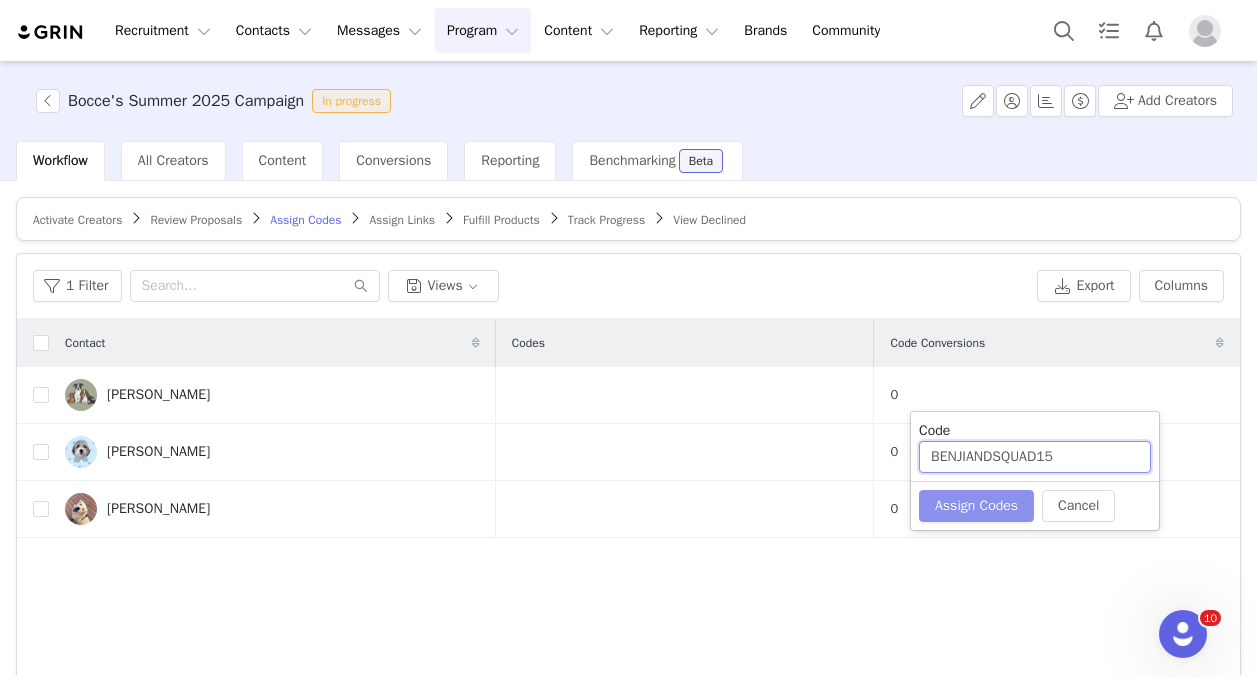 type on "BENJIANDSQUAD15" 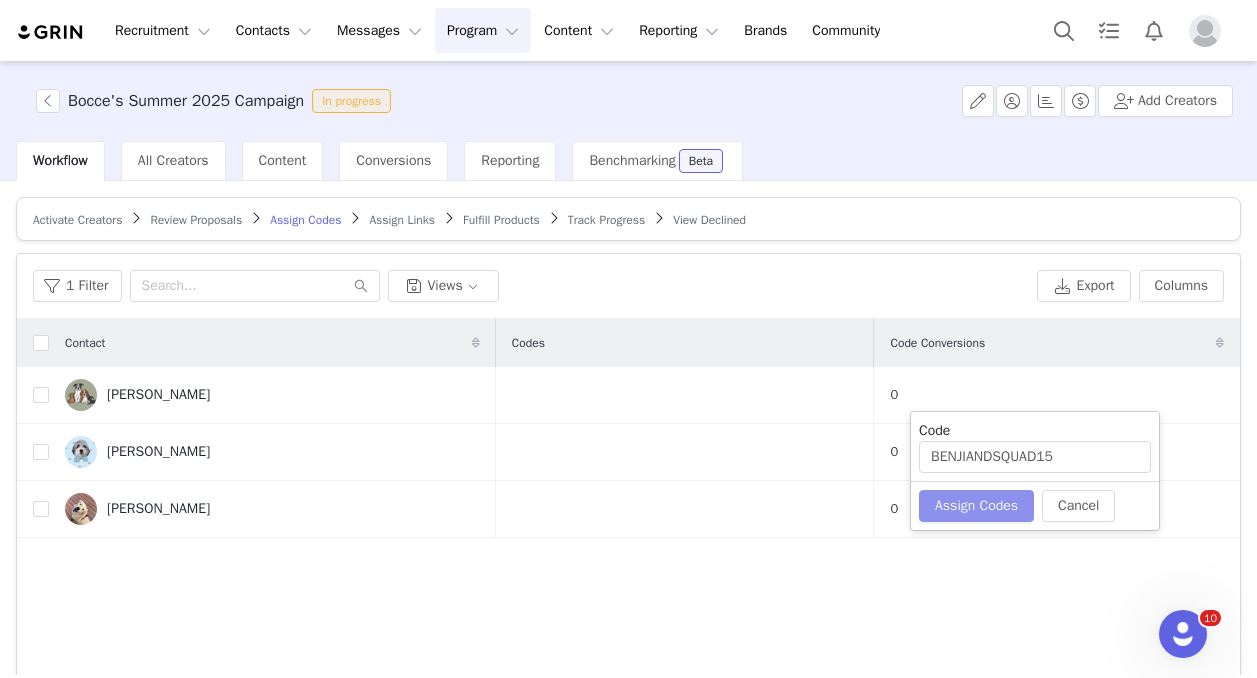click on "Assign Codes" at bounding box center [976, 506] 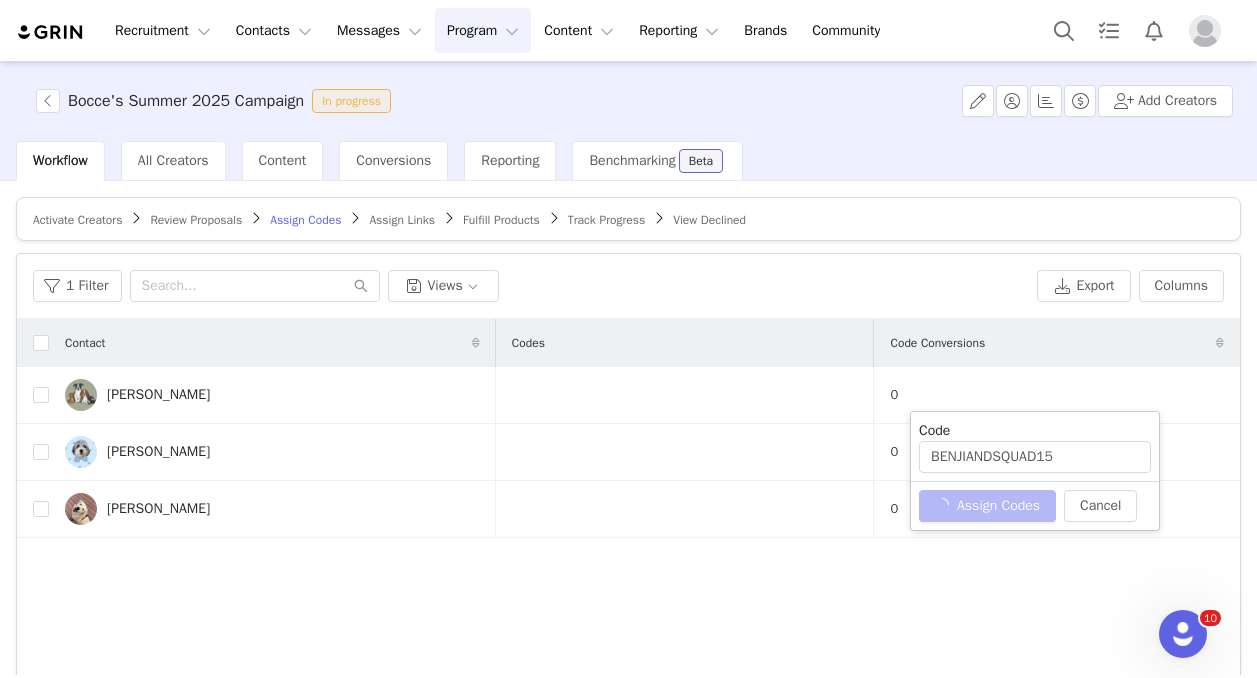 type 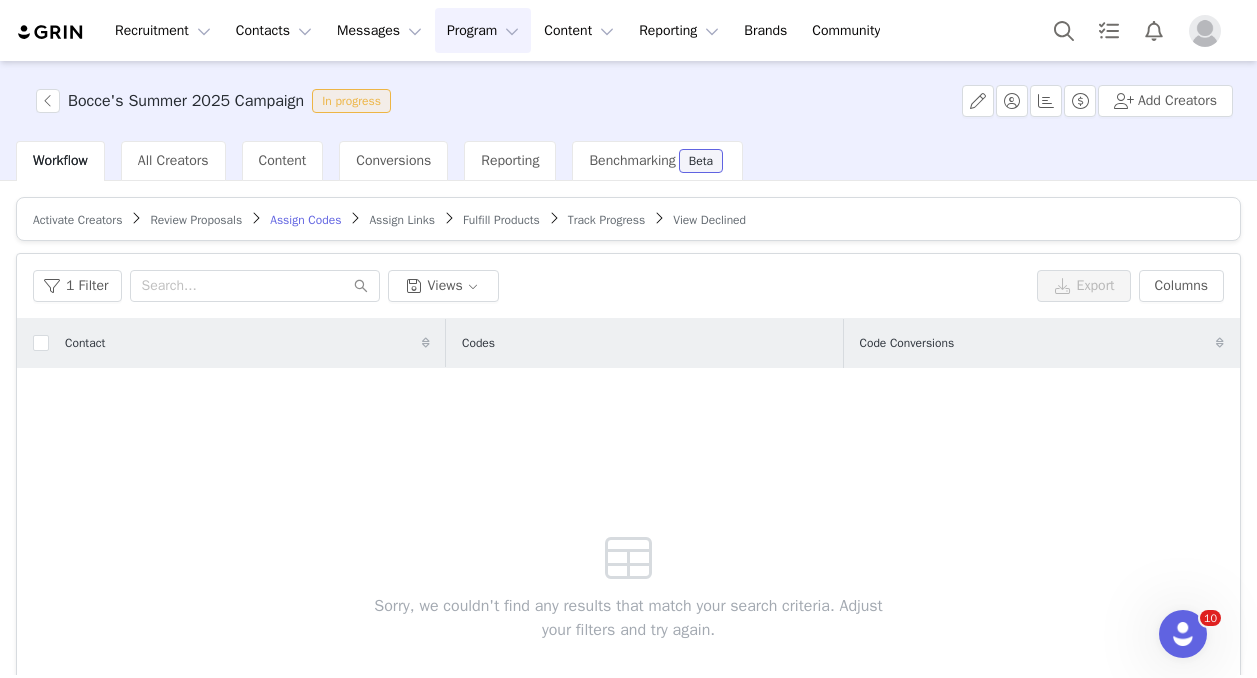 click on "Review Proposals" at bounding box center [196, 220] 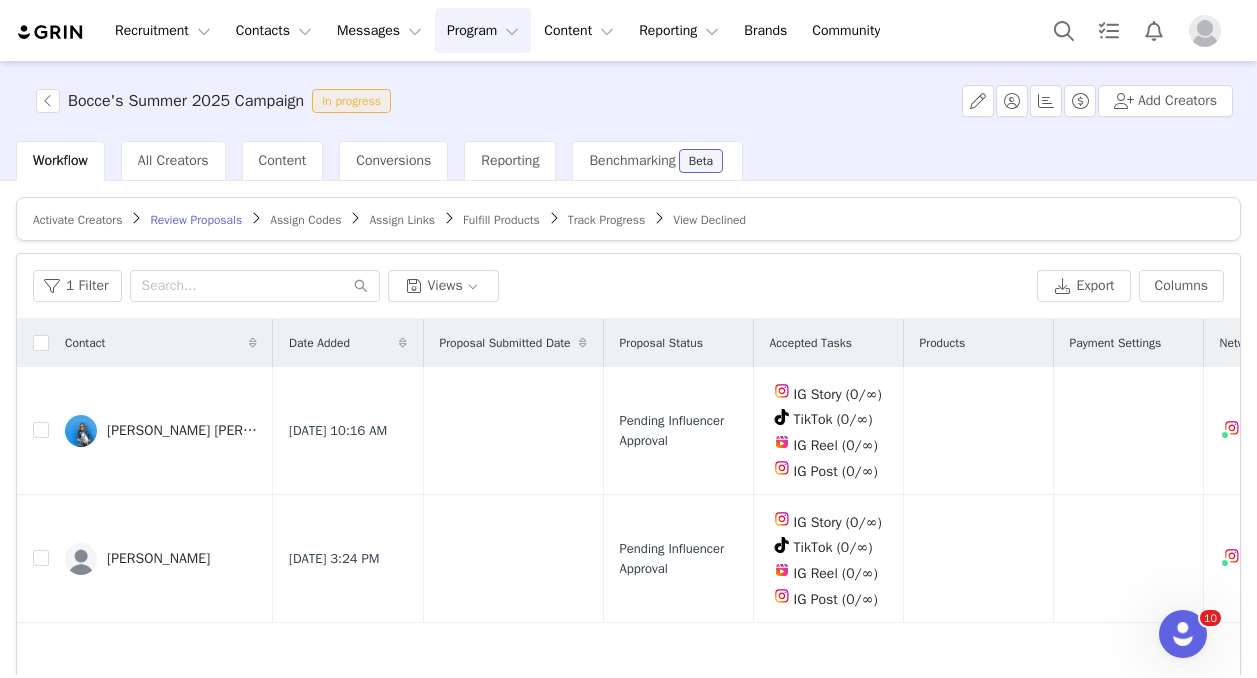 click on "Assign Codes" at bounding box center [305, 220] 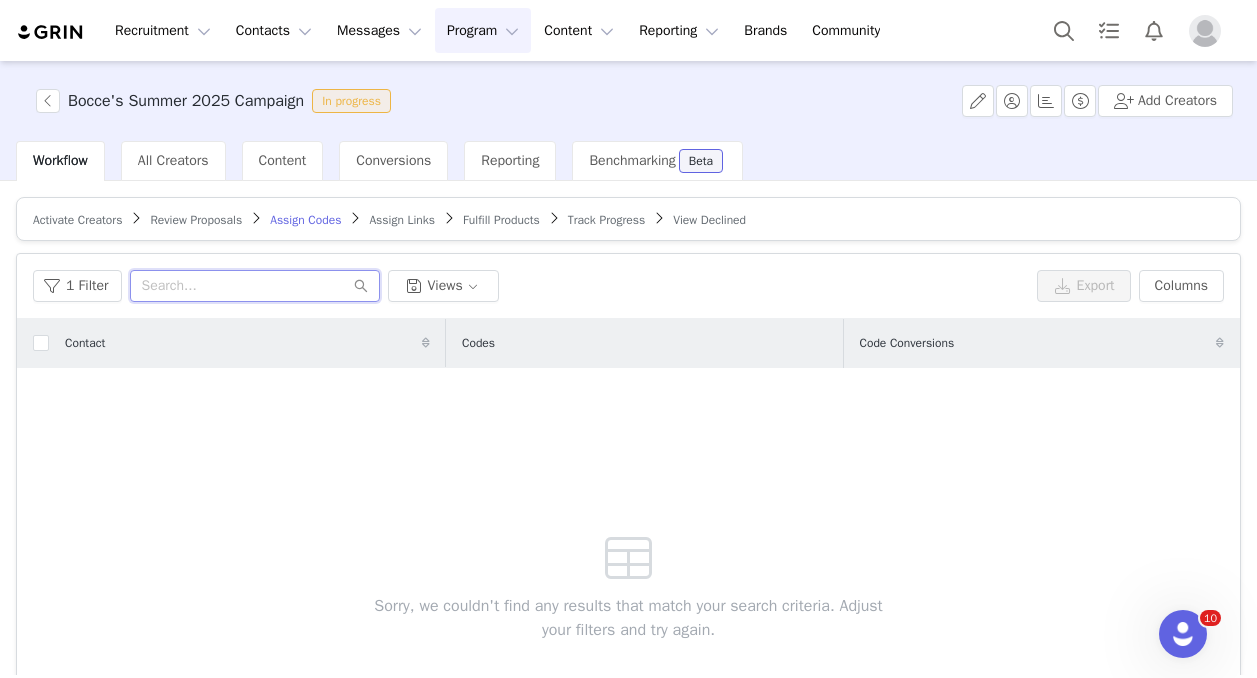 click at bounding box center [255, 286] 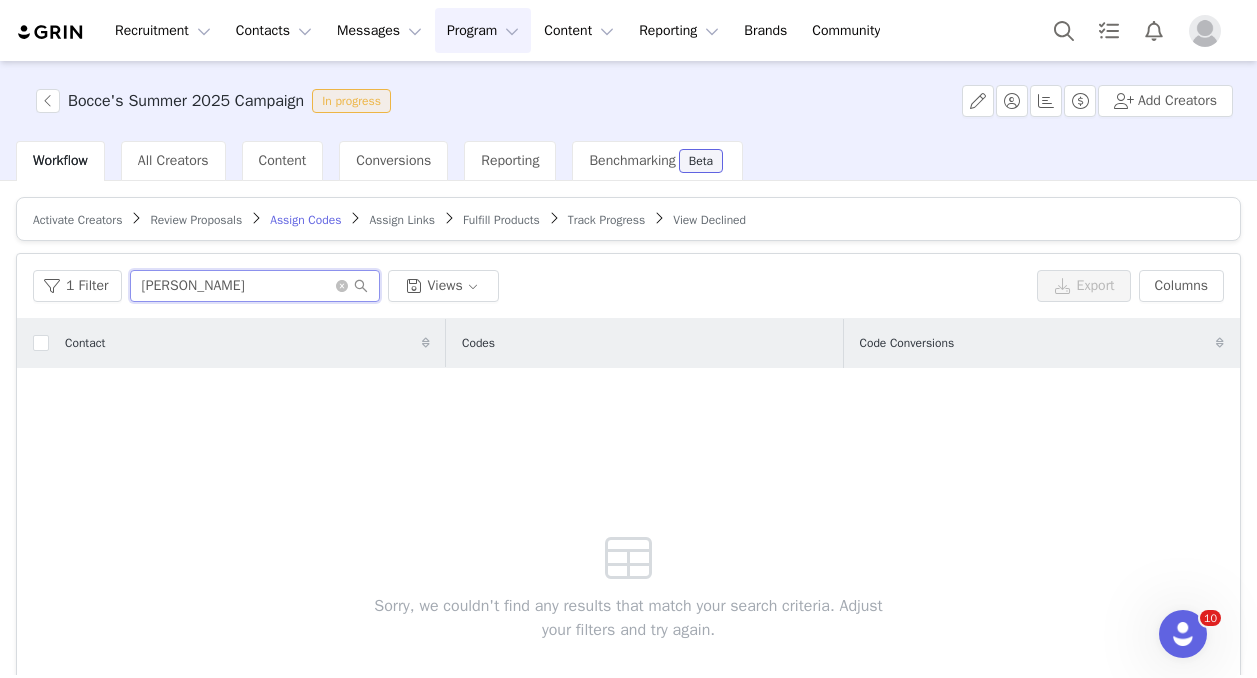 type on "[PERSON_NAME]" 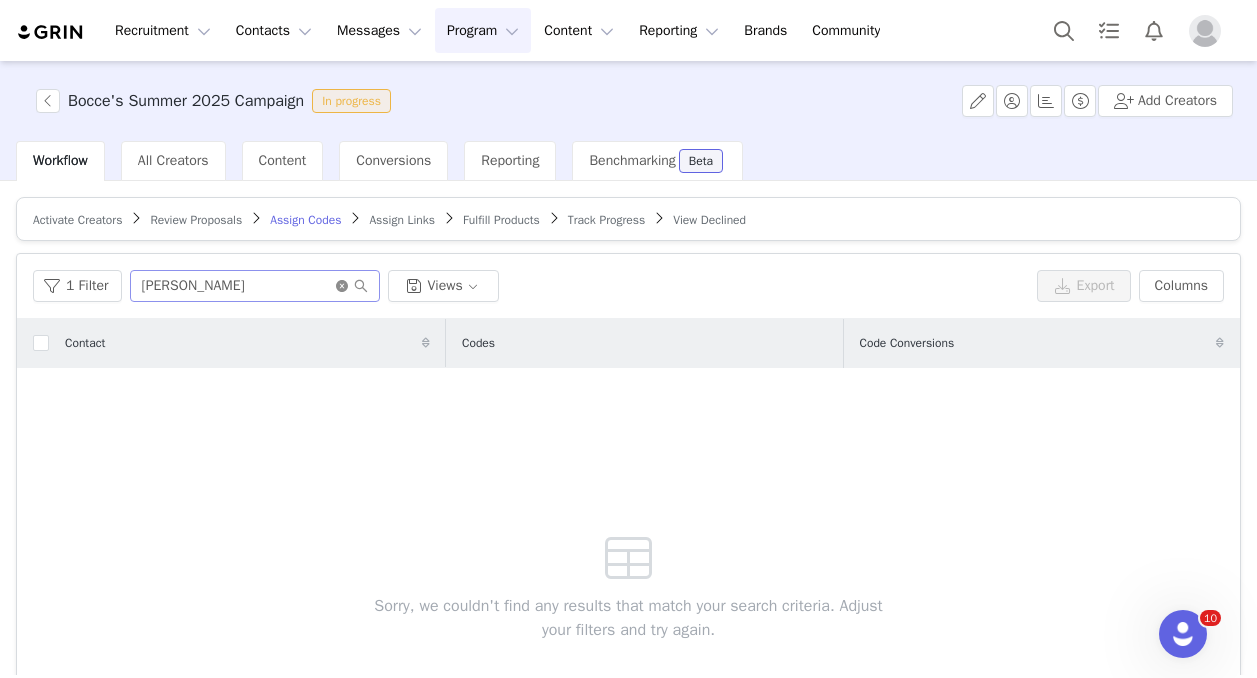 click 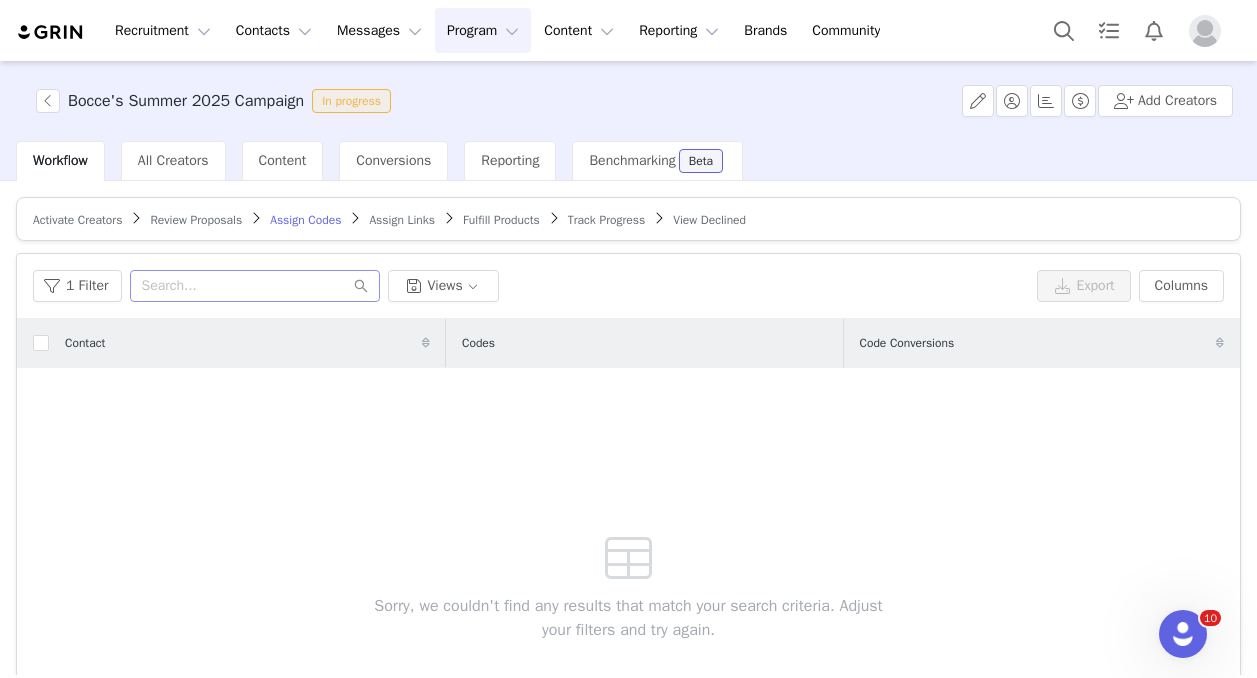 click on "Activate Creators" at bounding box center [77, 220] 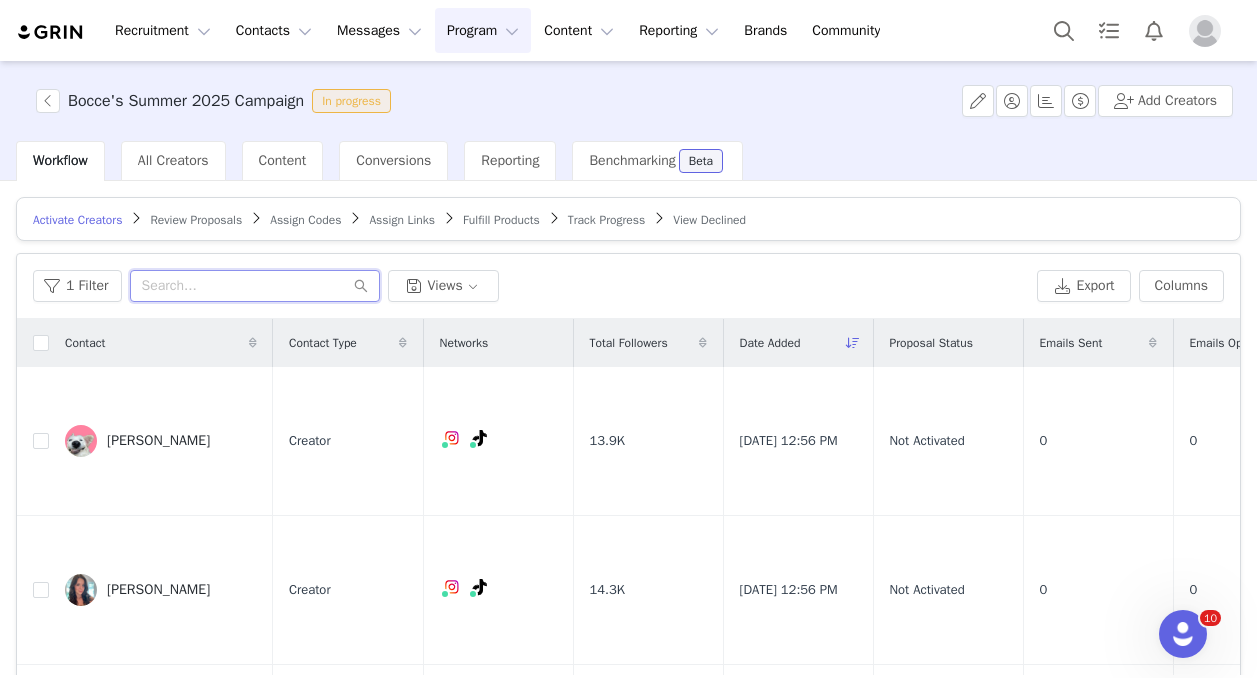 click at bounding box center (255, 286) 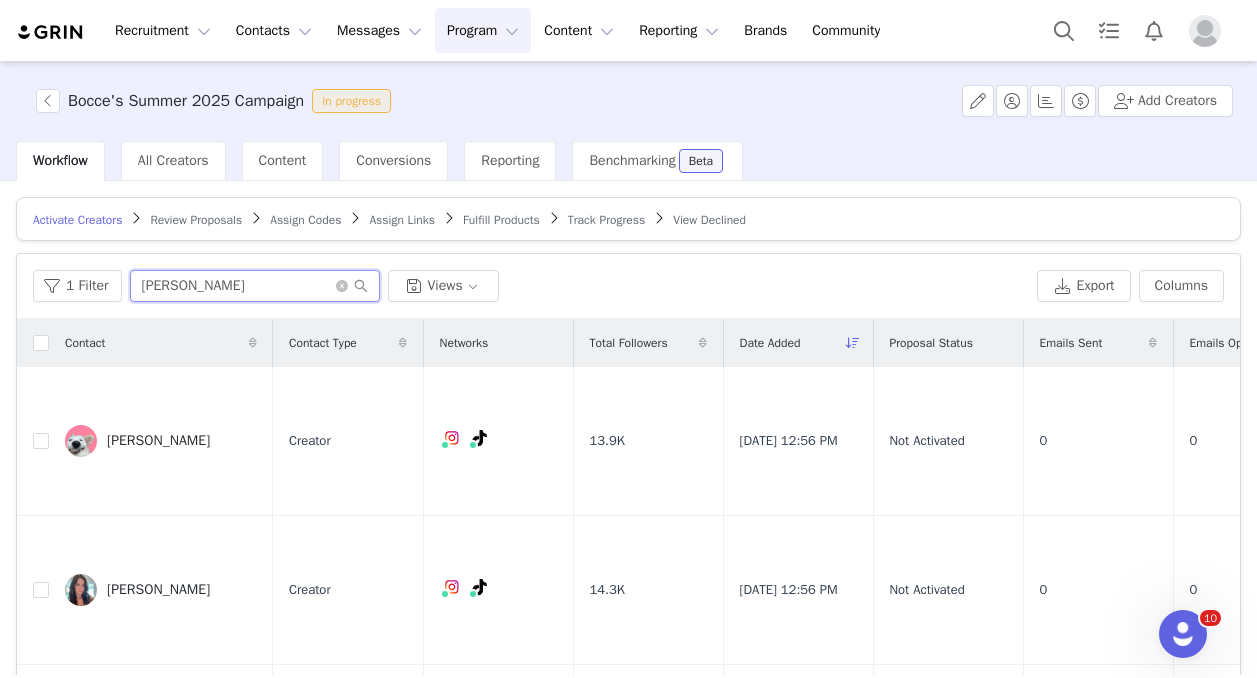 type on "[PERSON_NAME]" 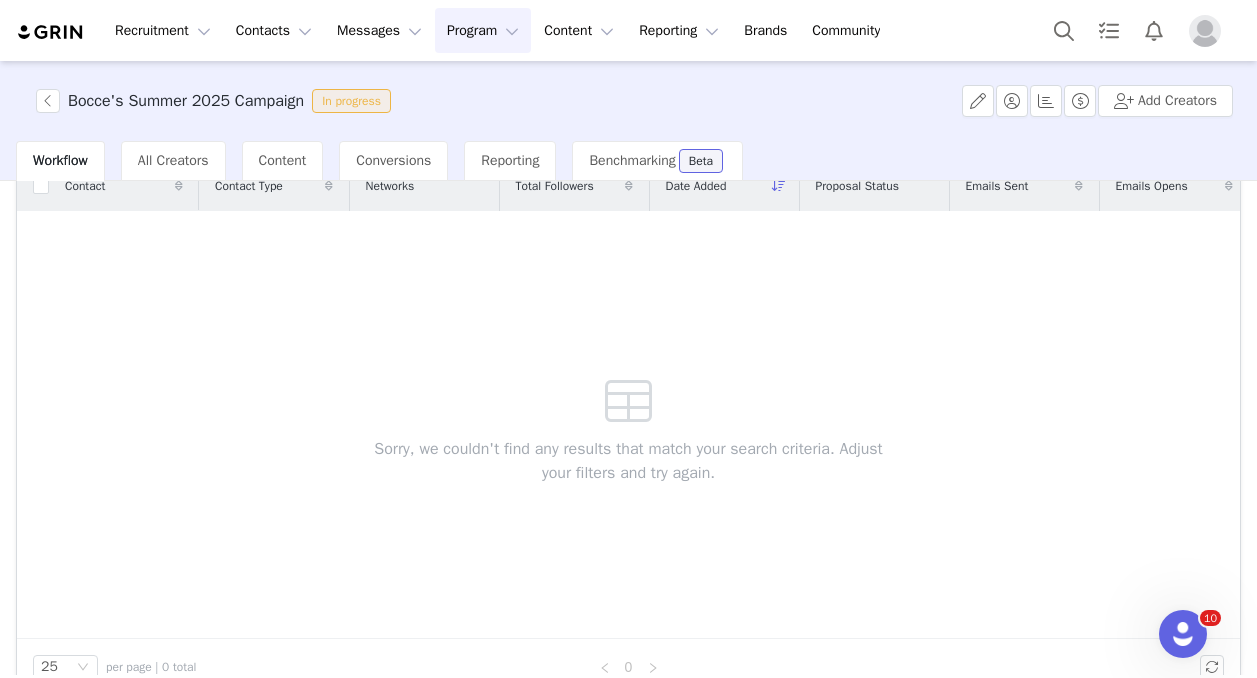 scroll, scrollTop: 0, scrollLeft: 0, axis: both 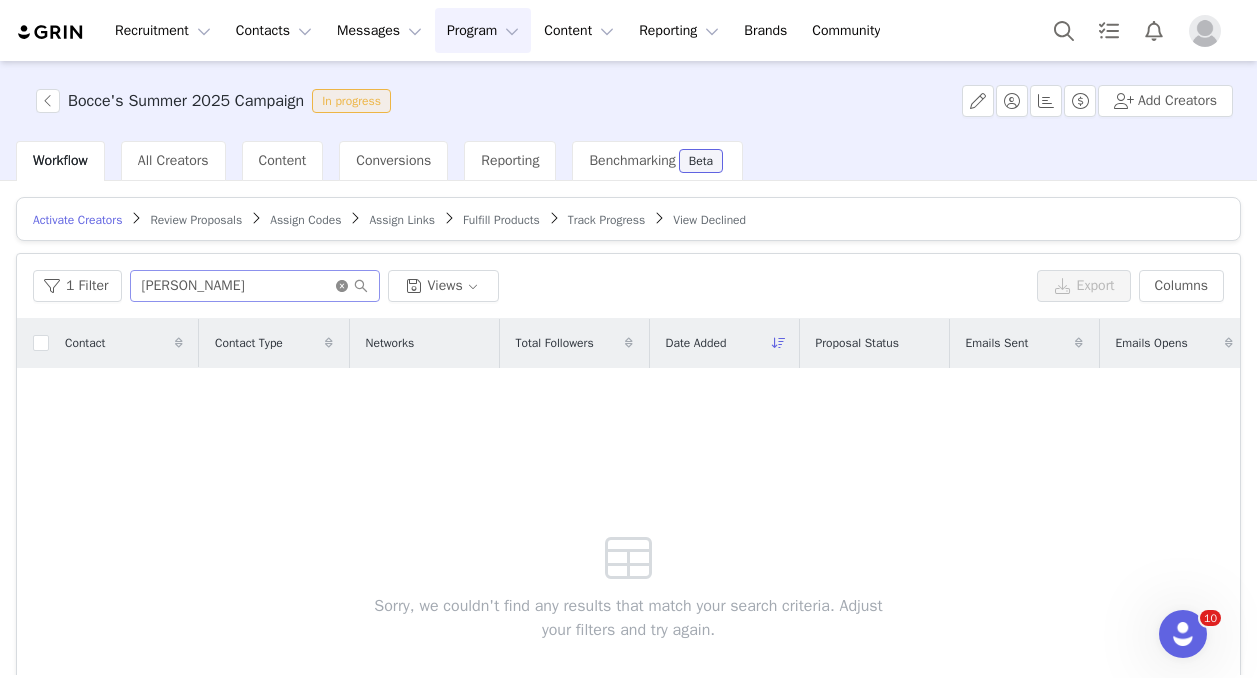 click 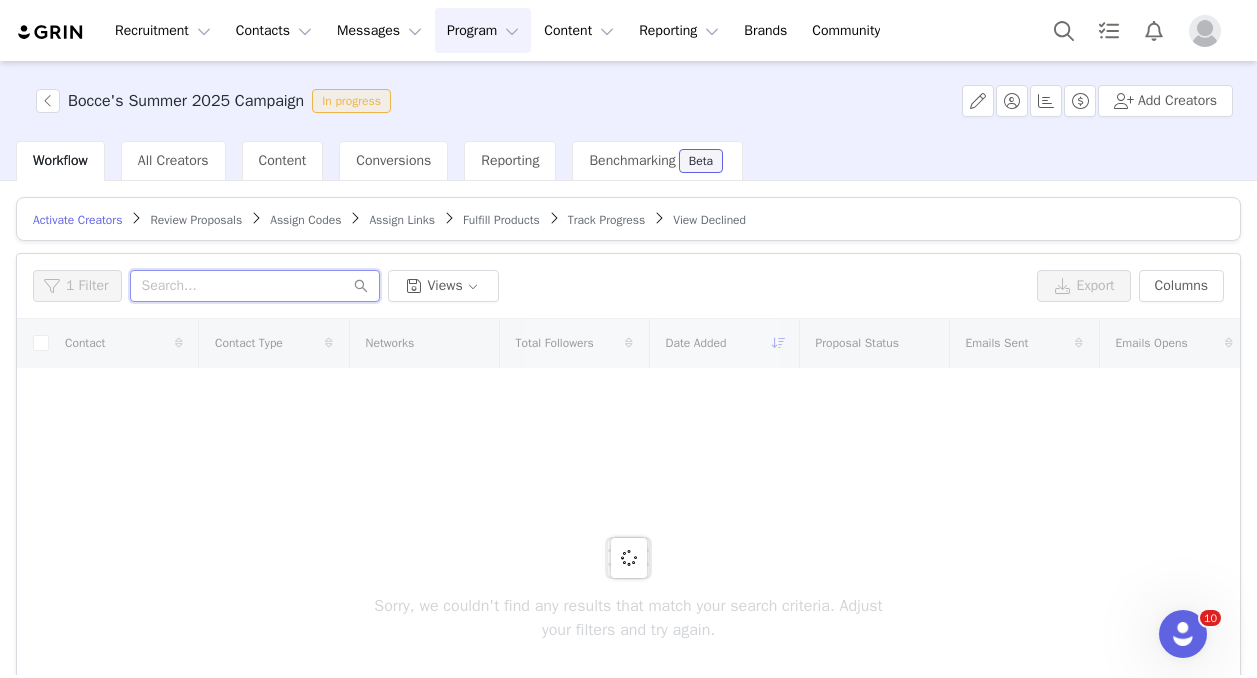 click at bounding box center (255, 286) 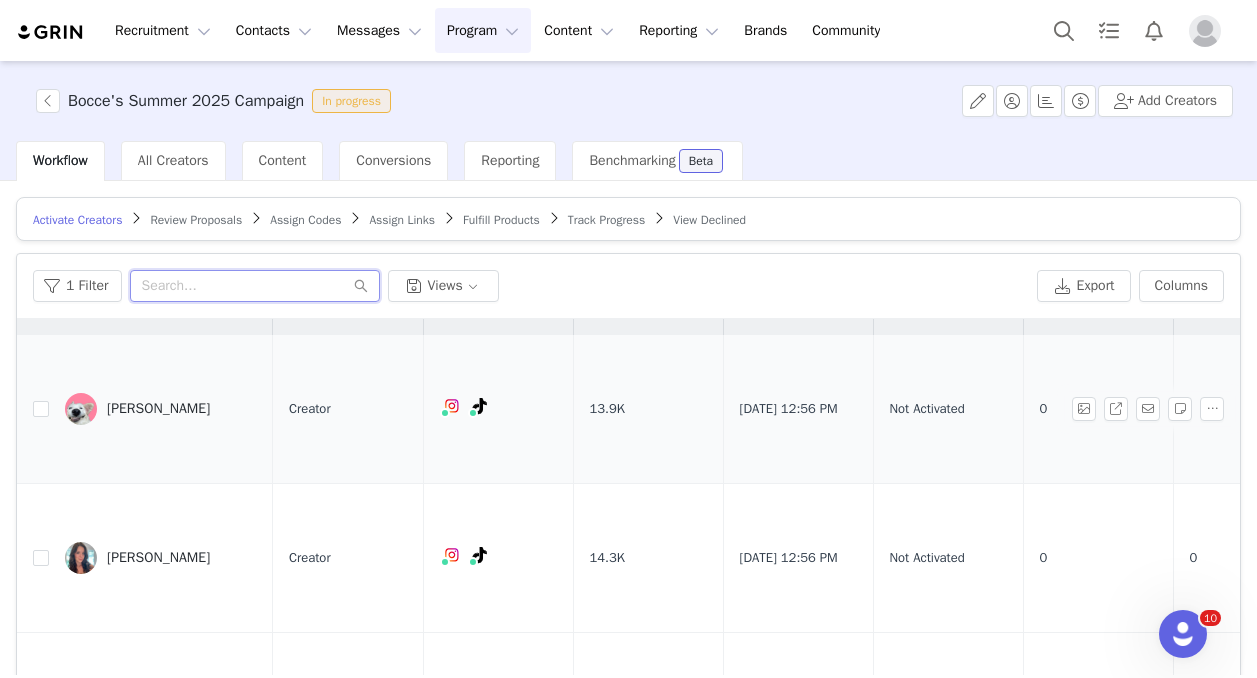scroll, scrollTop: 0, scrollLeft: 0, axis: both 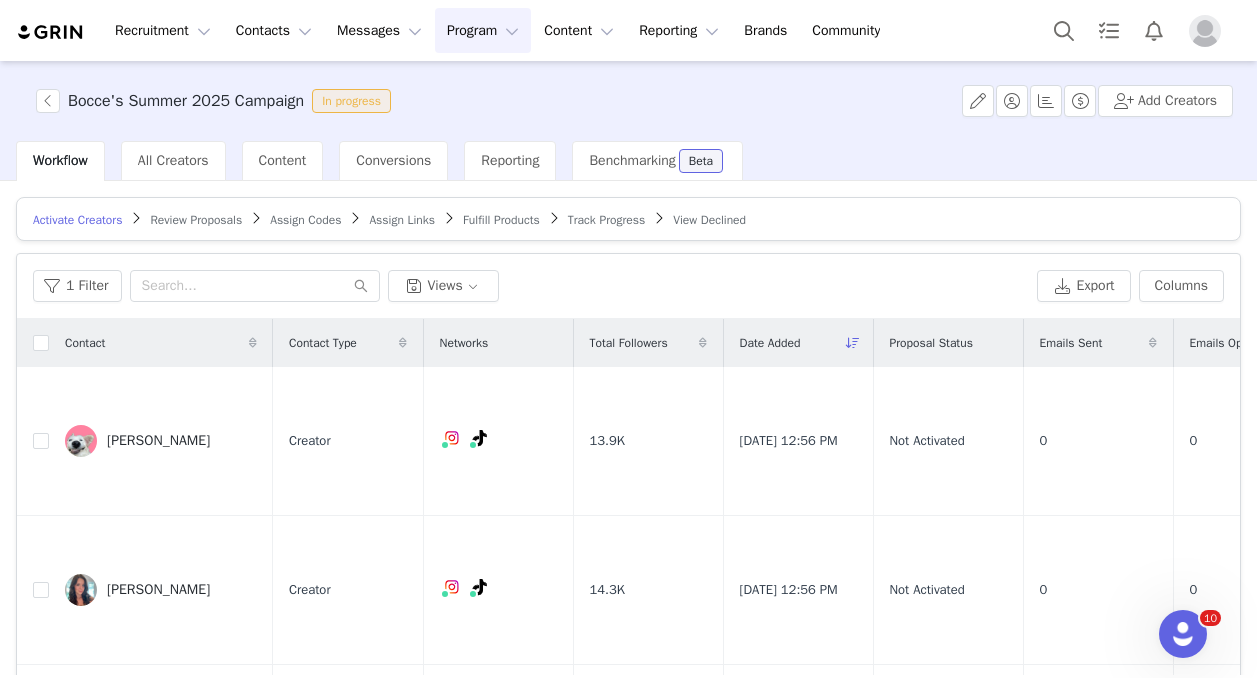 click at bounding box center [853, 343] 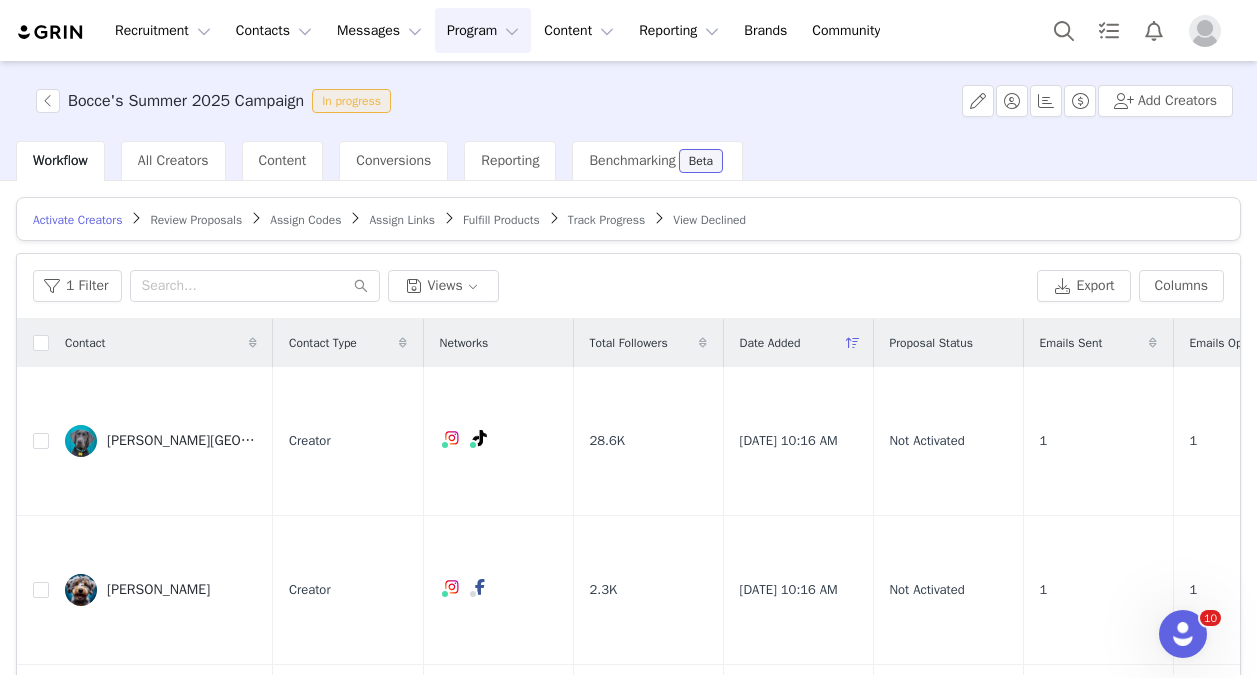 click on "Review Proposals" at bounding box center (196, 220) 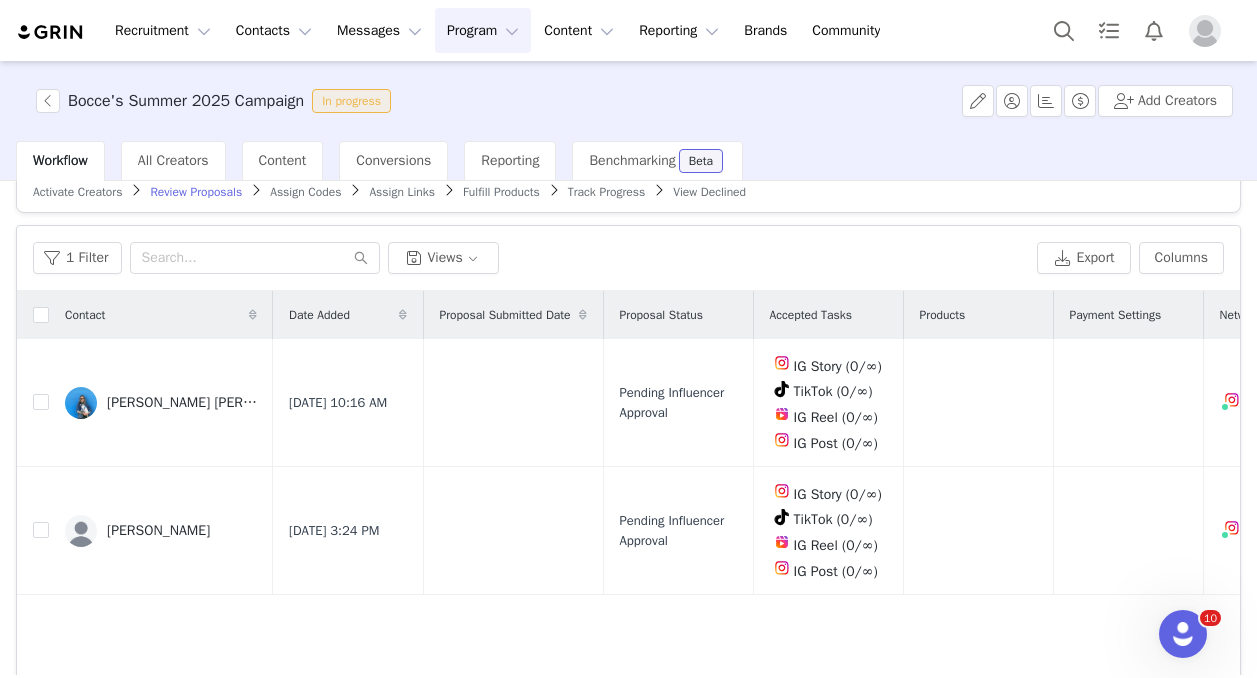 scroll, scrollTop: 32, scrollLeft: 0, axis: vertical 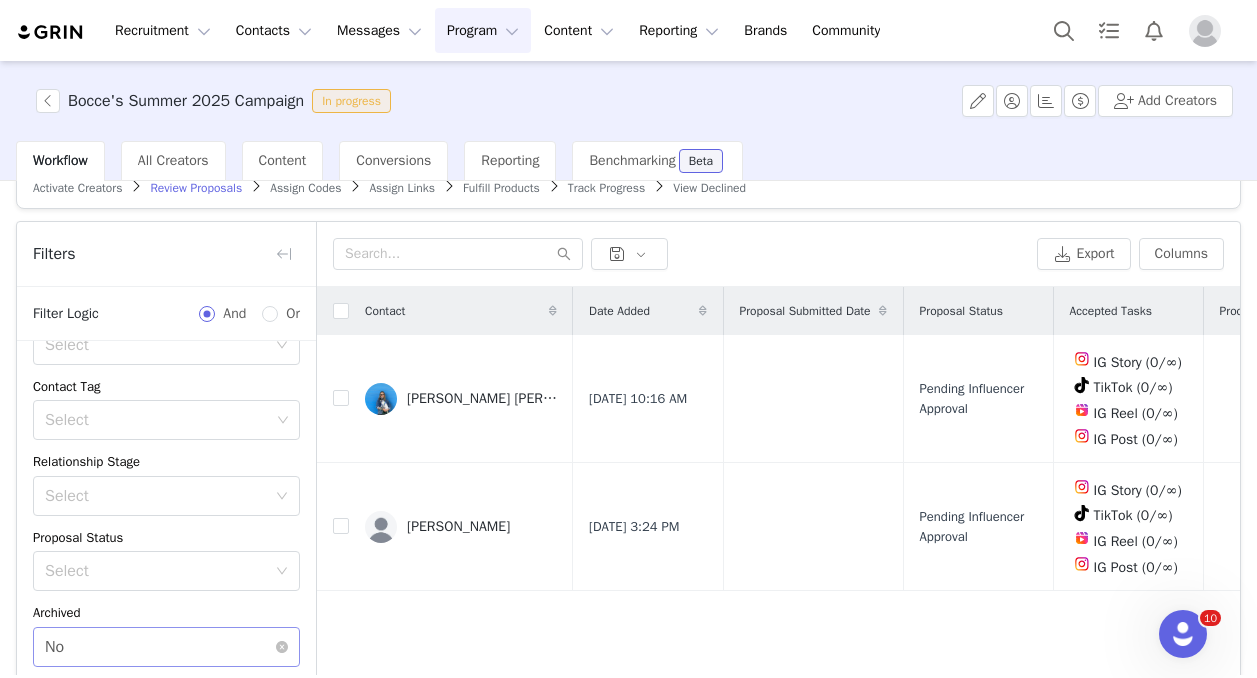 click on "Select No" at bounding box center [160, 647] 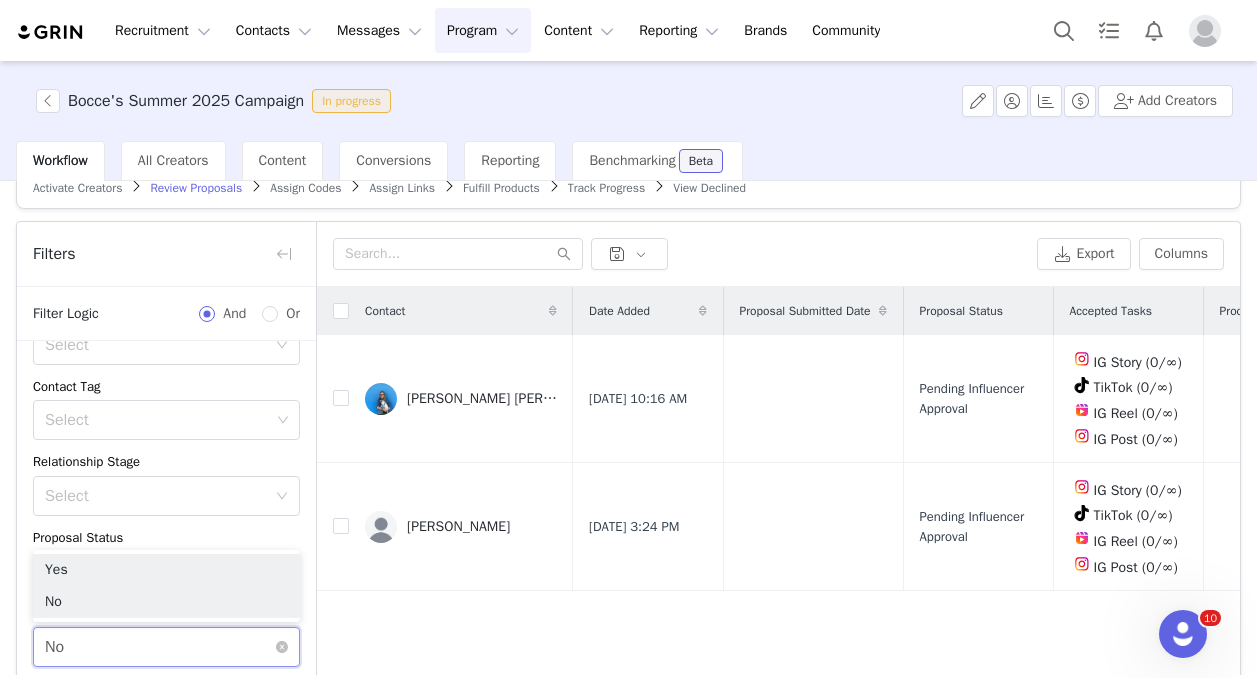 click on "Select No" at bounding box center (160, 647) 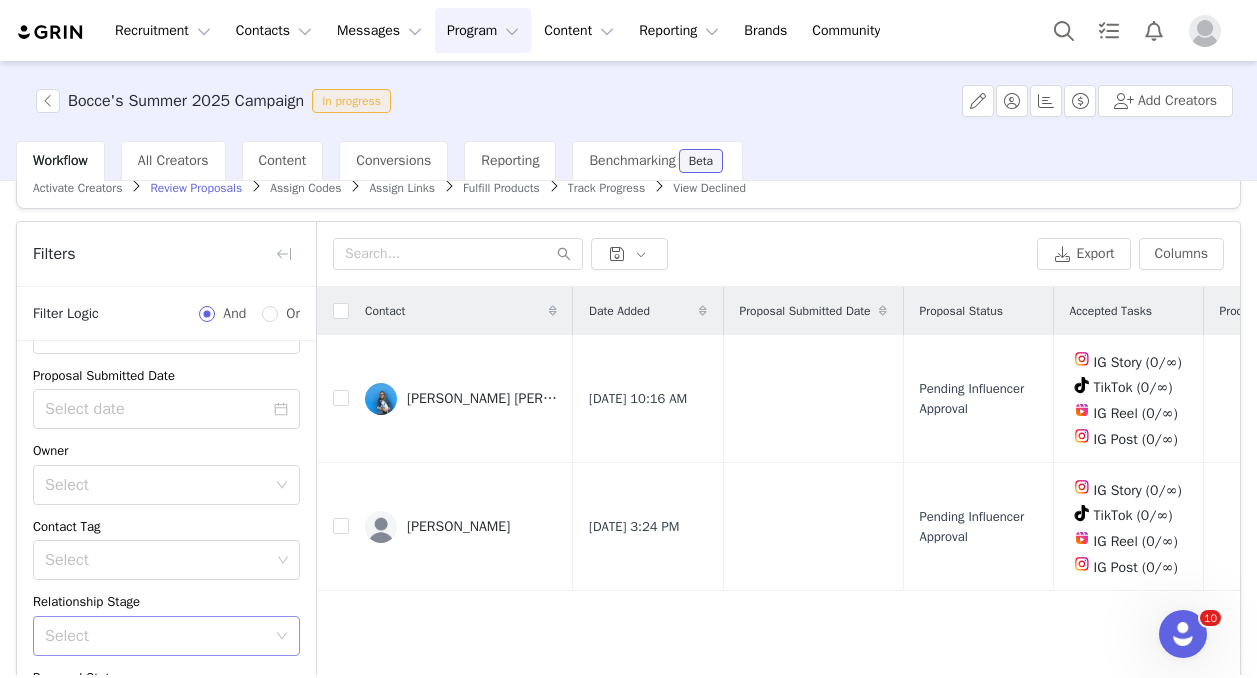 scroll, scrollTop: 0, scrollLeft: 0, axis: both 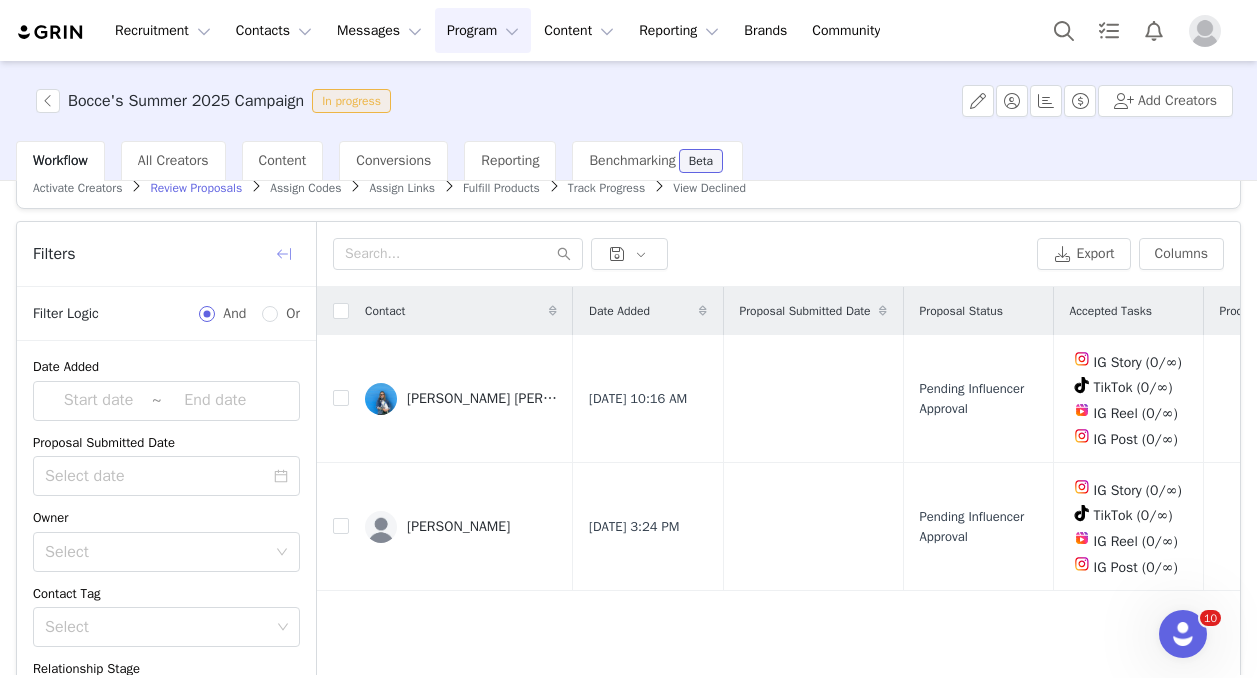 click at bounding box center (284, 254) 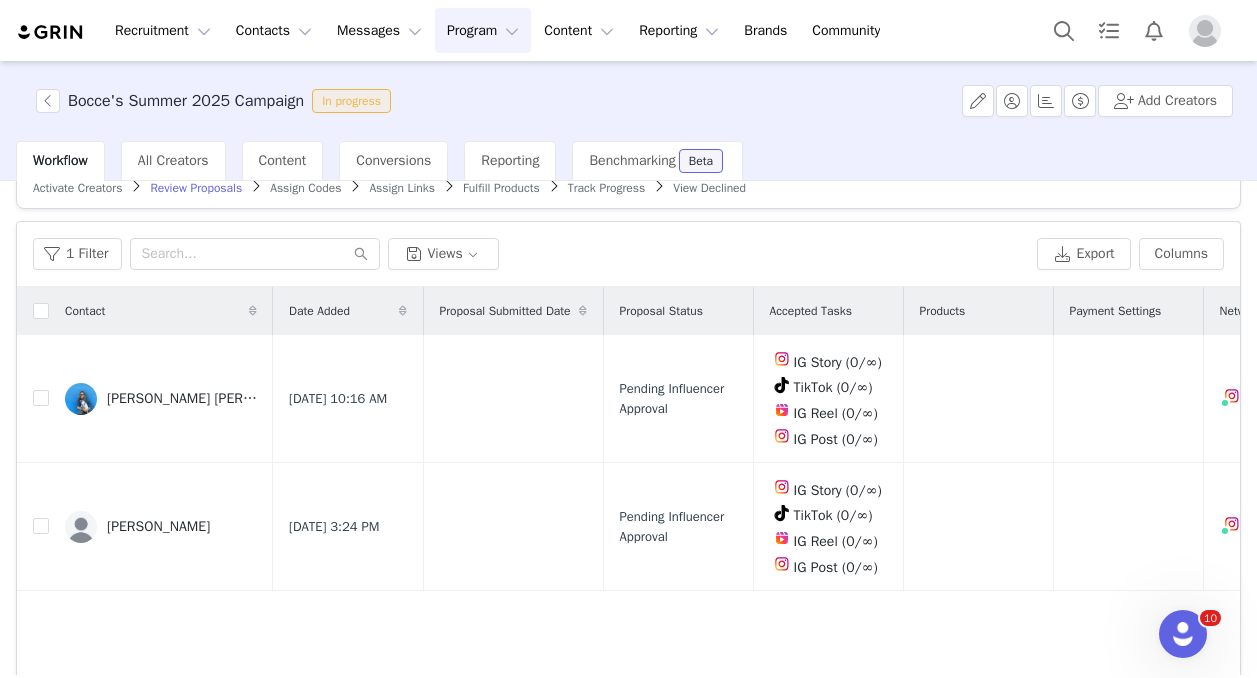 click on "Assign Codes" at bounding box center (305, 188) 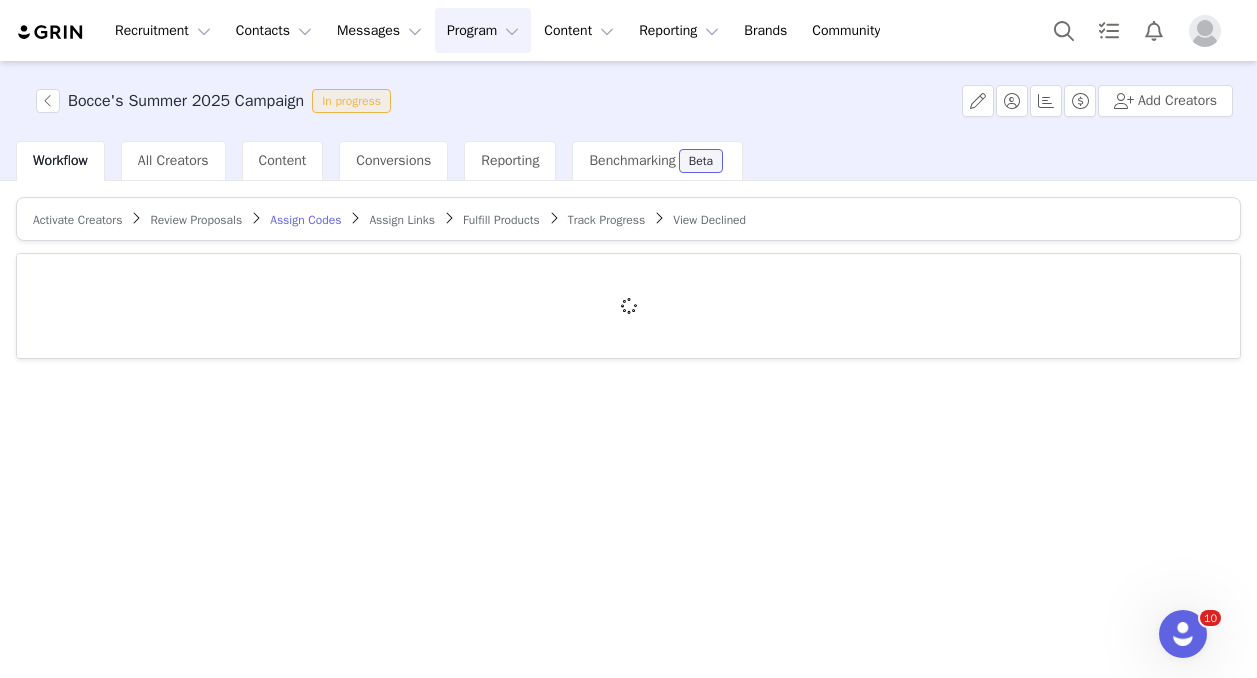 scroll, scrollTop: 0, scrollLeft: 0, axis: both 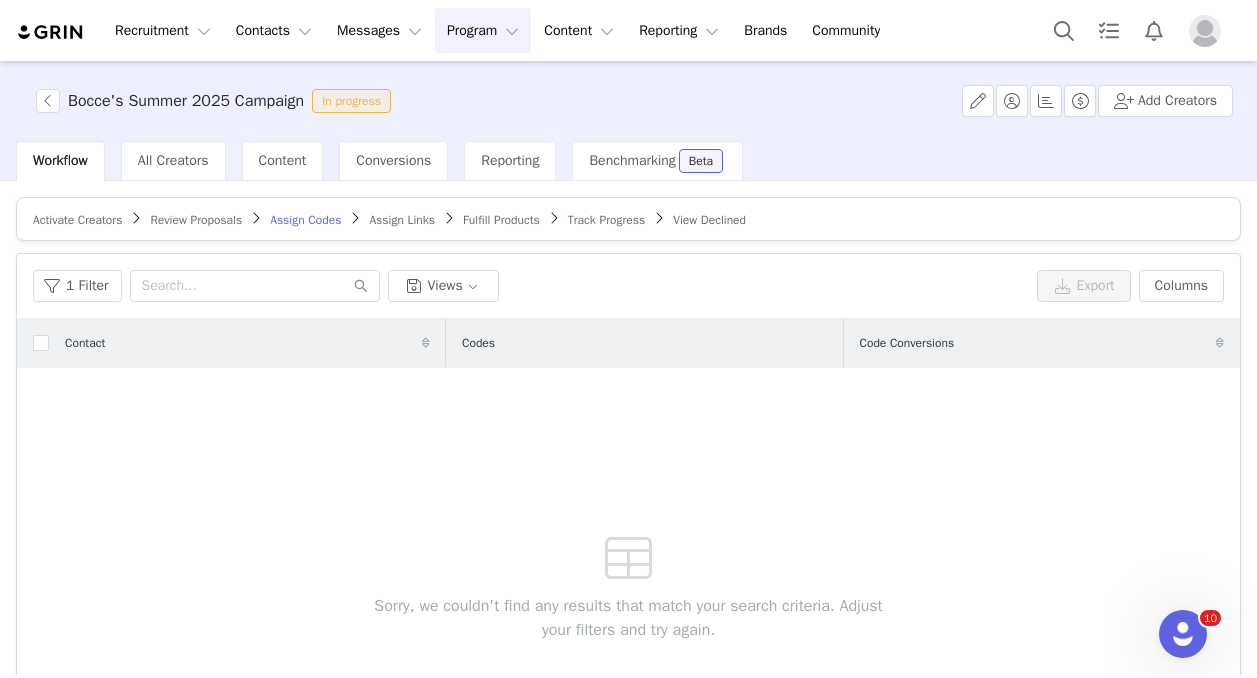 click on "Assign Links" at bounding box center [402, 220] 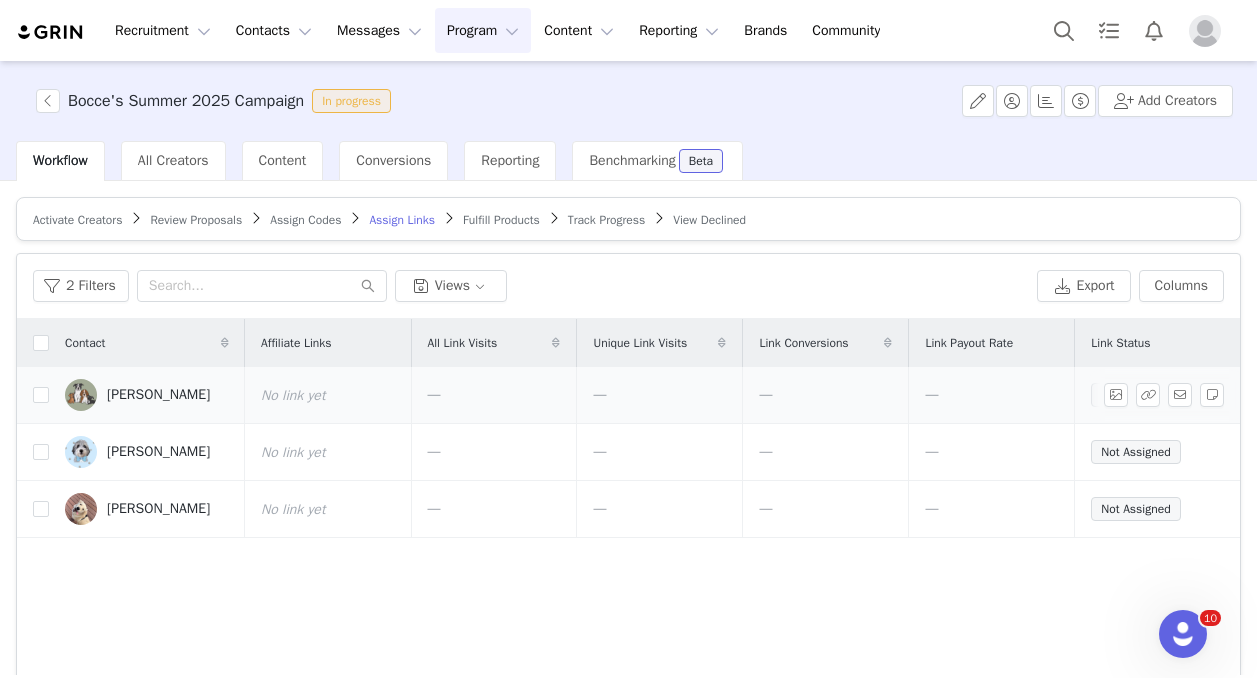 click on "[PERSON_NAME]" at bounding box center [158, 395] 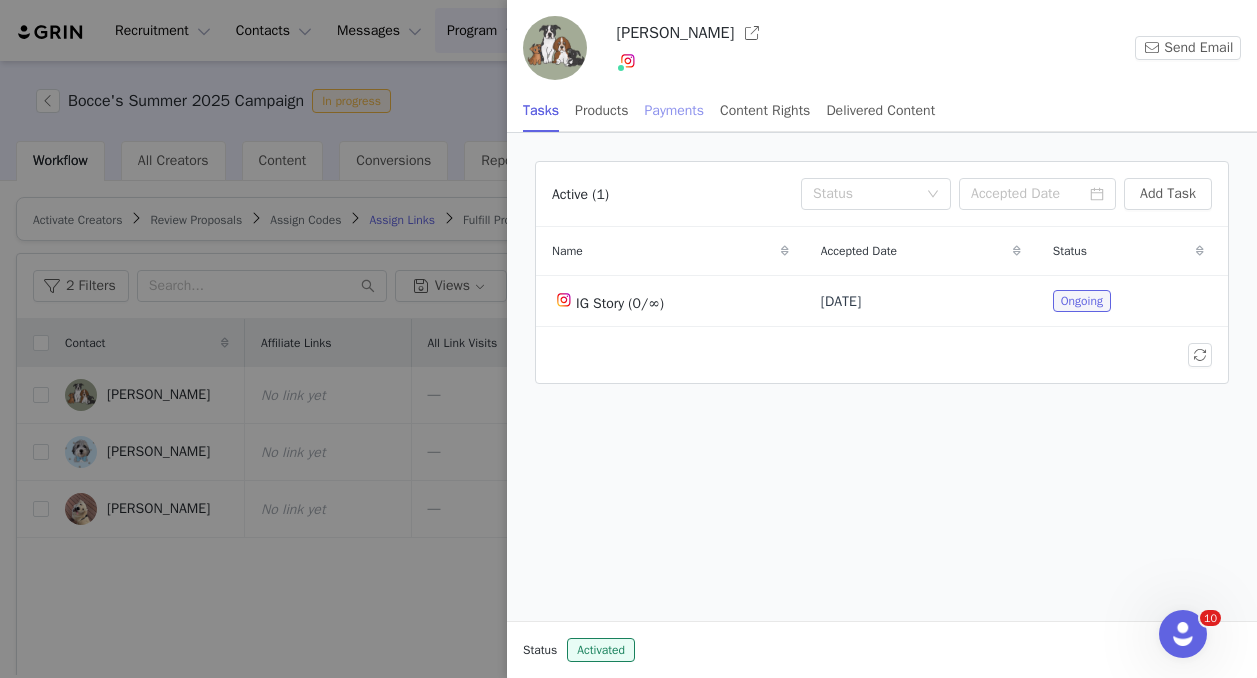 click on "Payments" at bounding box center (675, 110) 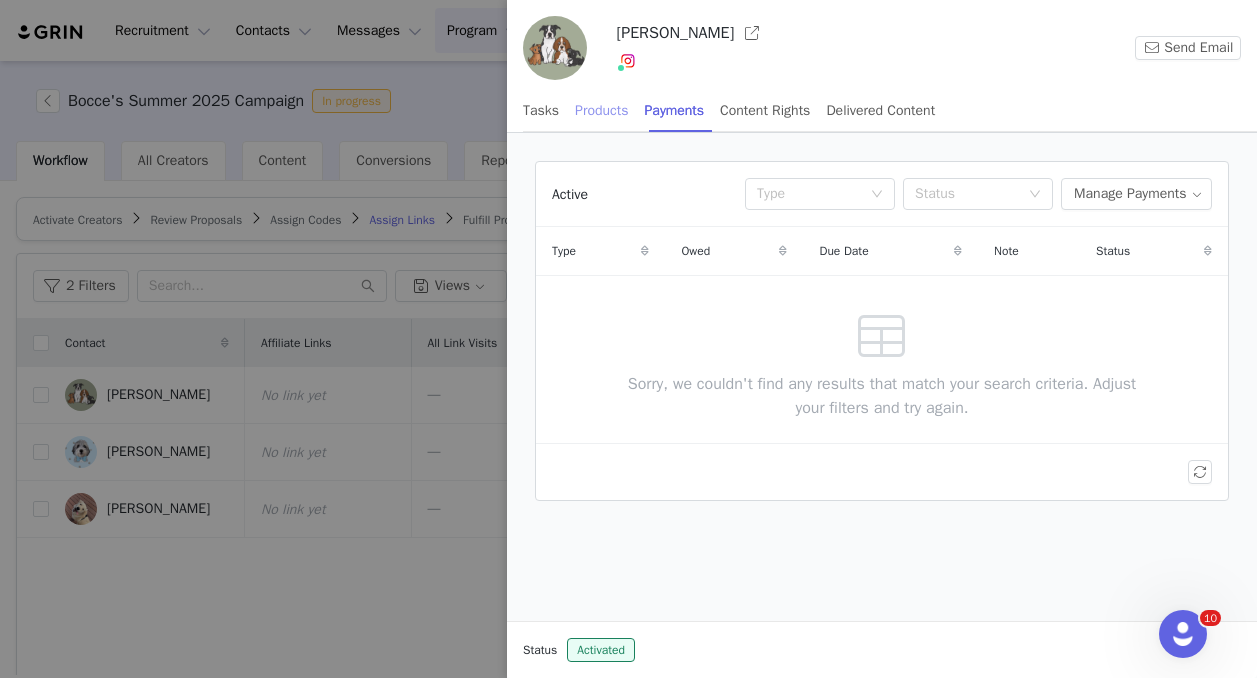 click on "Products" at bounding box center (601, 110) 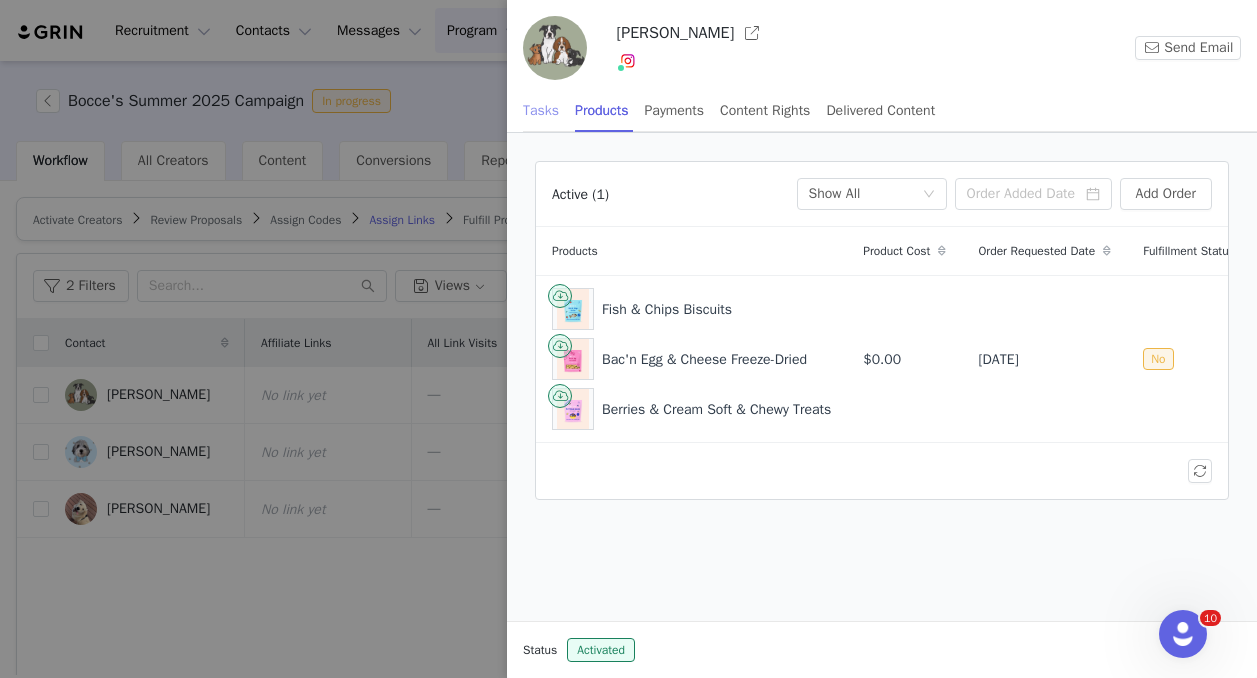 click on "Tasks" at bounding box center (541, 110) 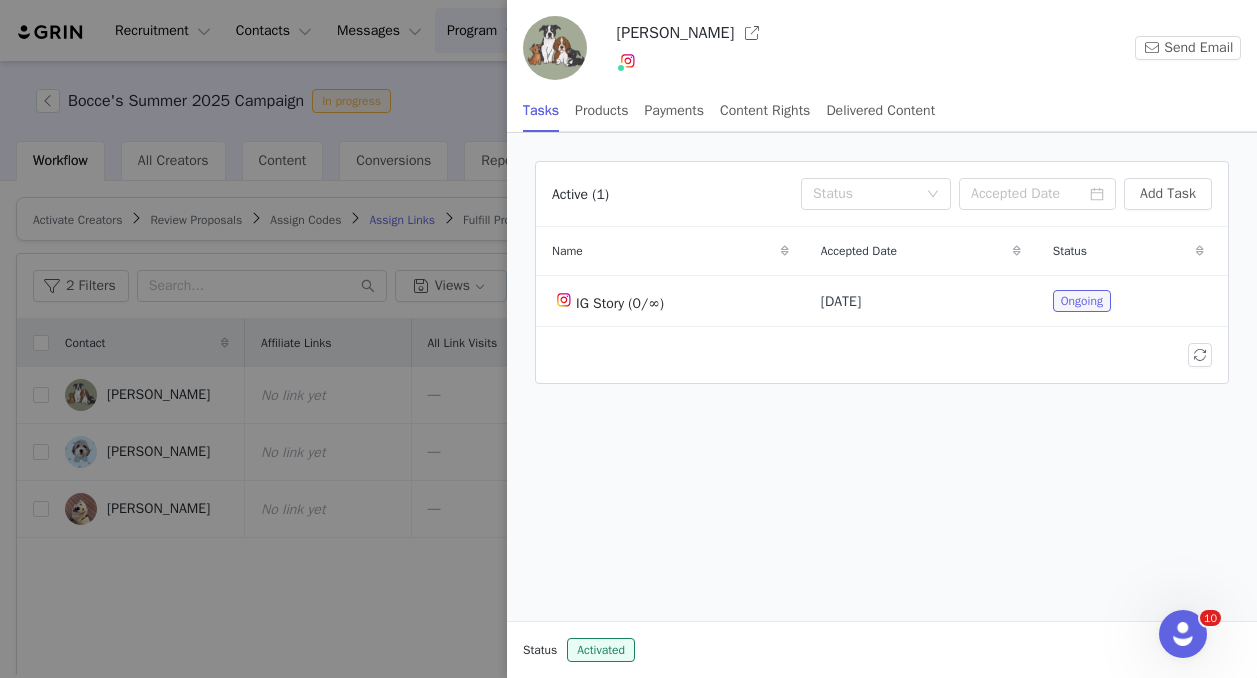 click at bounding box center [628, 339] 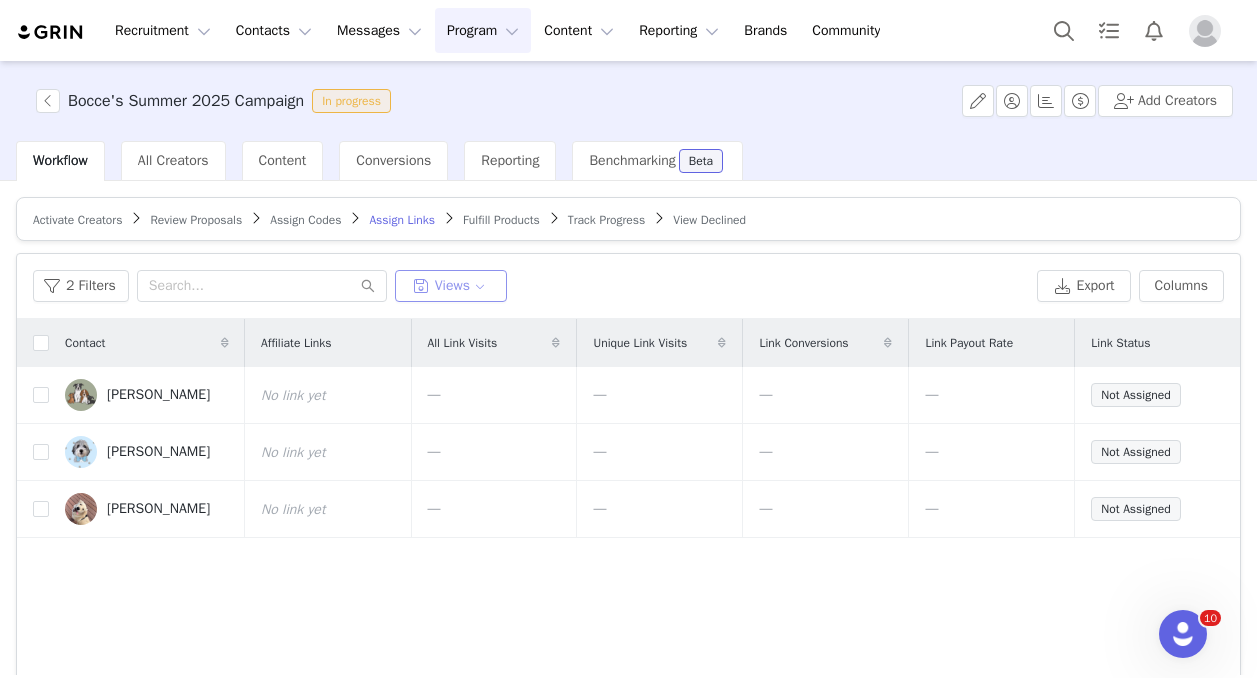 click on "Views" at bounding box center [451, 286] 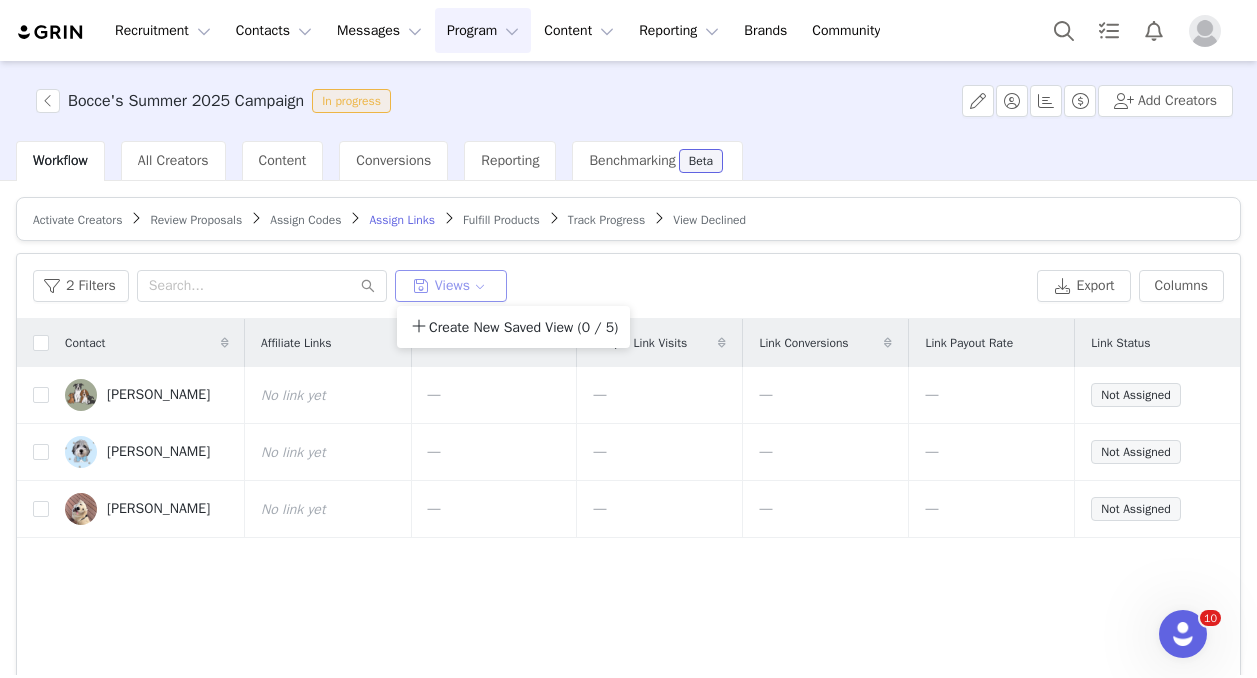 click on "Views" at bounding box center (451, 286) 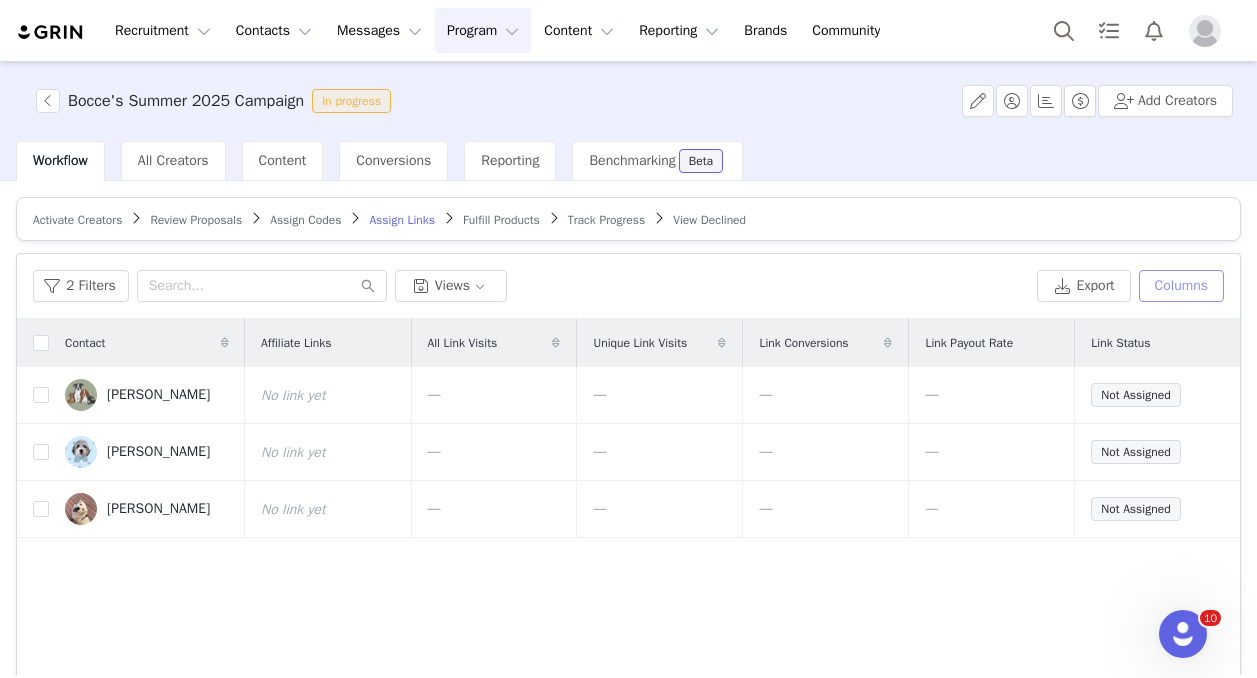 click on "Columns" at bounding box center [1181, 286] 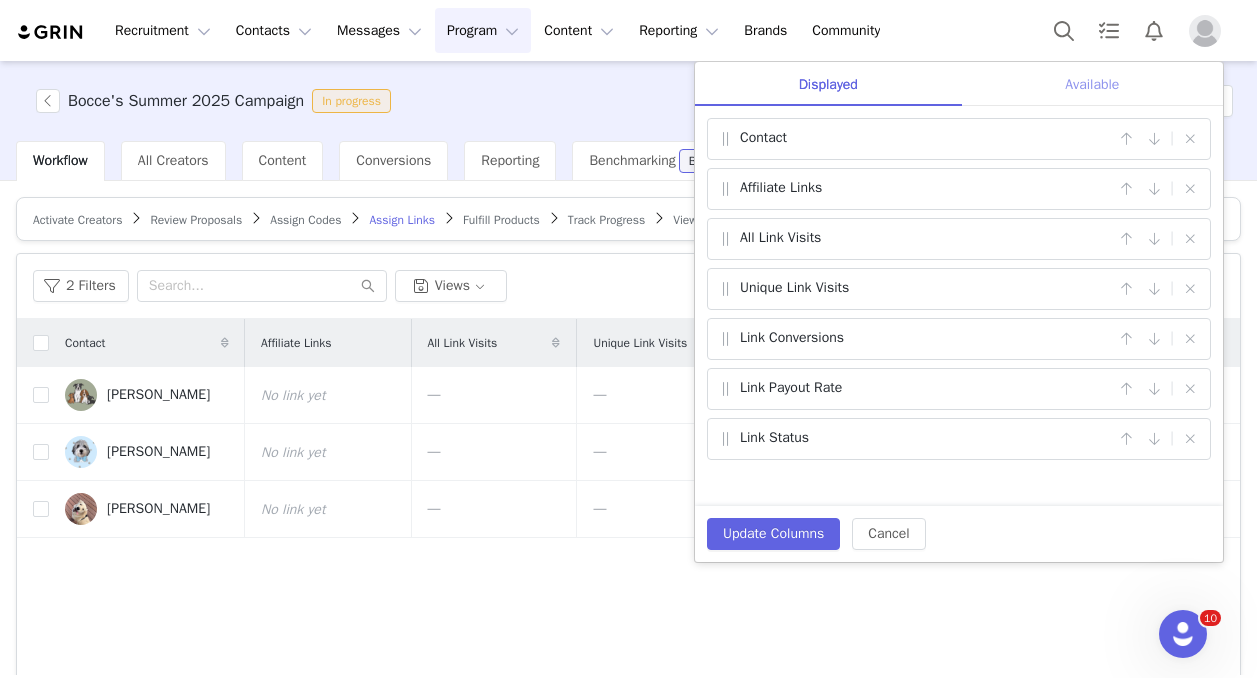 click on "Available" at bounding box center (1092, 84) 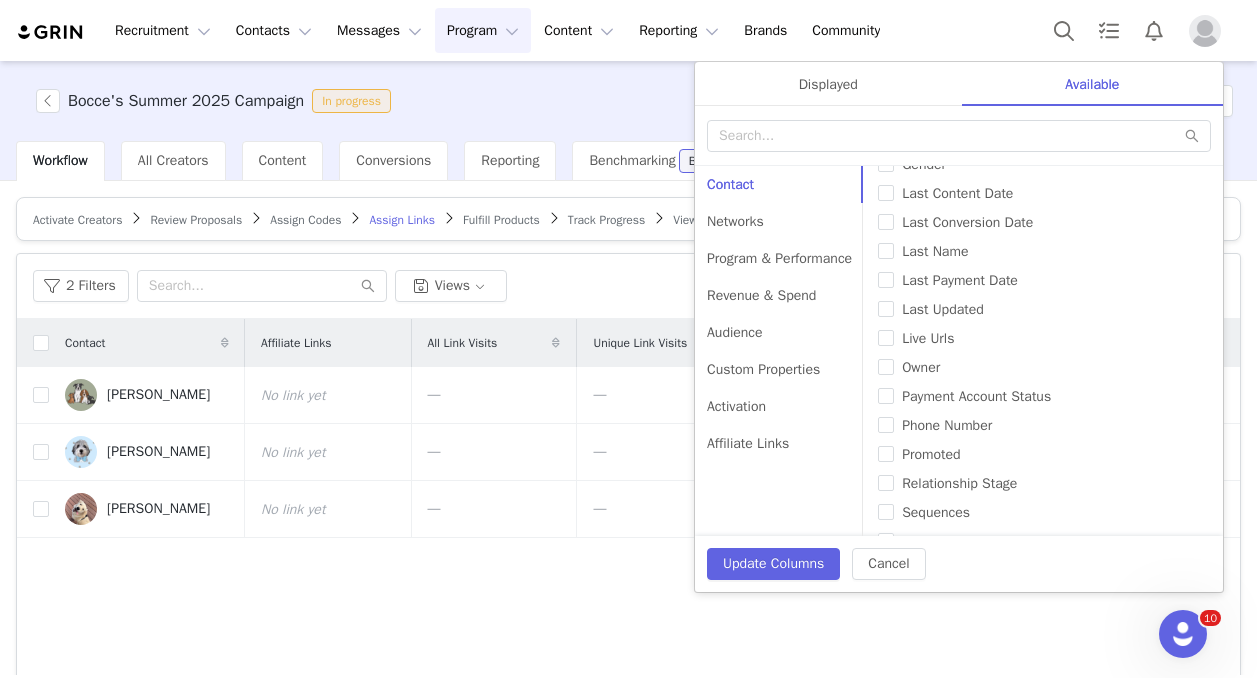 scroll, scrollTop: 435, scrollLeft: 0, axis: vertical 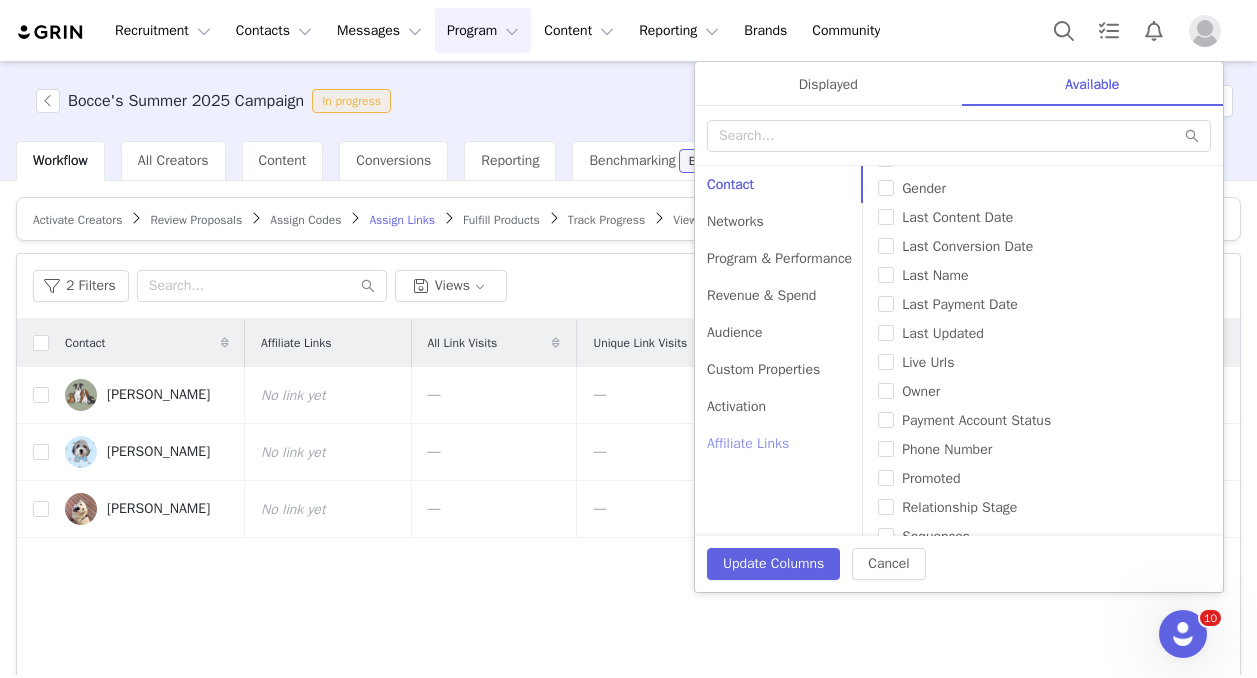 click on "Affiliate Links" at bounding box center [779, 443] 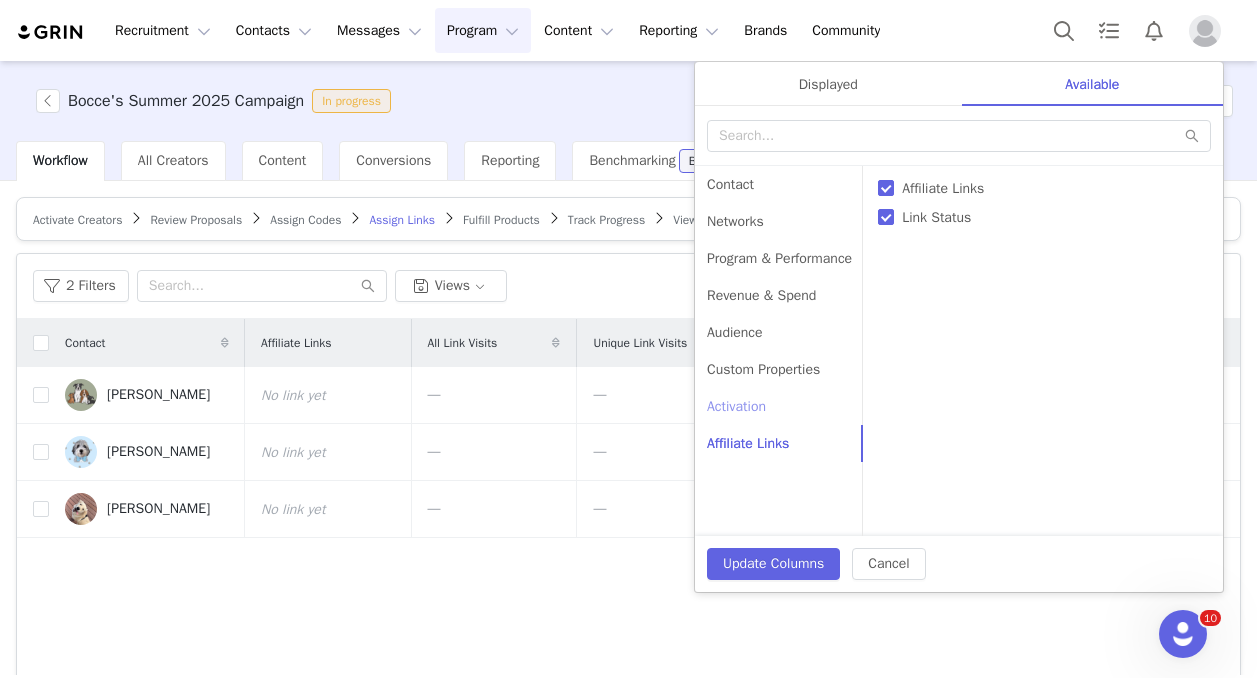 click on "Activation" at bounding box center [779, 406] 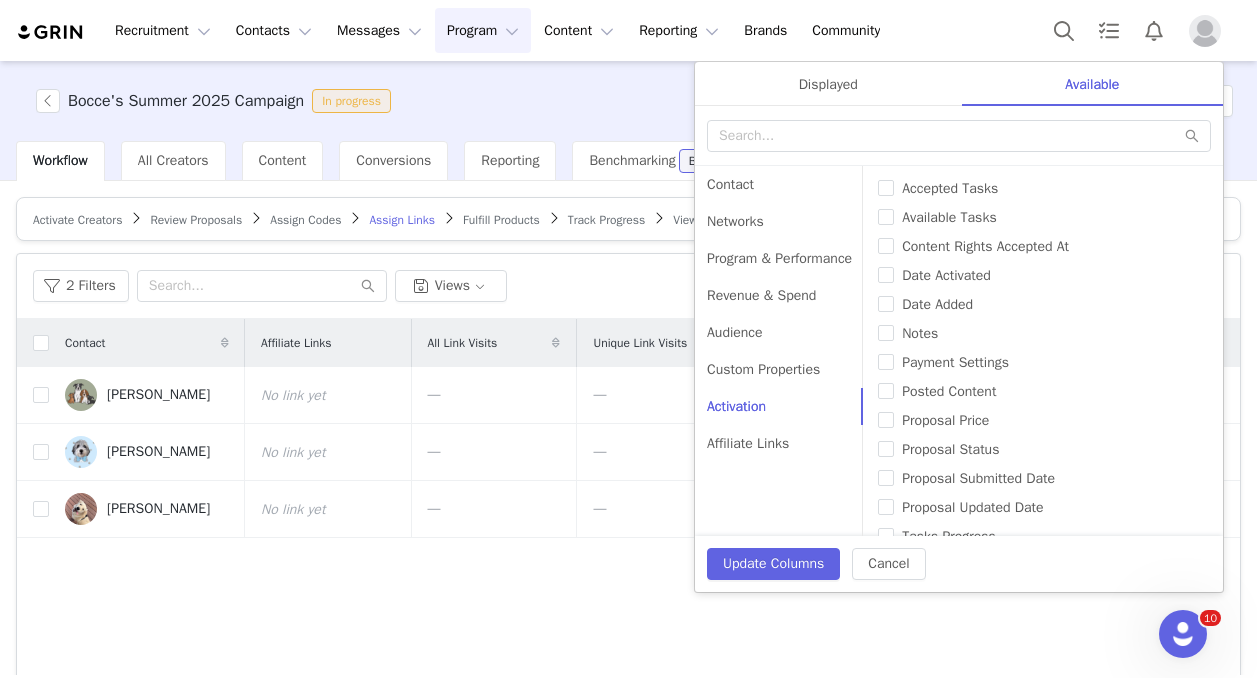 scroll, scrollTop: 52, scrollLeft: 0, axis: vertical 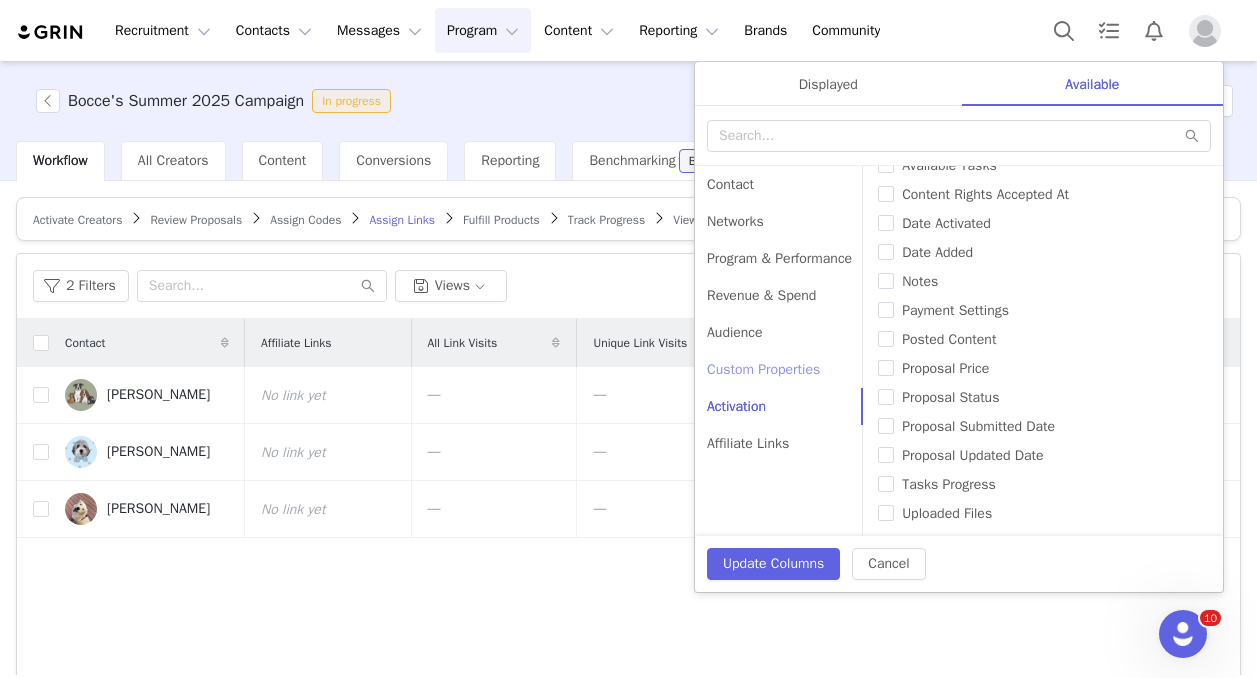 click on "Custom Properties" at bounding box center (779, 369) 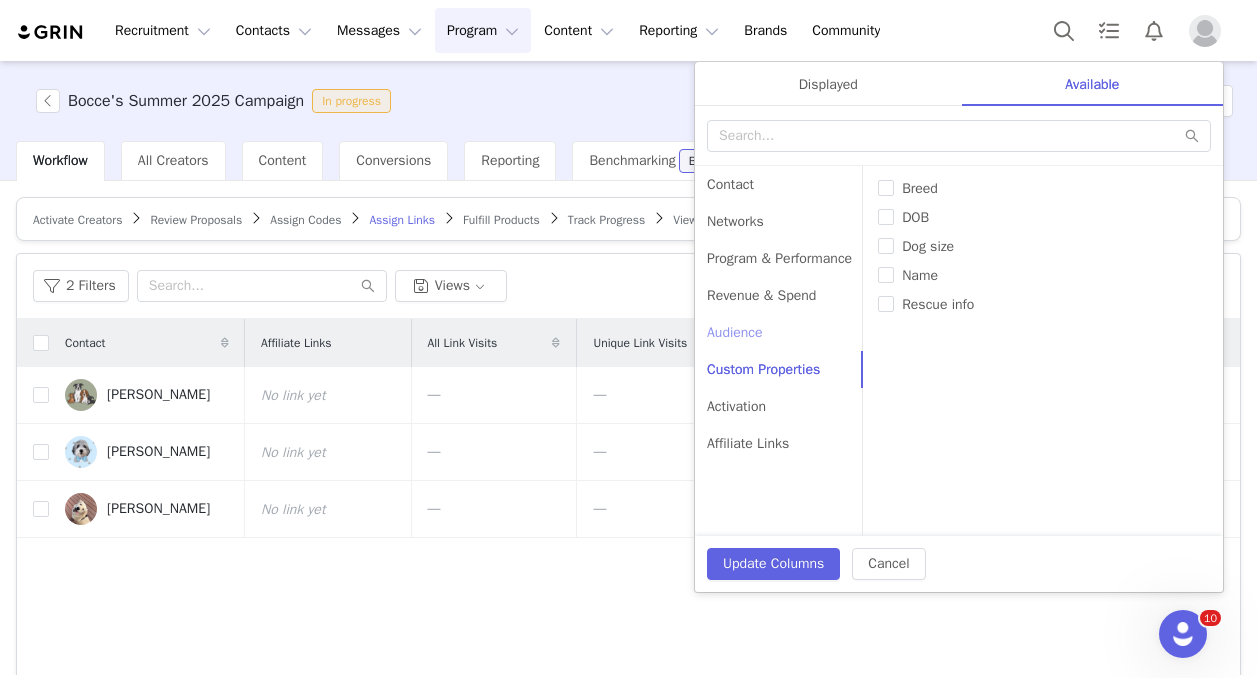 click on "Audience" at bounding box center (779, 332) 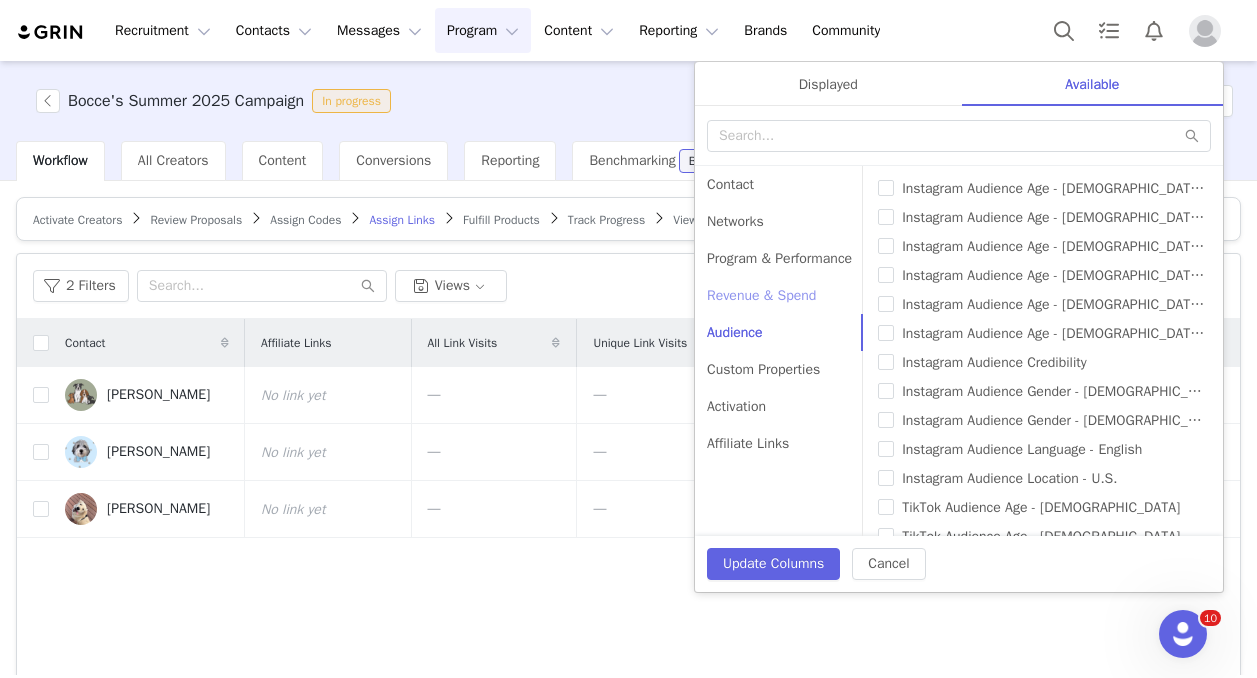 click on "Revenue & Spend" at bounding box center (779, 295) 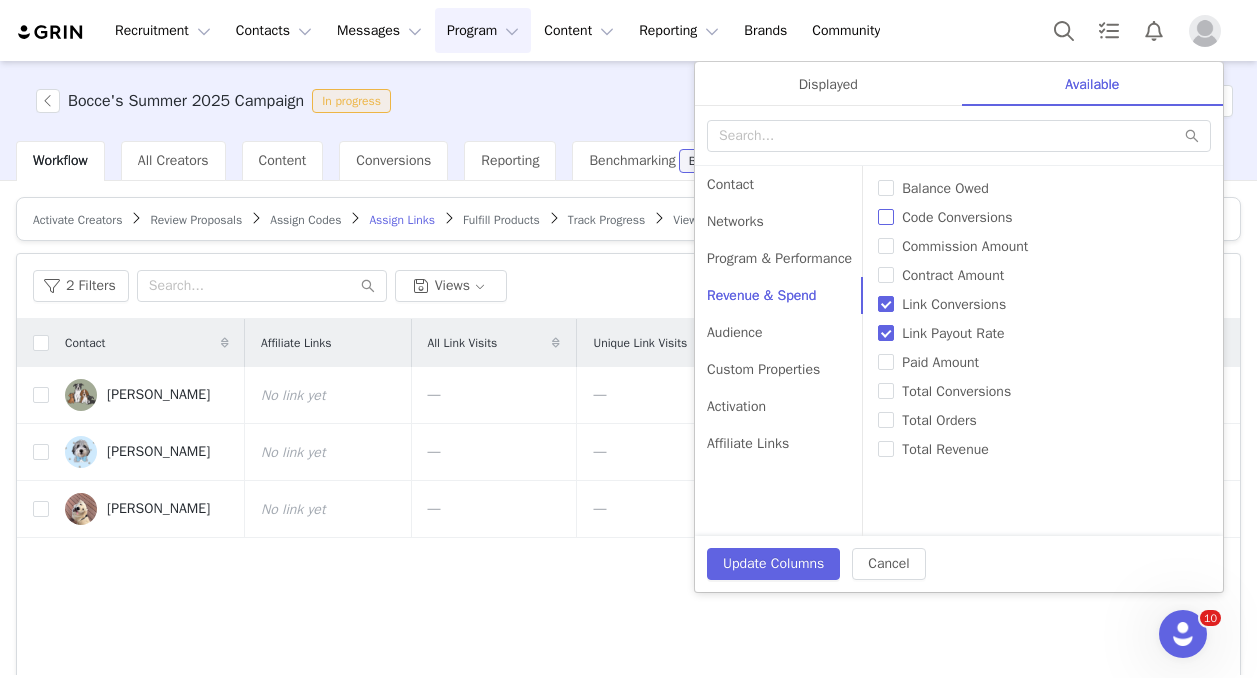 click on "Code Conversions" at bounding box center [957, 217] 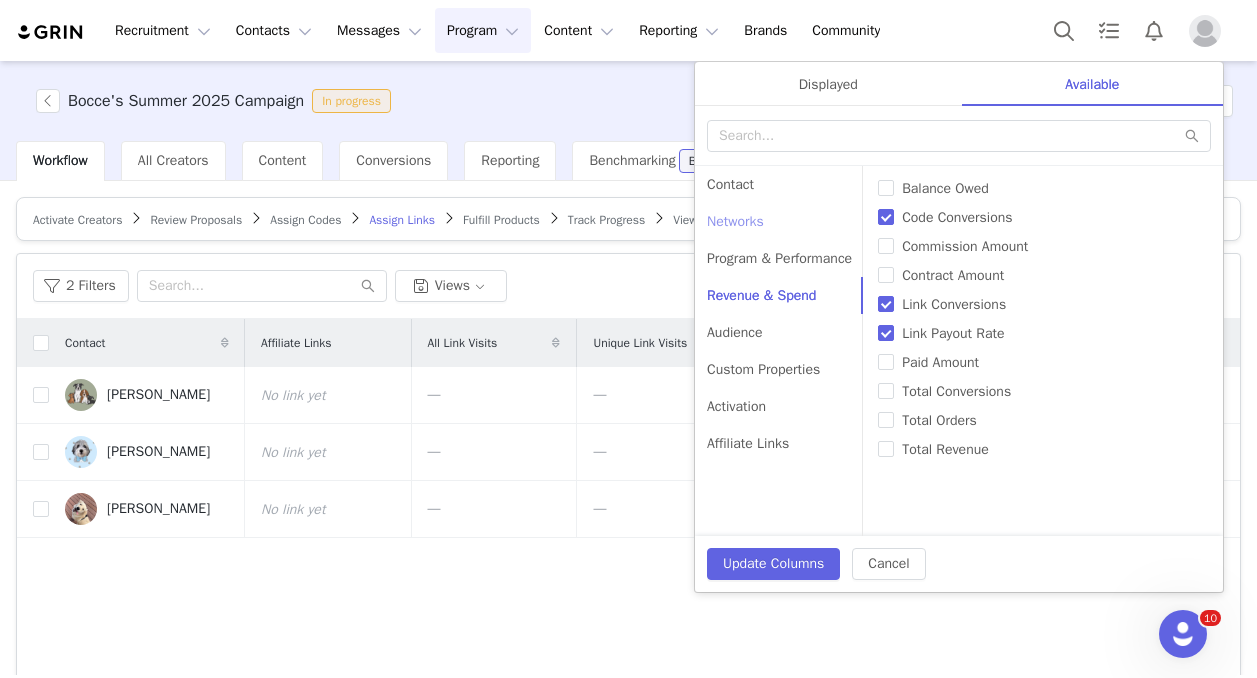 click on "Networks" at bounding box center (779, 221) 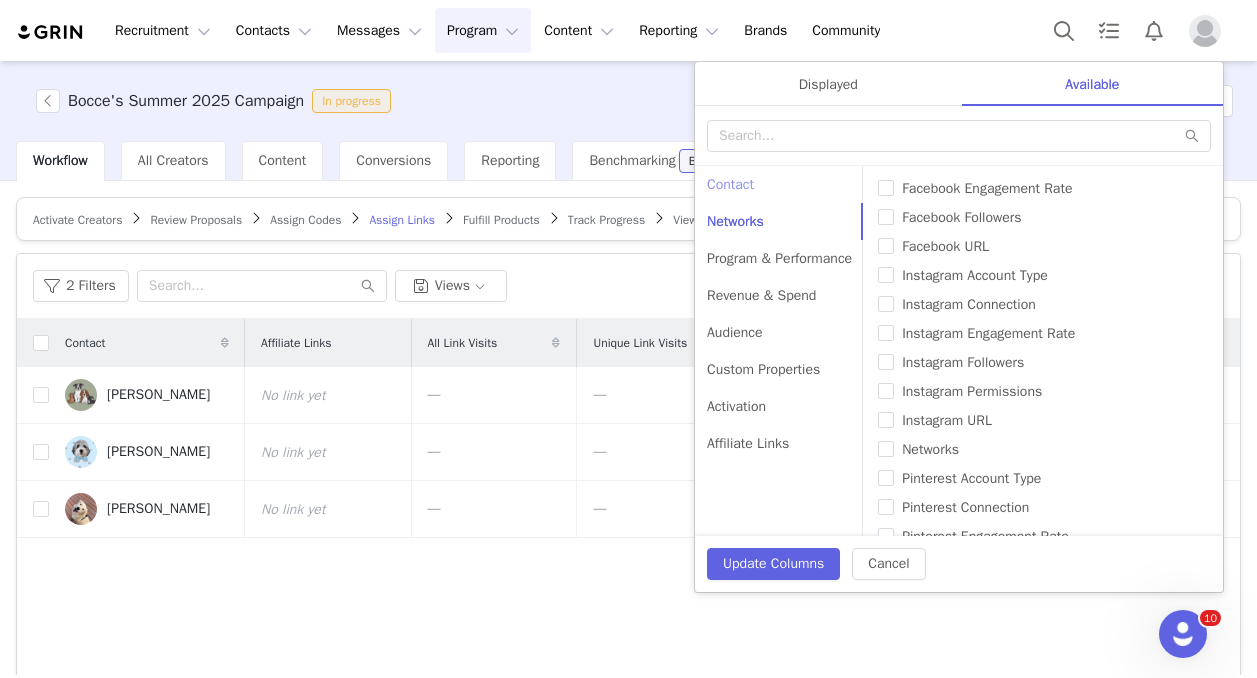 click on "Contact" at bounding box center (779, 184) 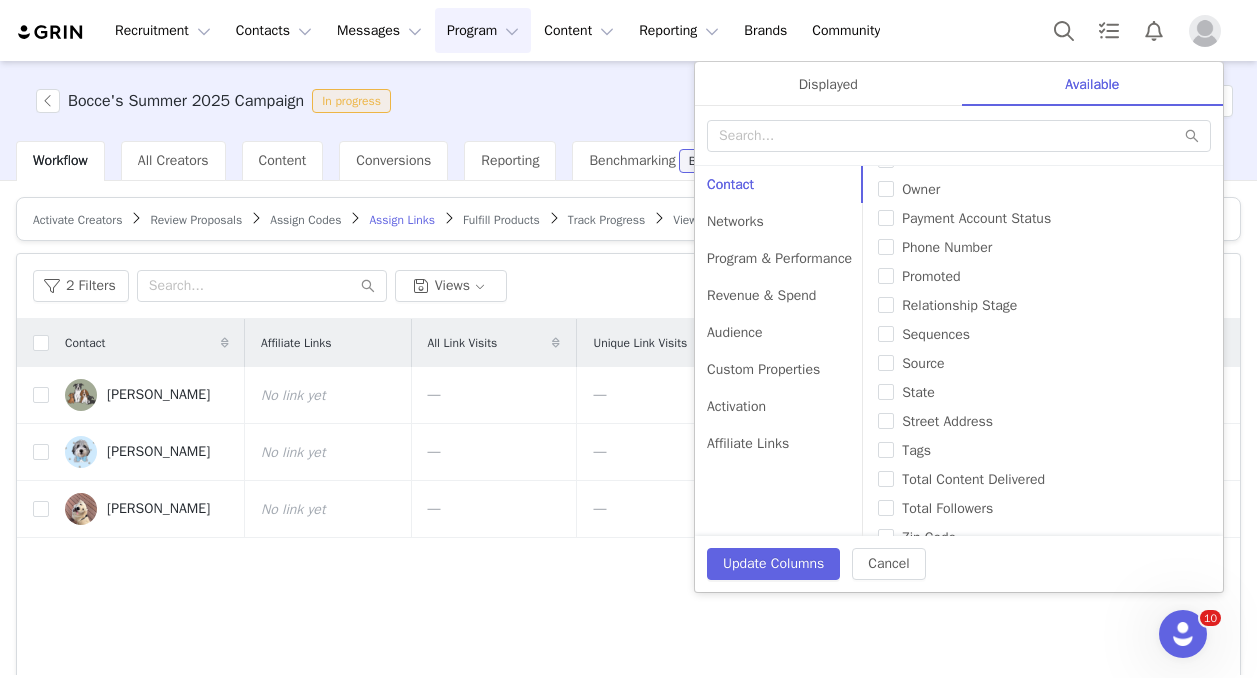 scroll, scrollTop: 661, scrollLeft: 0, axis: vertical 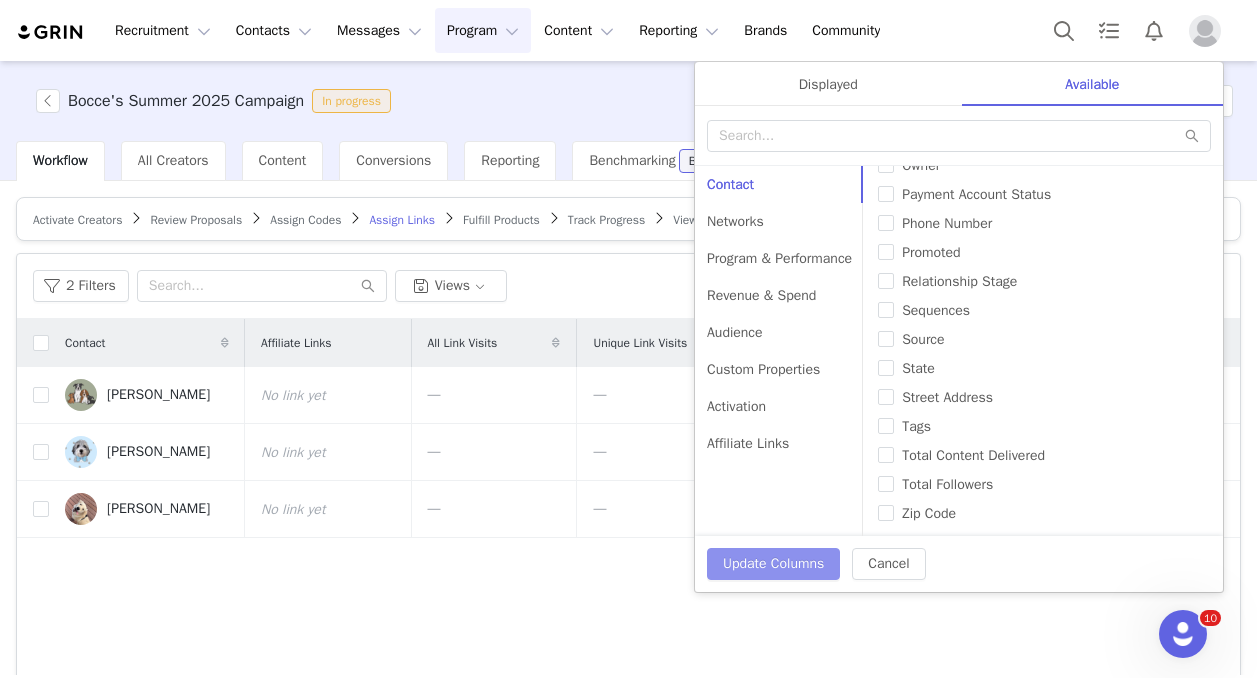 click on "Update Columns" at bounding box center (773, 564) 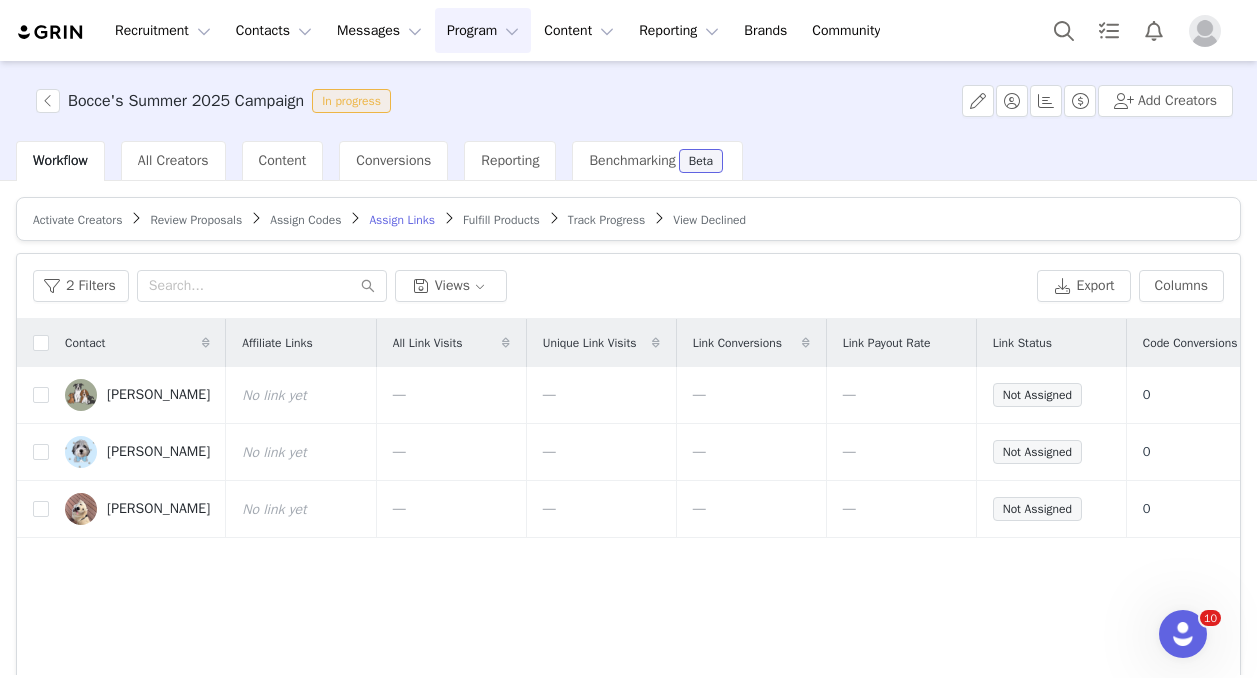scroll, scrollTop: 0, scrollLeft: 57, axis: horizontal 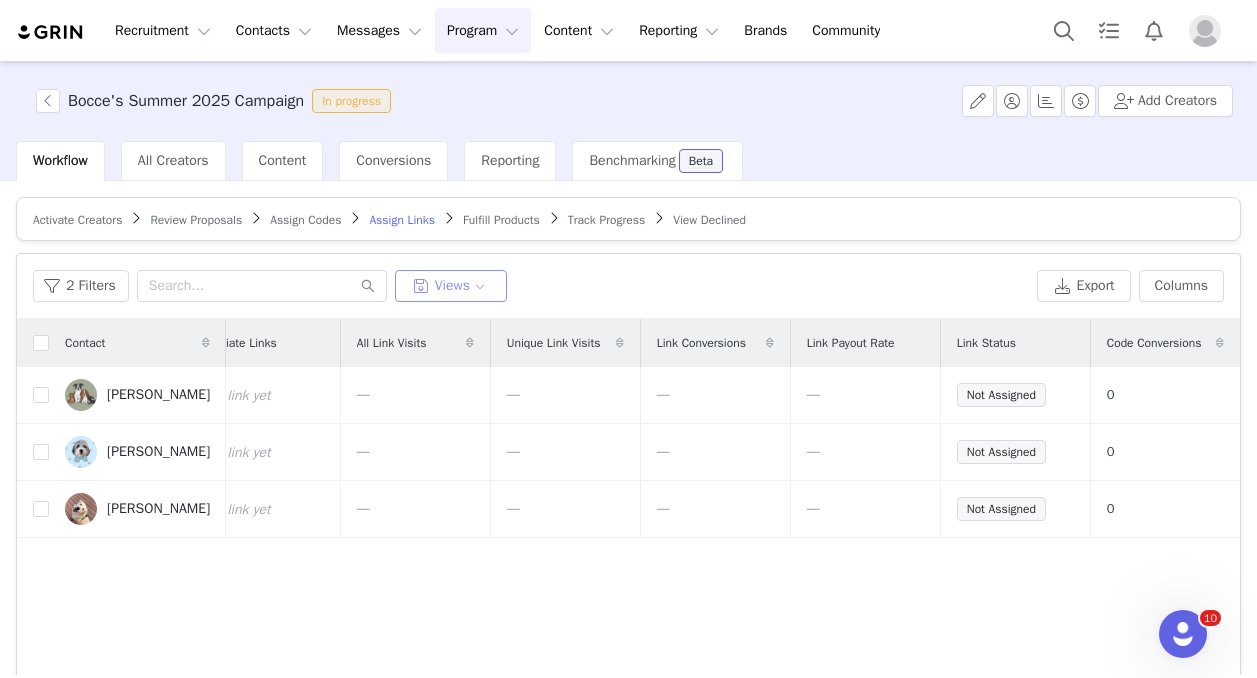click on "Views" at bounding box center [451, 286] 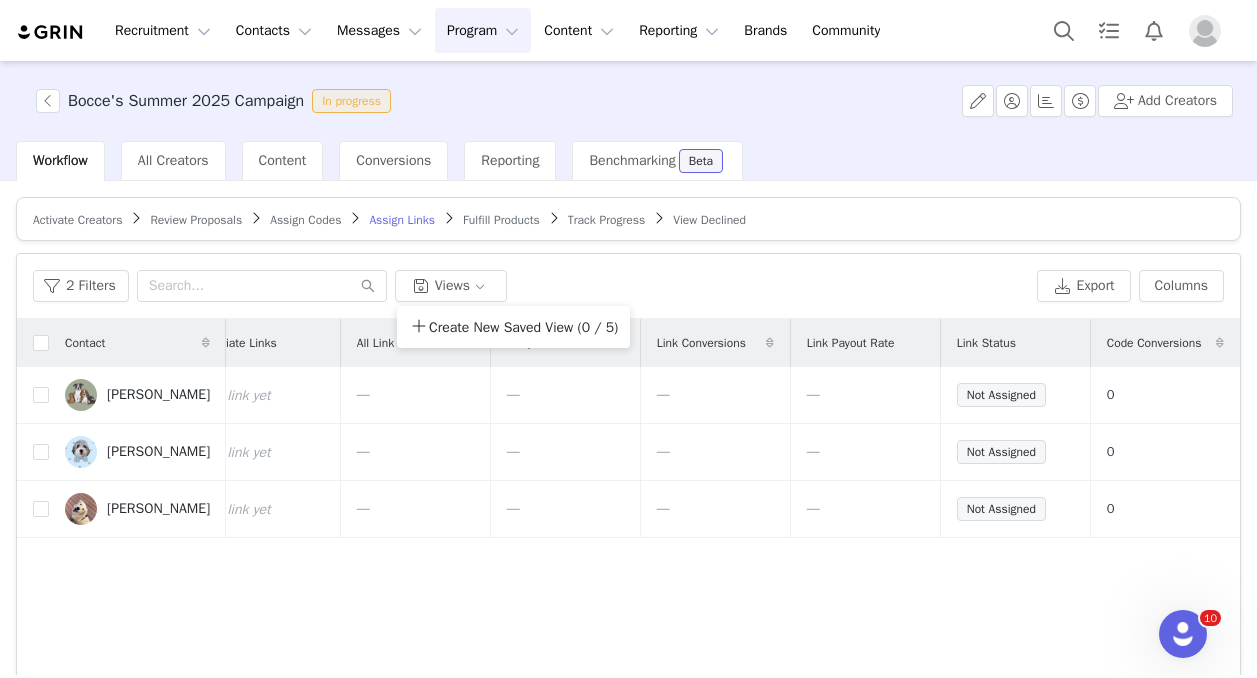 click on "2 Filters Views" at bounding box center (531, 286) 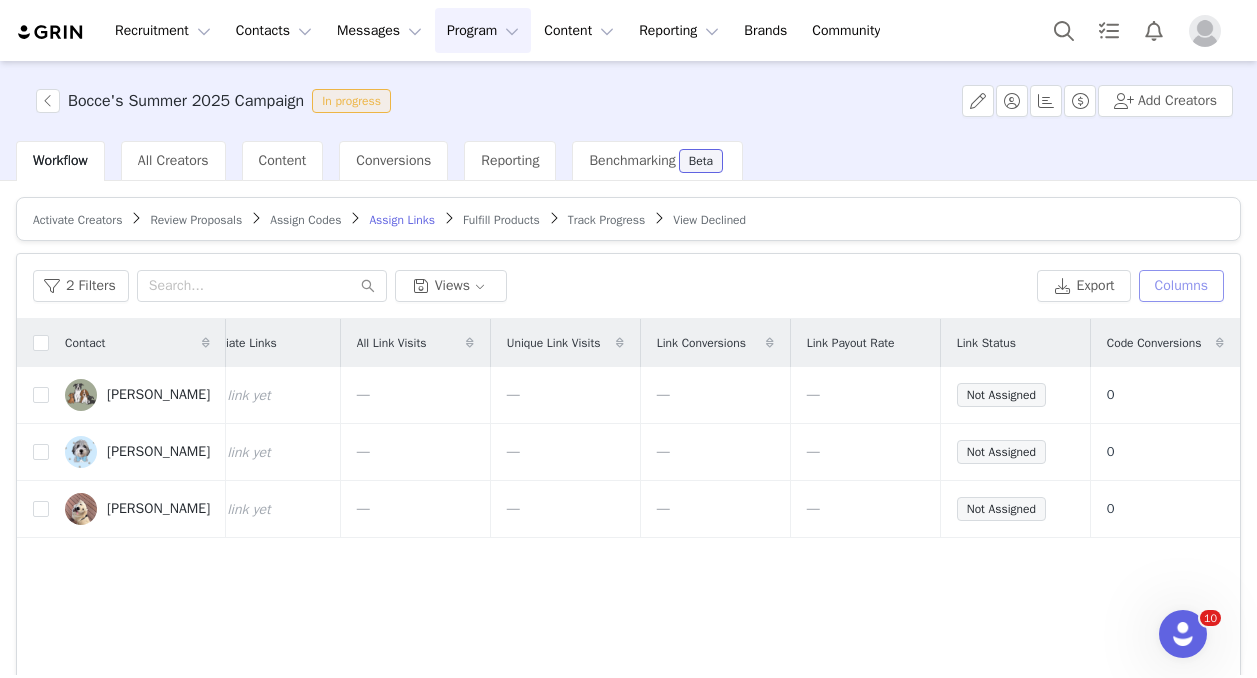 click on "Columns" at bounding box center [1181, 286] 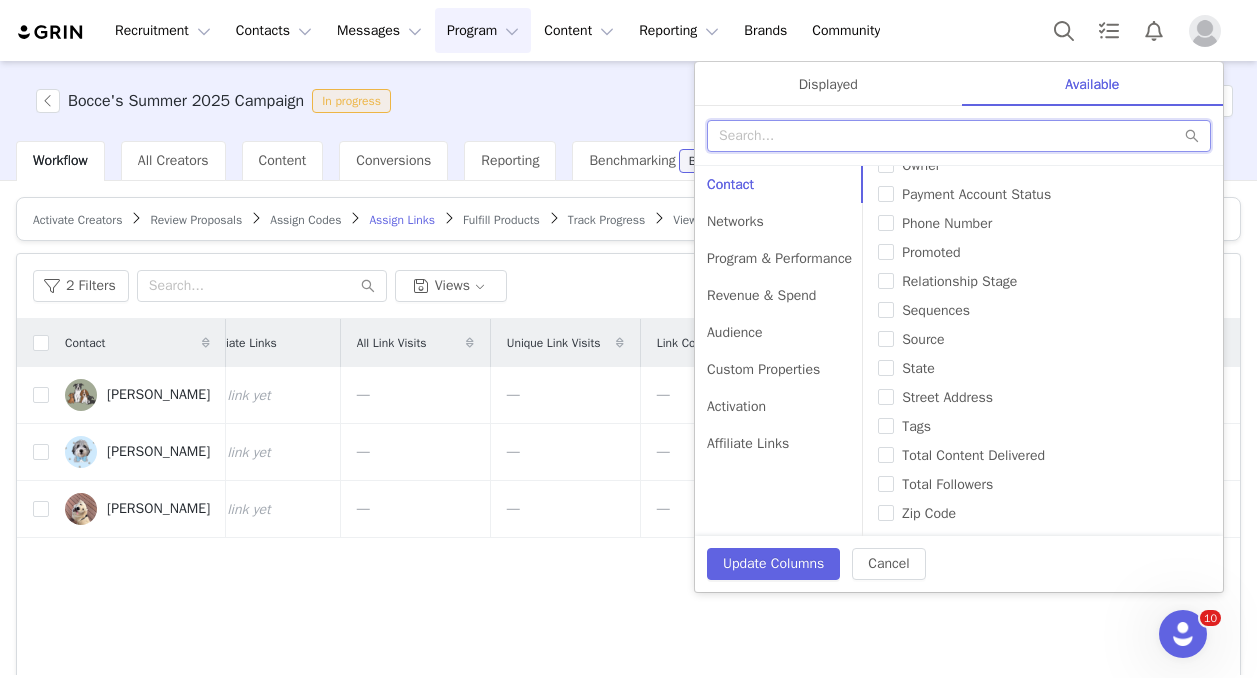 click at bounding box center [959, 136] 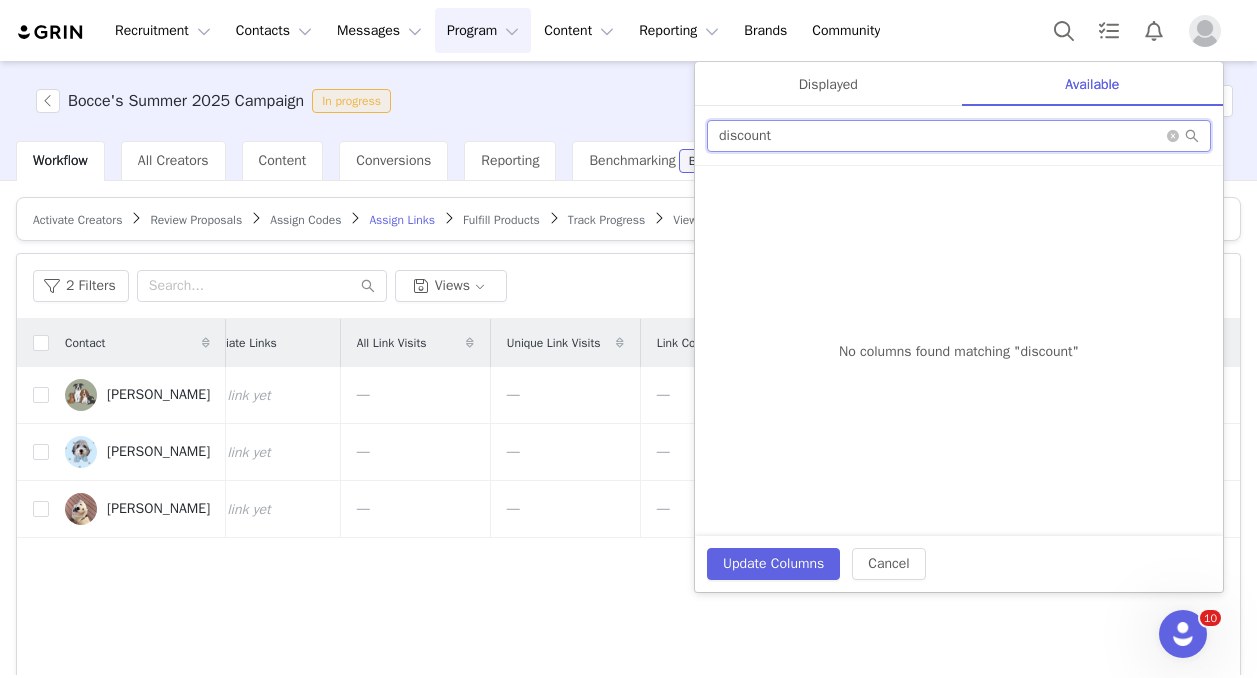 type on "discount" 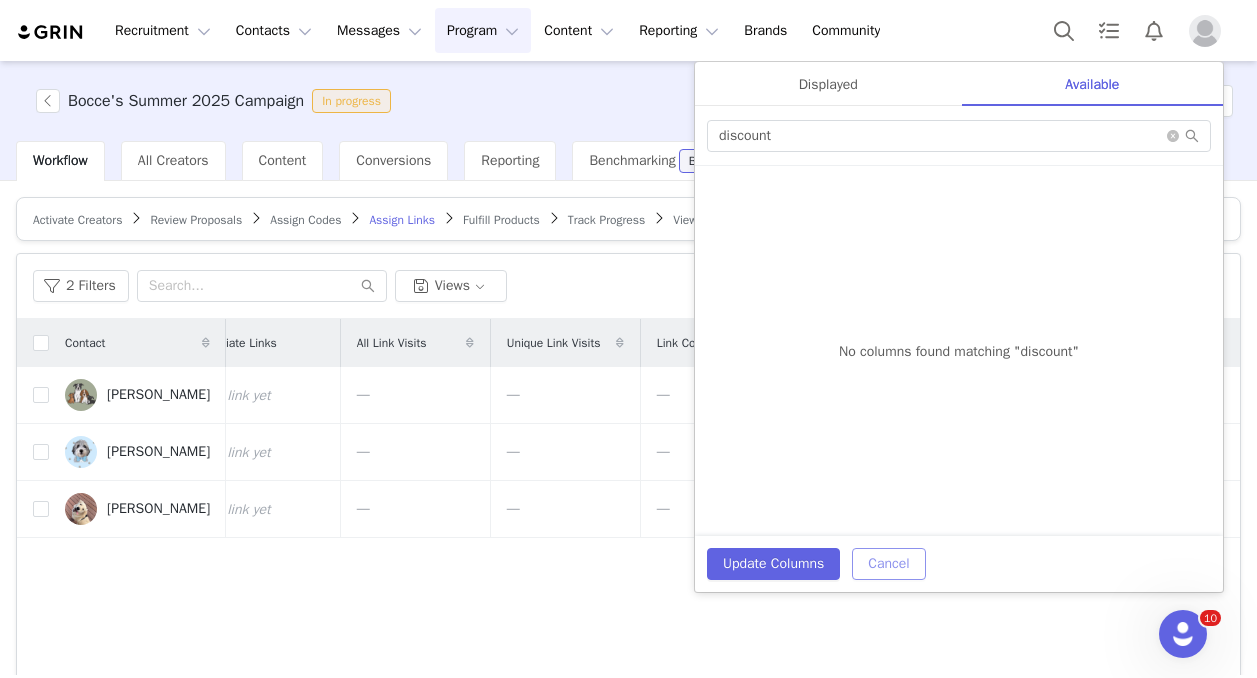 click on "Cancel" at bounding box center (888, 564) 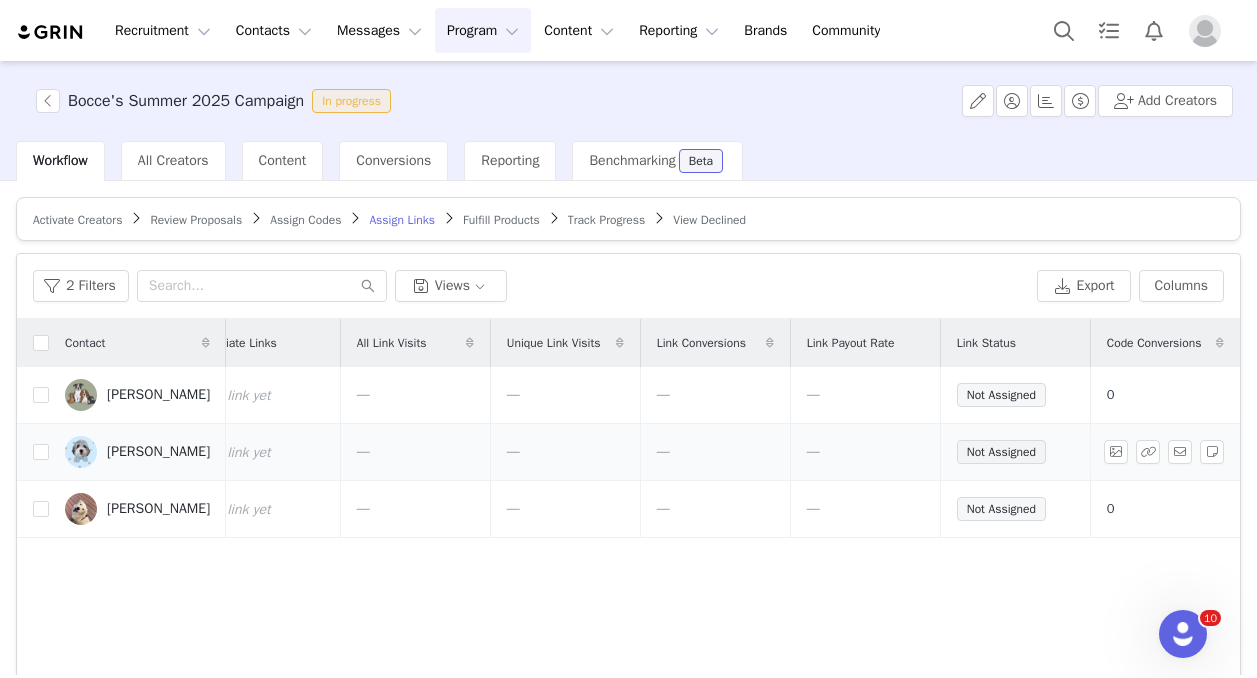 scroll, scrollTop: 0, scrollLeft: 0, axis: both 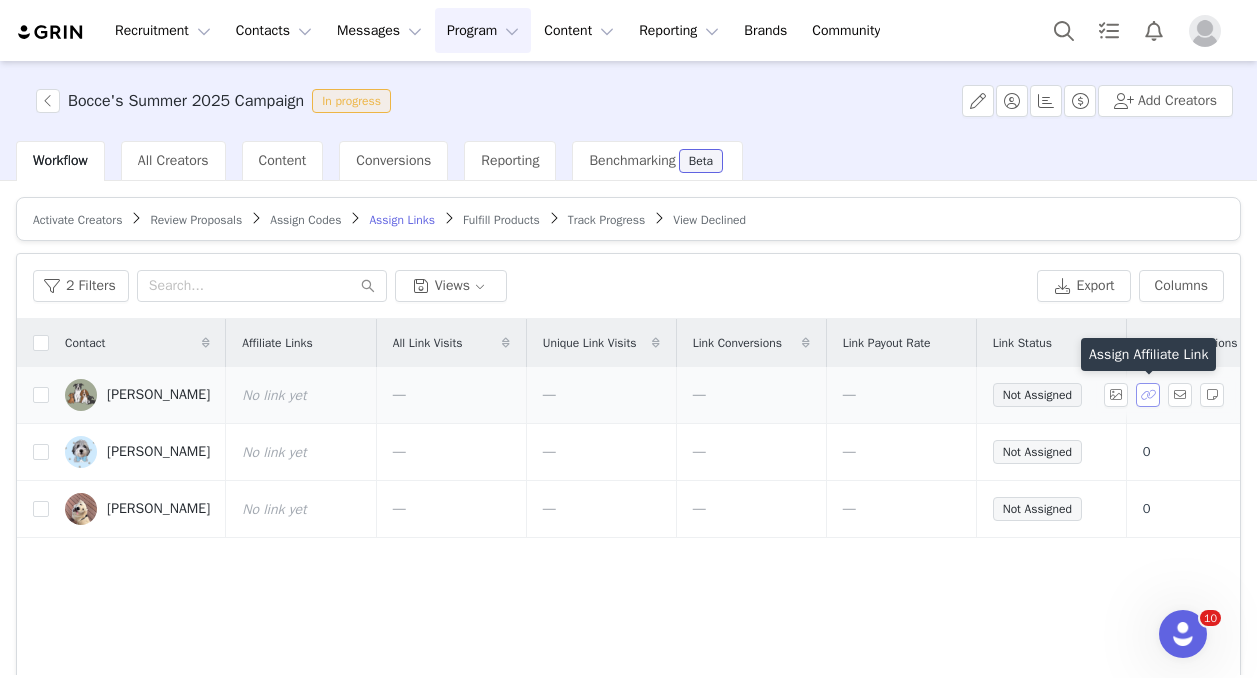click at bounding box center [1148, 395] 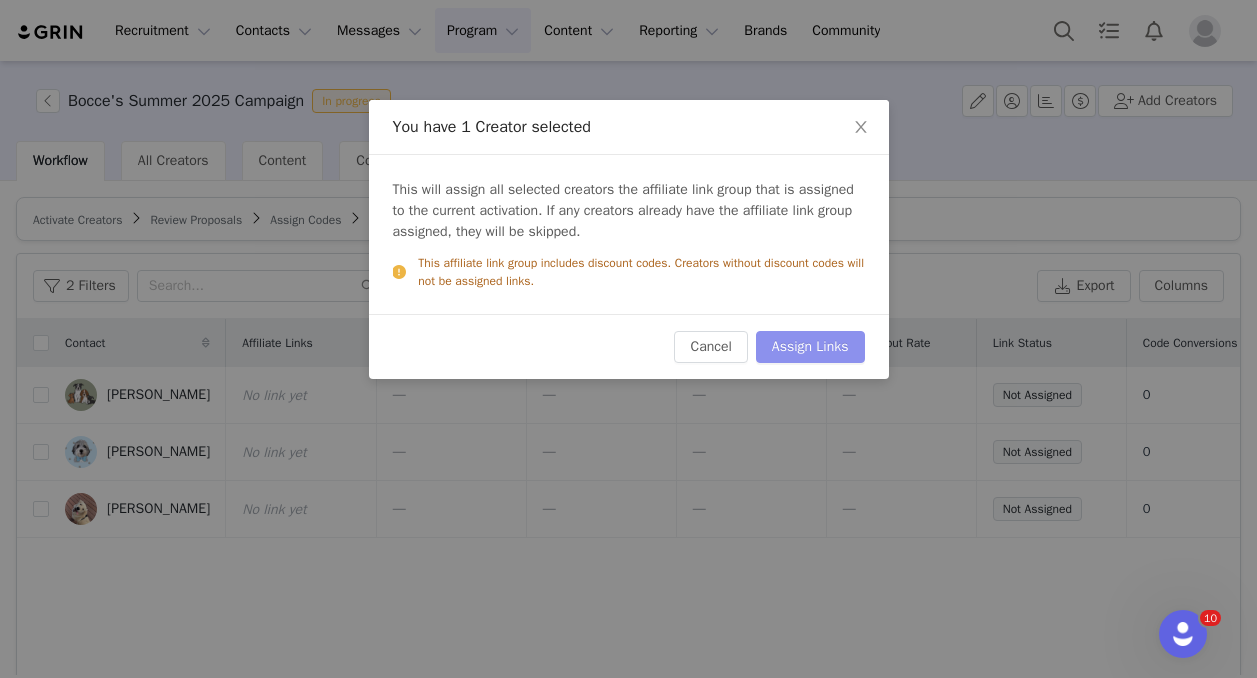click on "Assign Links" at bounding box center (810, 347) 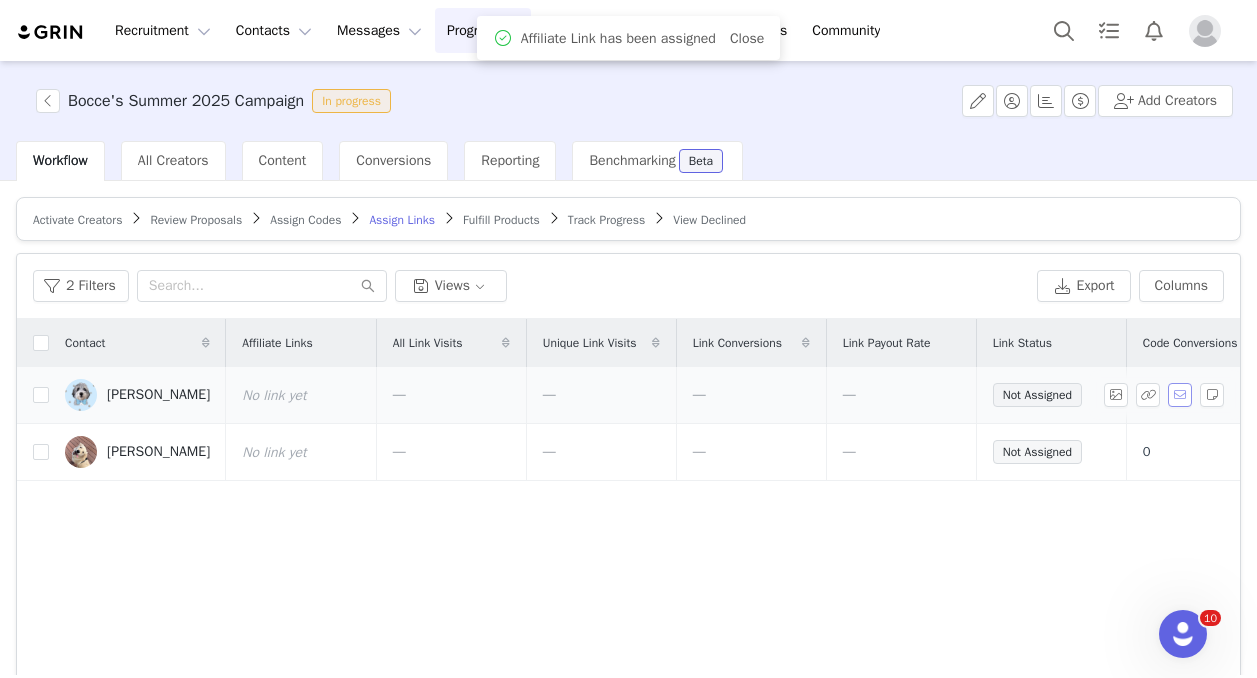 click at bounding box center (1180, 395) 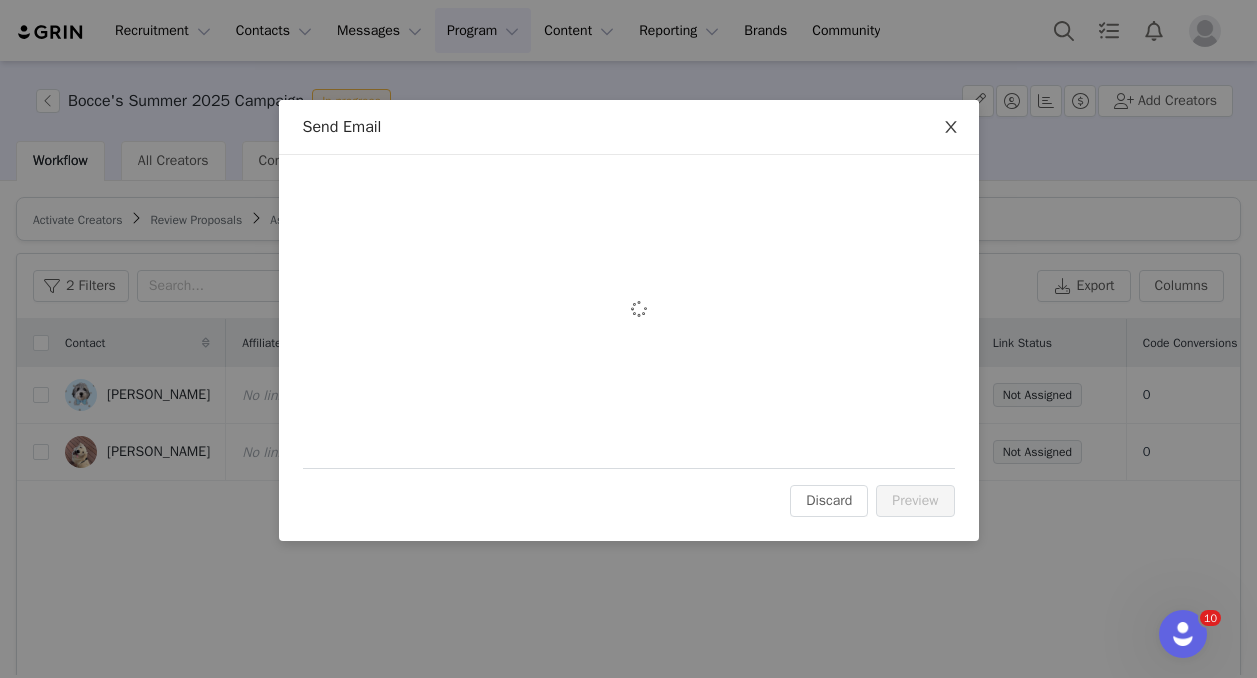 click 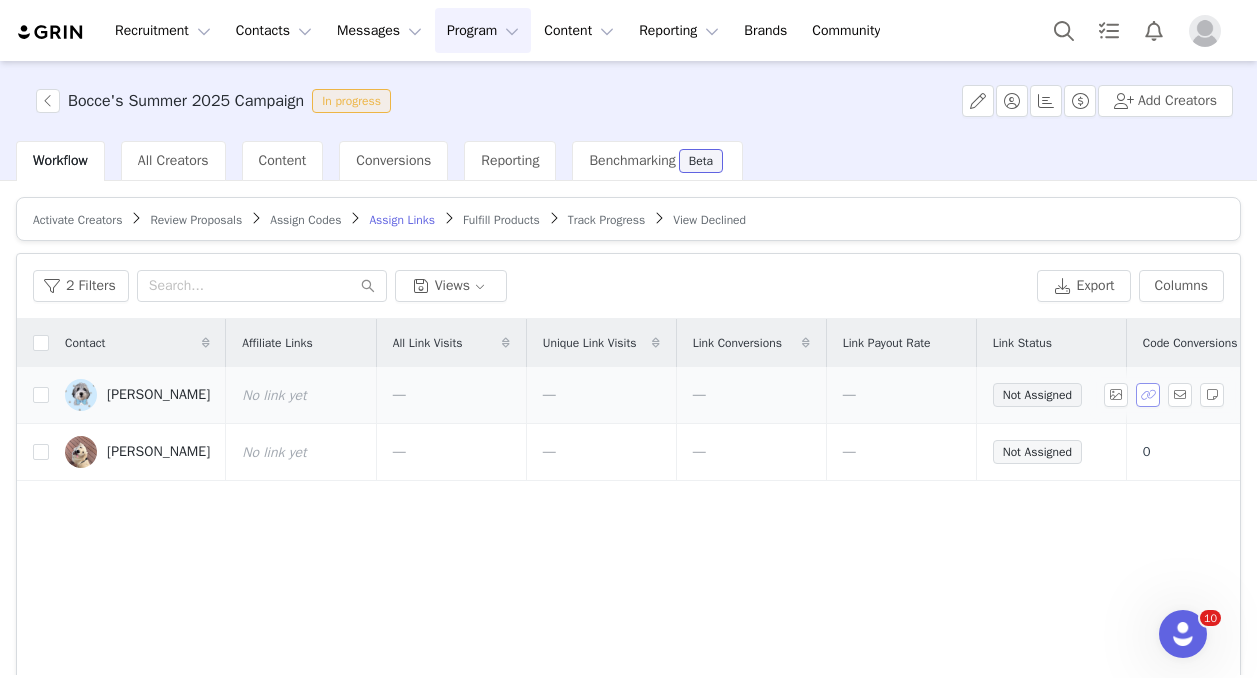 click at bounding box center (1148, 395) 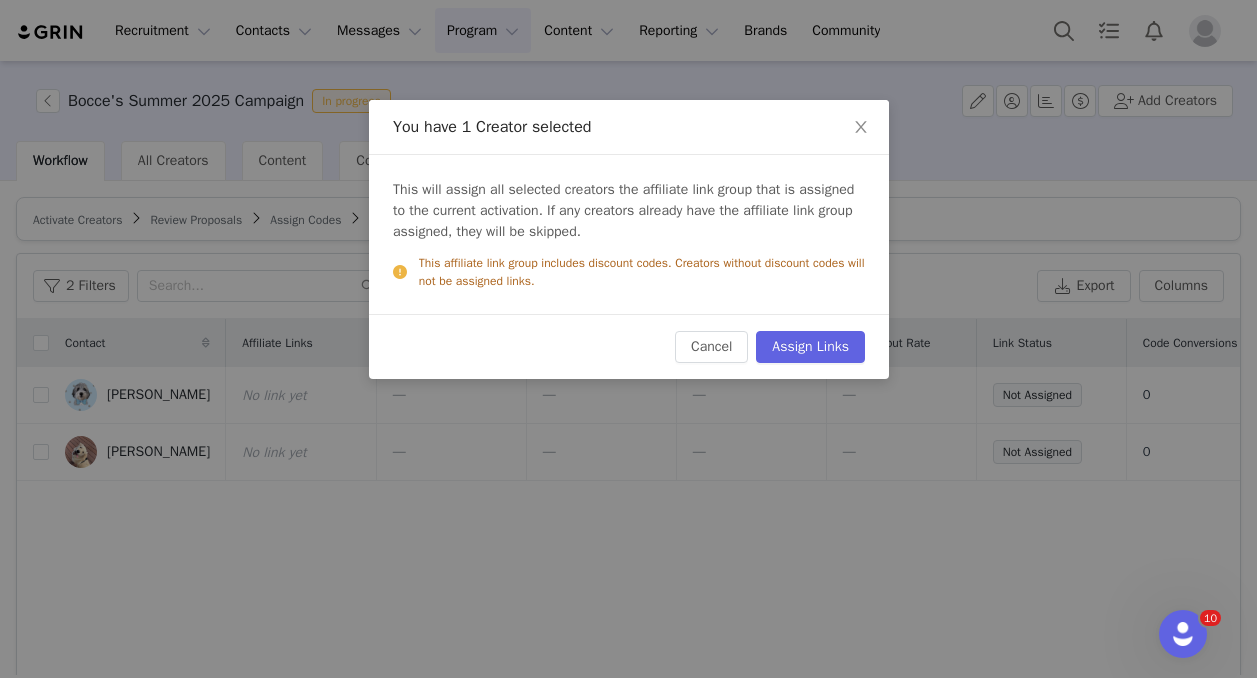 scroll, scrollTop: 0, scrollLeft: 0, axis: both 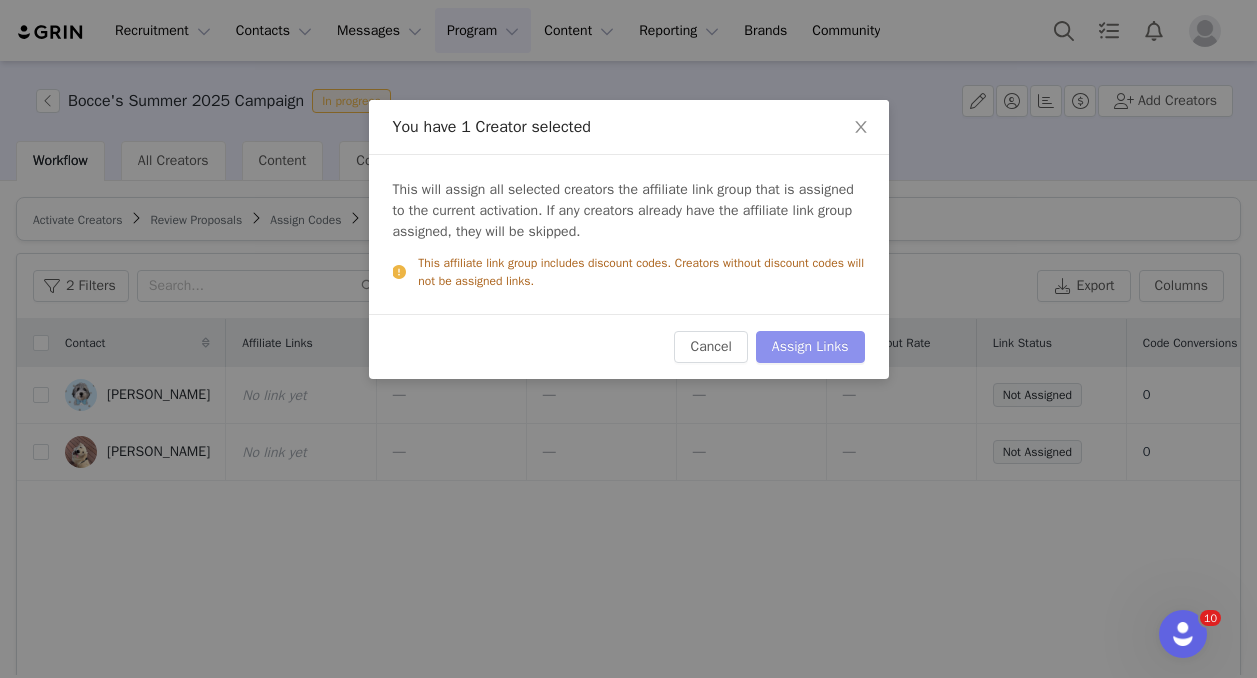 click on "Assign Links" at bounding box center (810, 347) 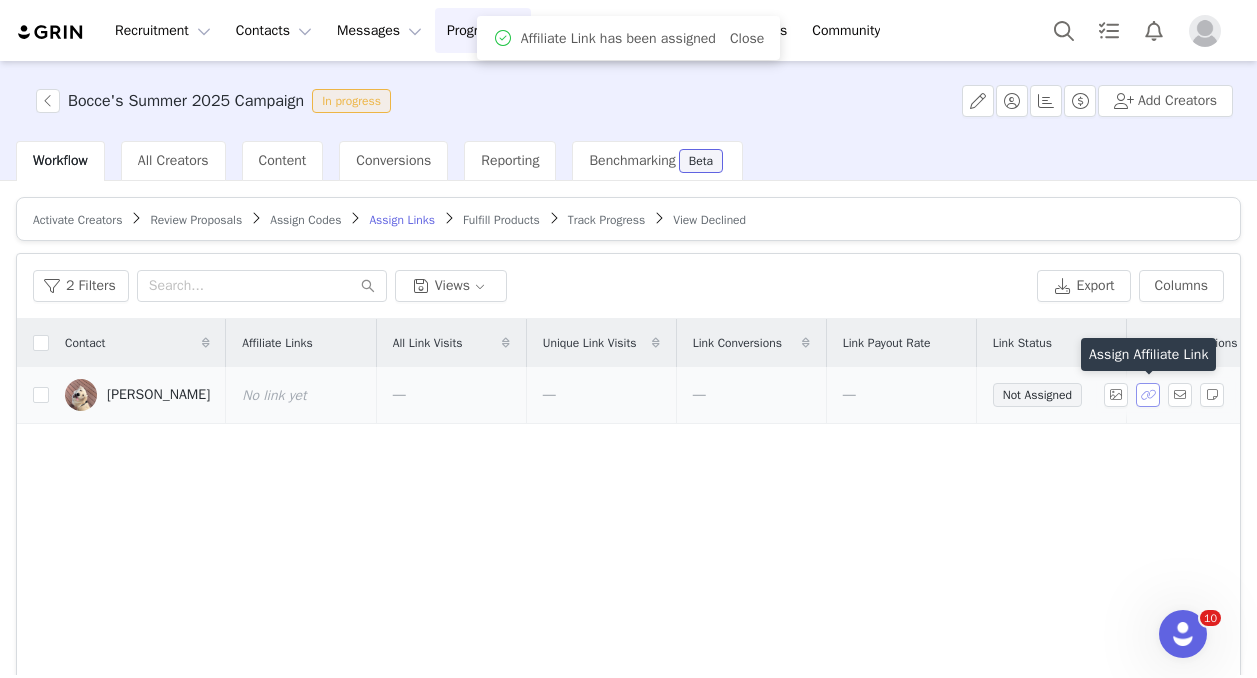 click at bounding box center [1148, 395] 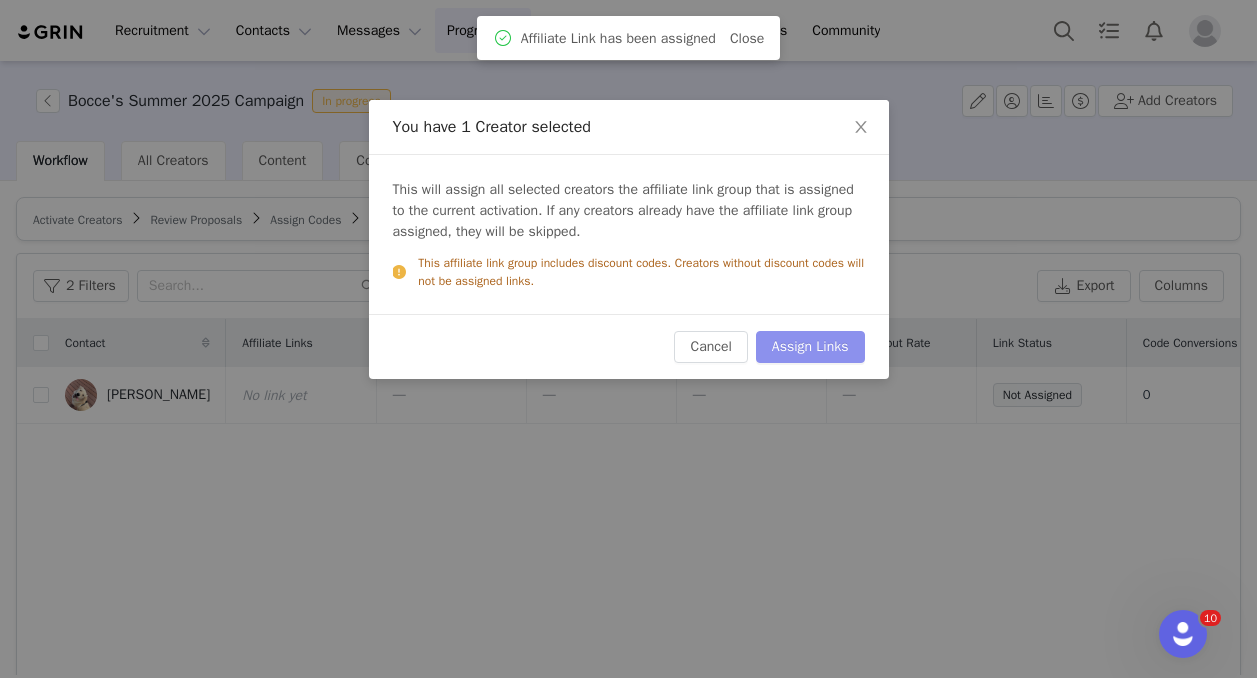 click on "Assign Links" at bounding box center [810, 347] 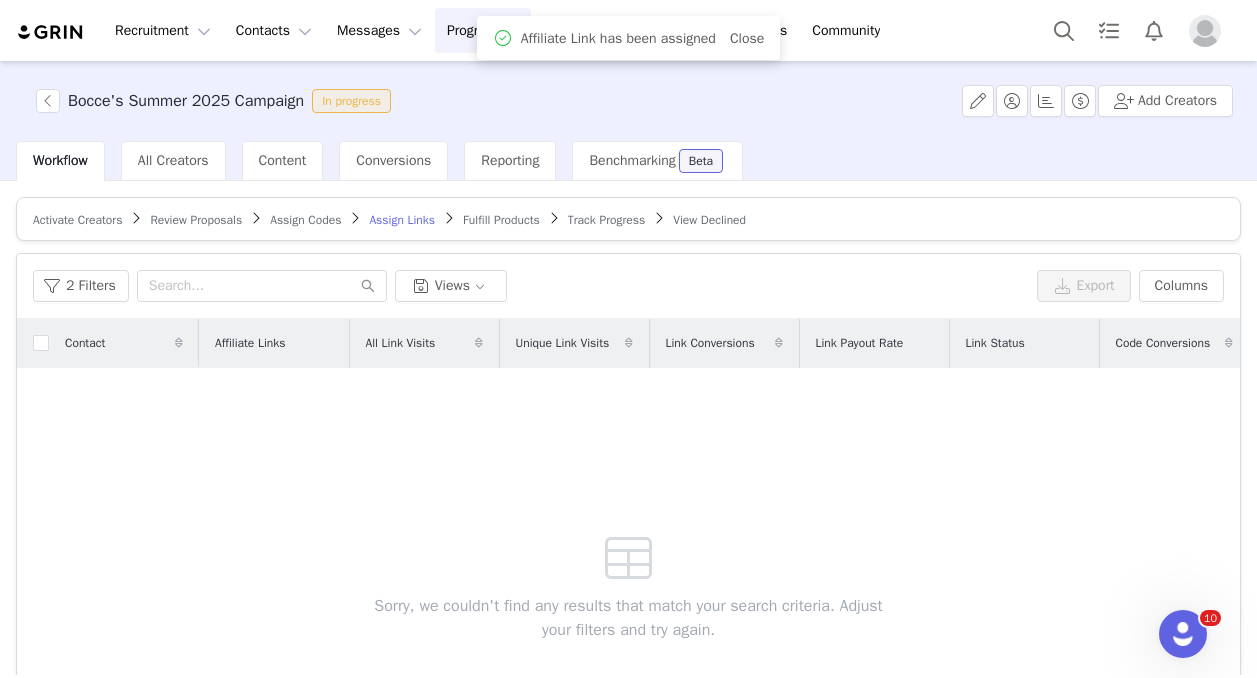 click on "Fulfill Products" at bounding box center (501, 220) 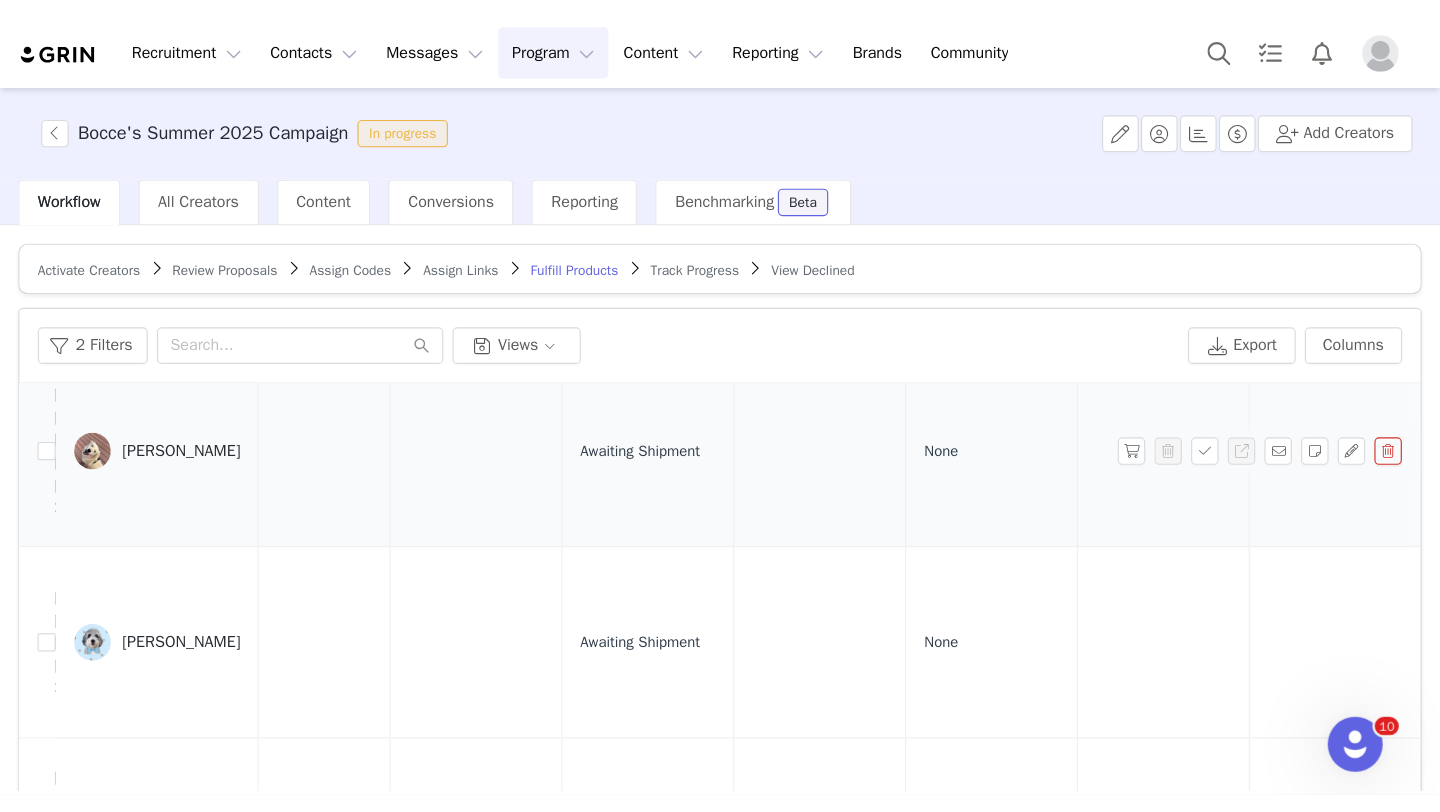 scroll, scrollTop: 0, scrollLeft: 1174, axis: horizontal 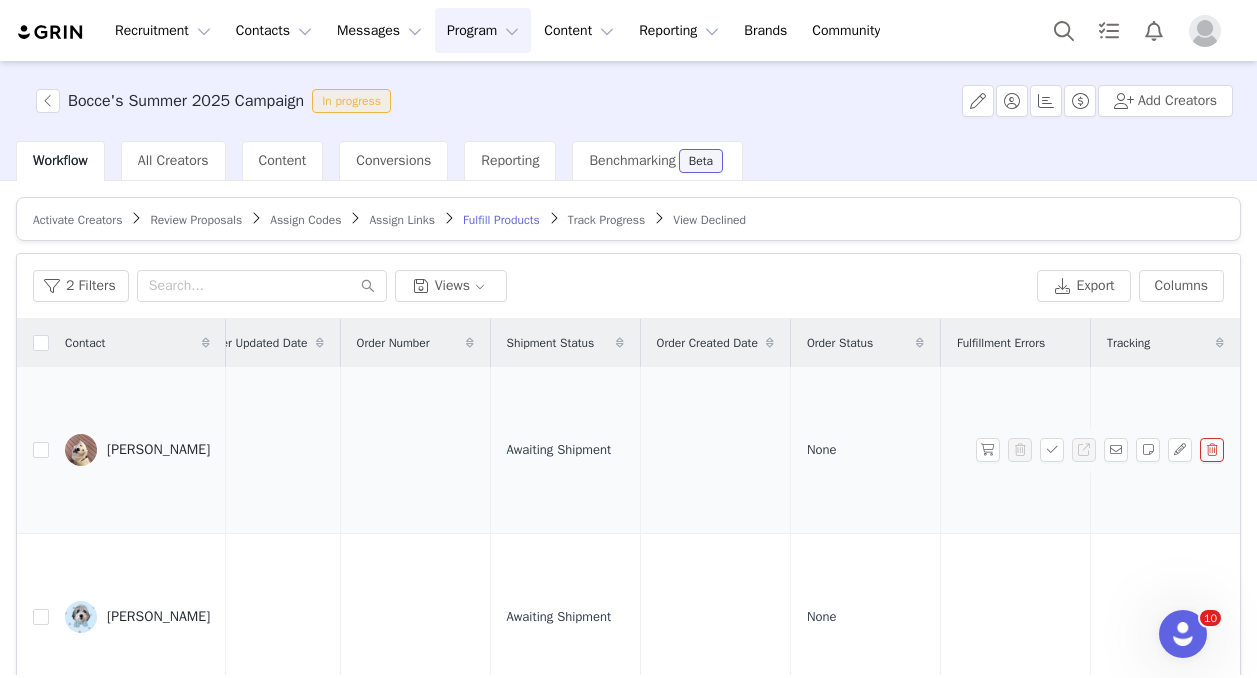 click on "[PERSON_NAME]" at bounding box center [158, 450] 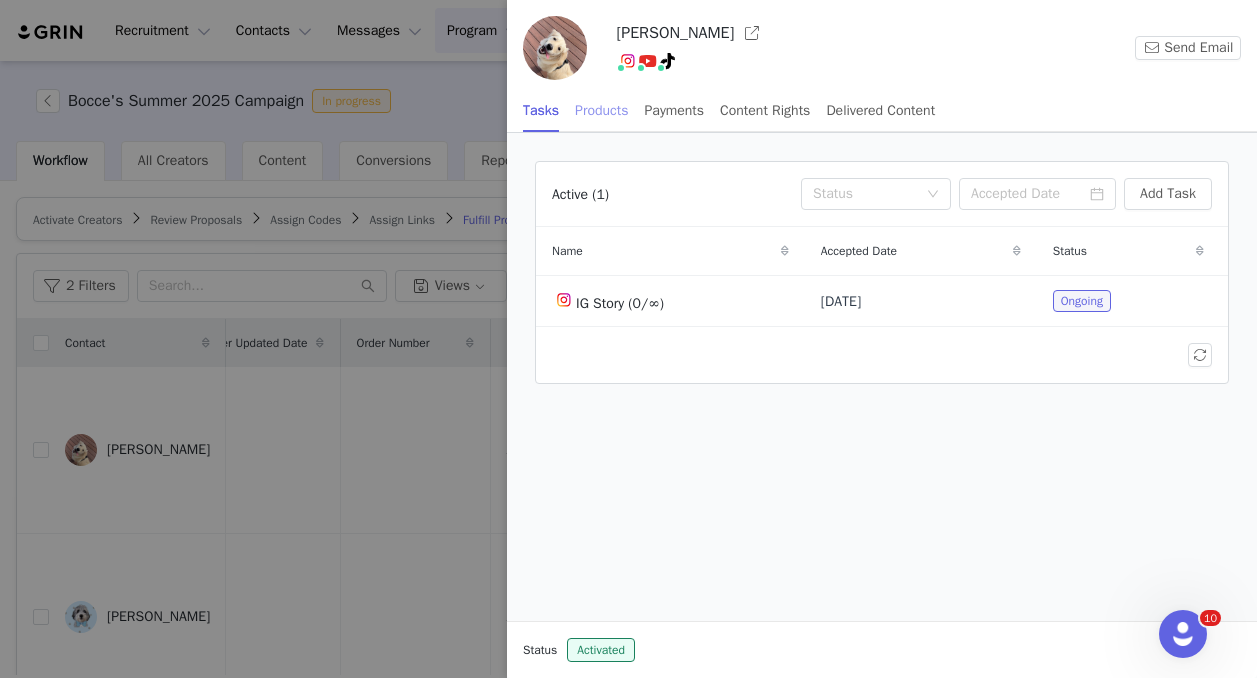 click on "Products" at bounding box center [601, 110] 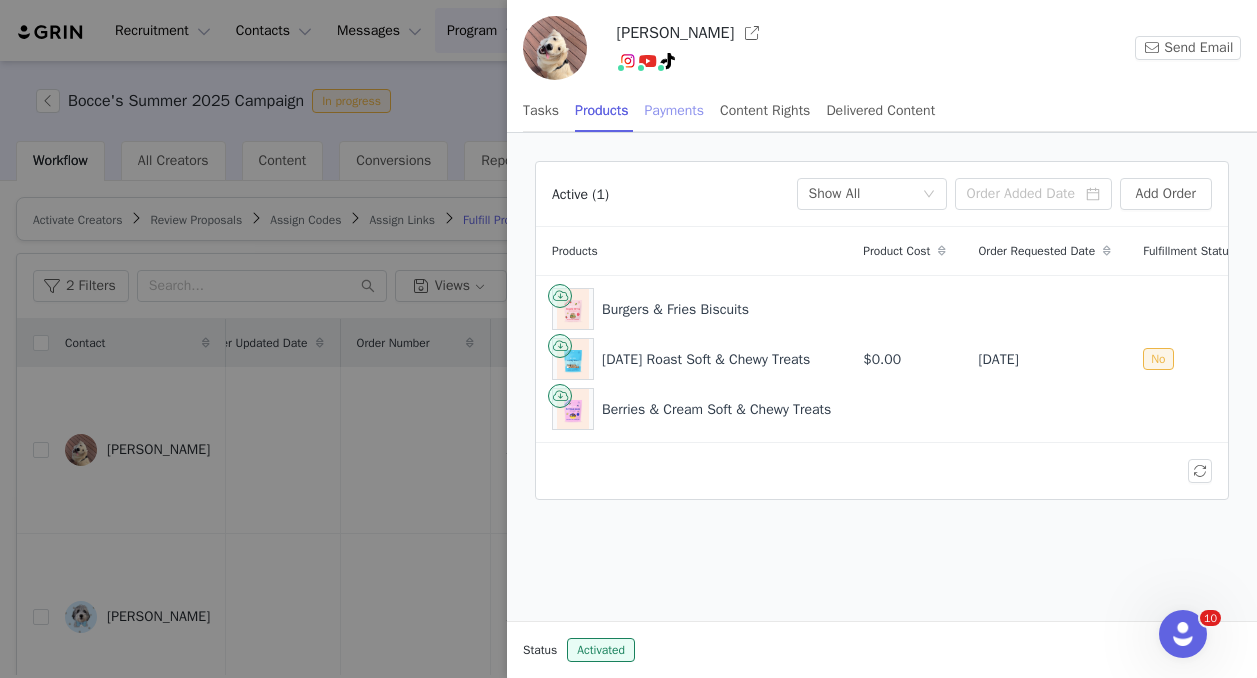 click on "Payments" at bounding box center [675, 110] 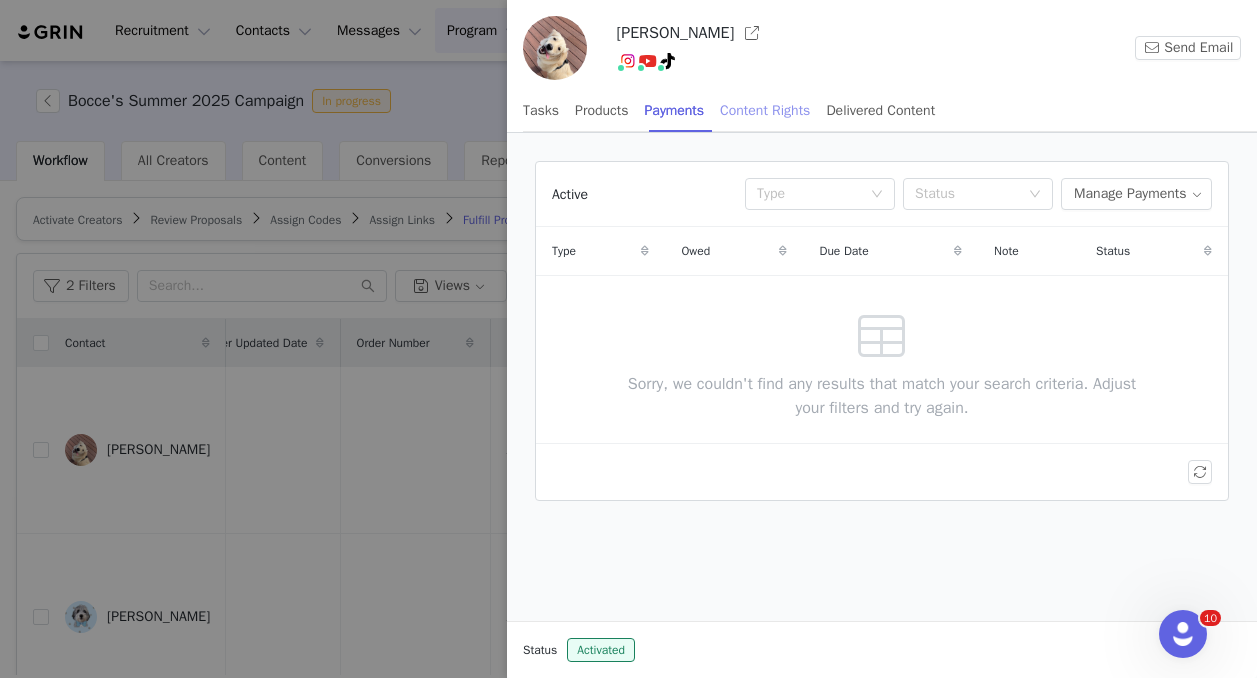 click on "Content Rights" at bounding box center (765, 110) 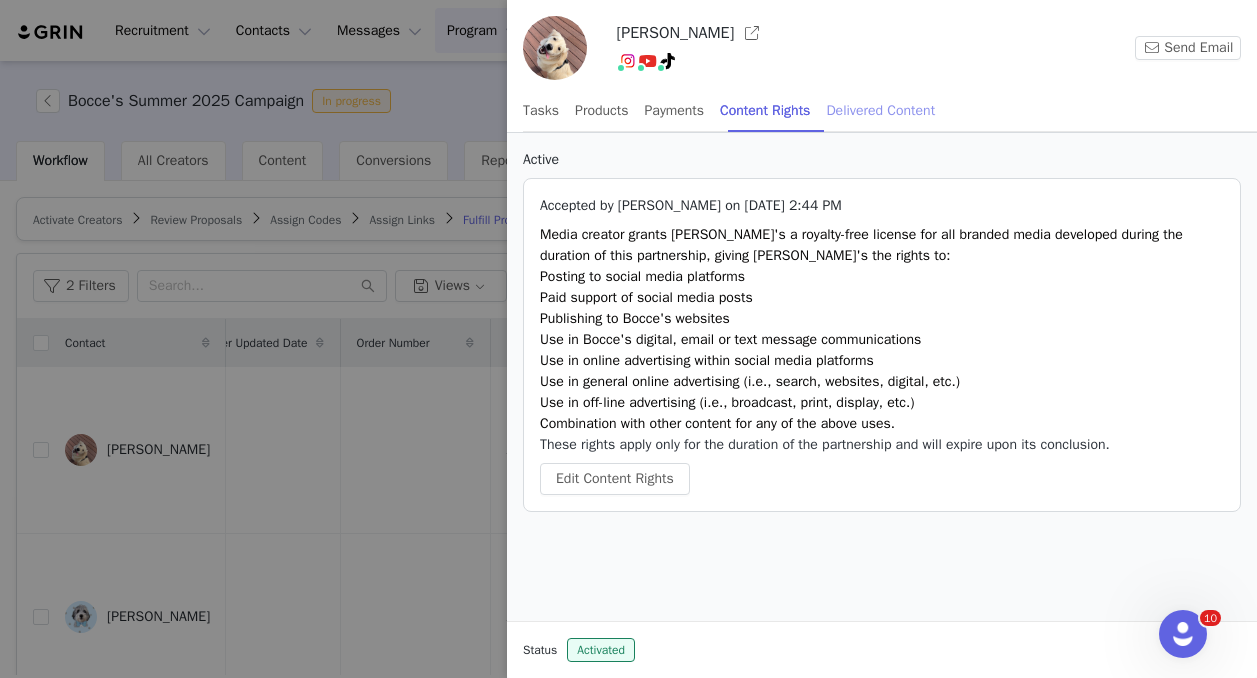 click on "Delivered Content" at bounding box center [880, 110] 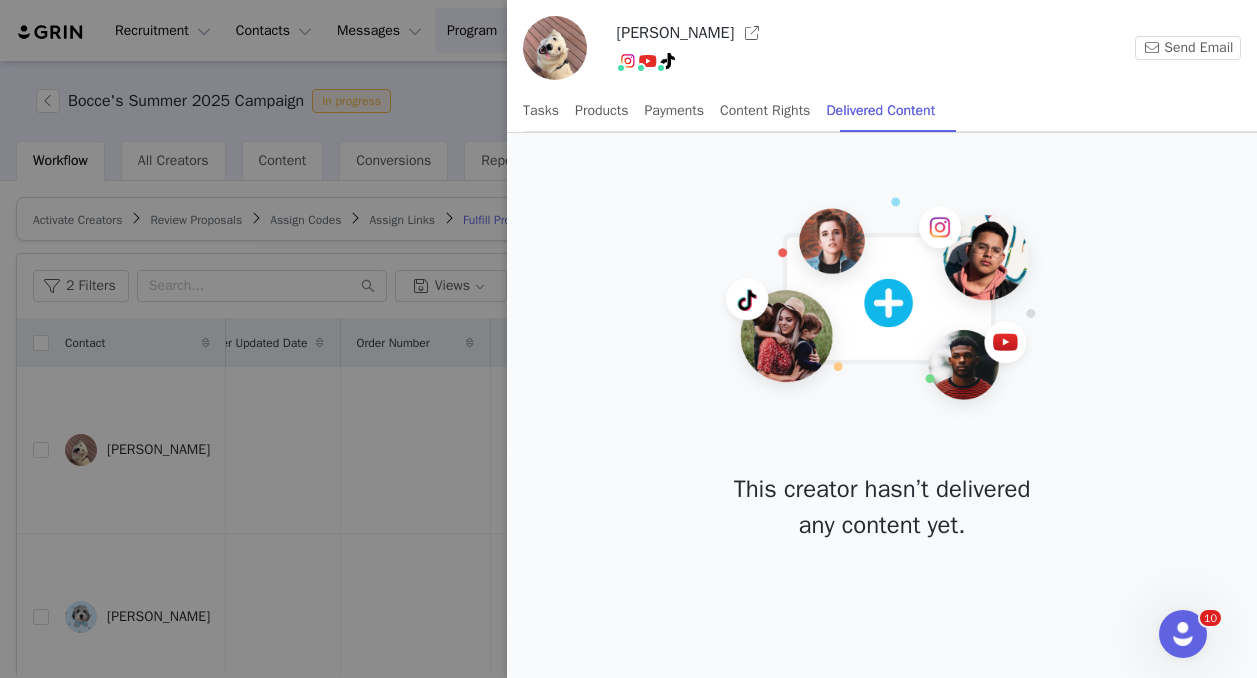 click at bounding box center [628, 339] 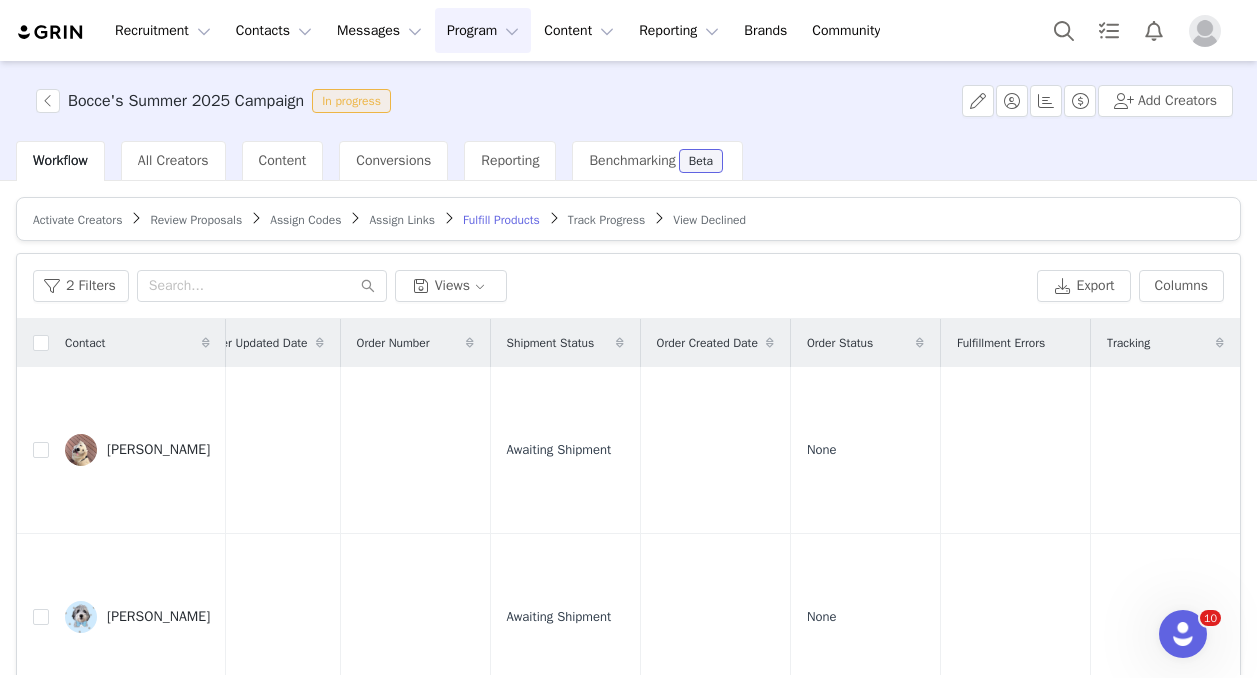 click on "Assign Codes" at bounding box center (305, 220) 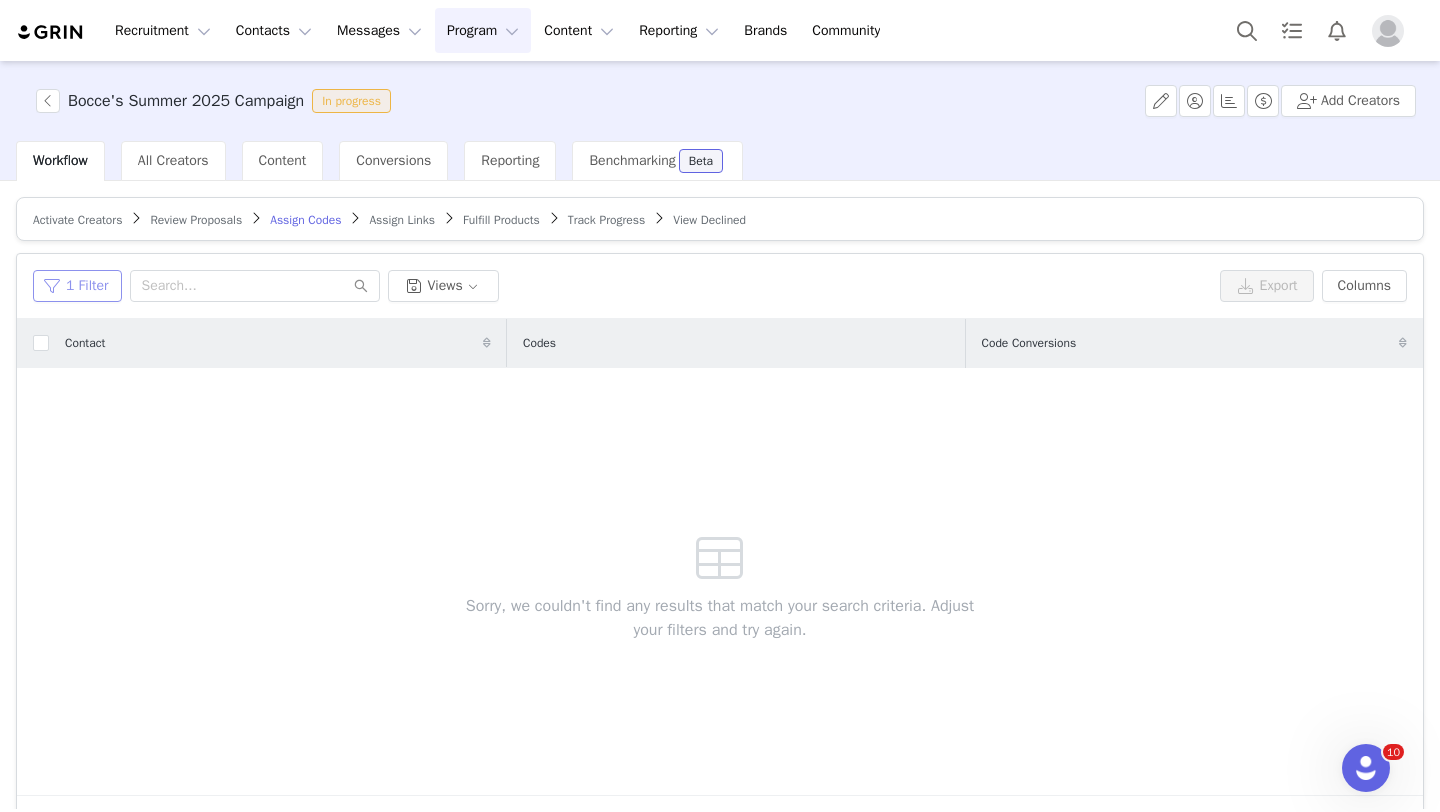 click on "1 Filter" at bounding box center (77, 286) 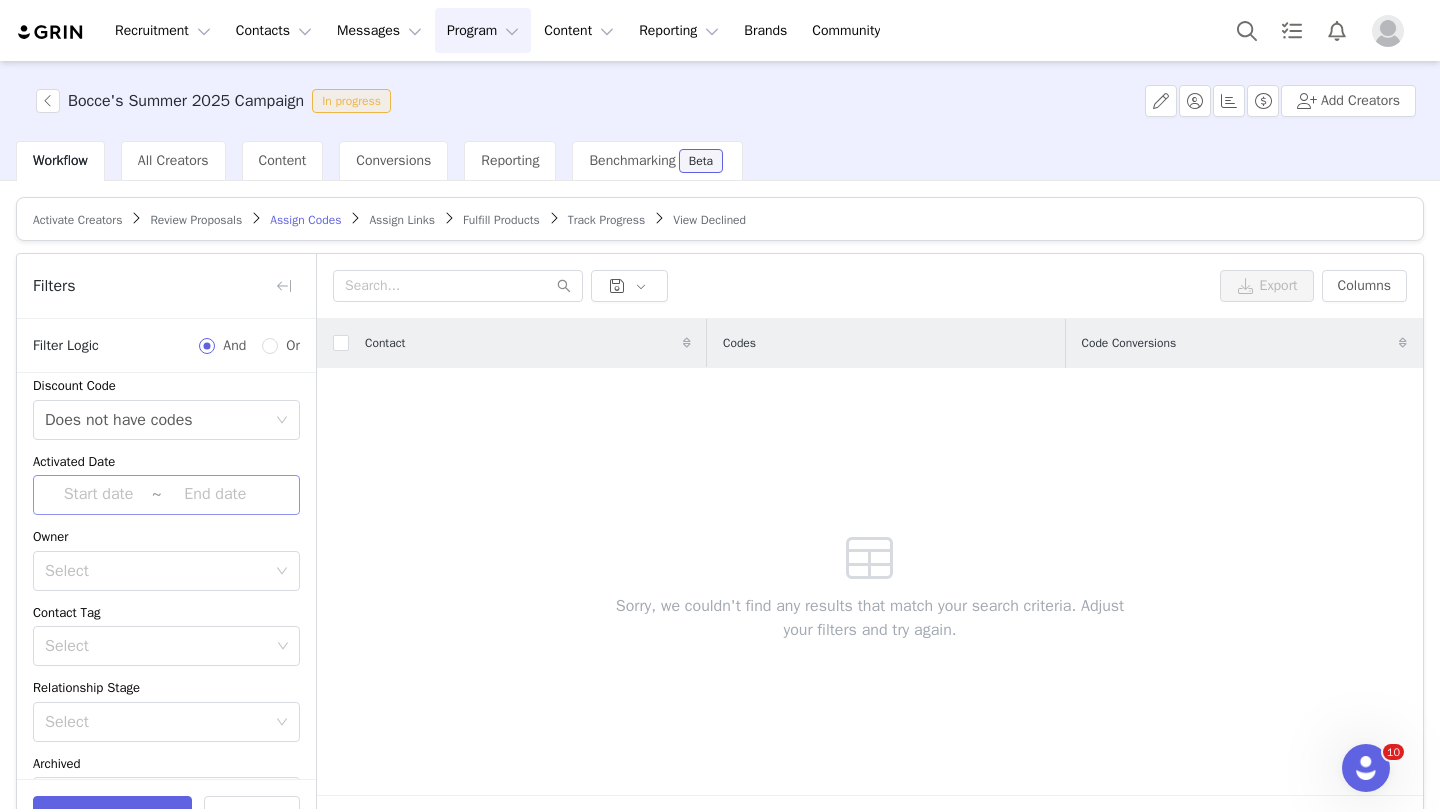 scroll, scrollTop: 0, scrollLeft: 0, axis: both 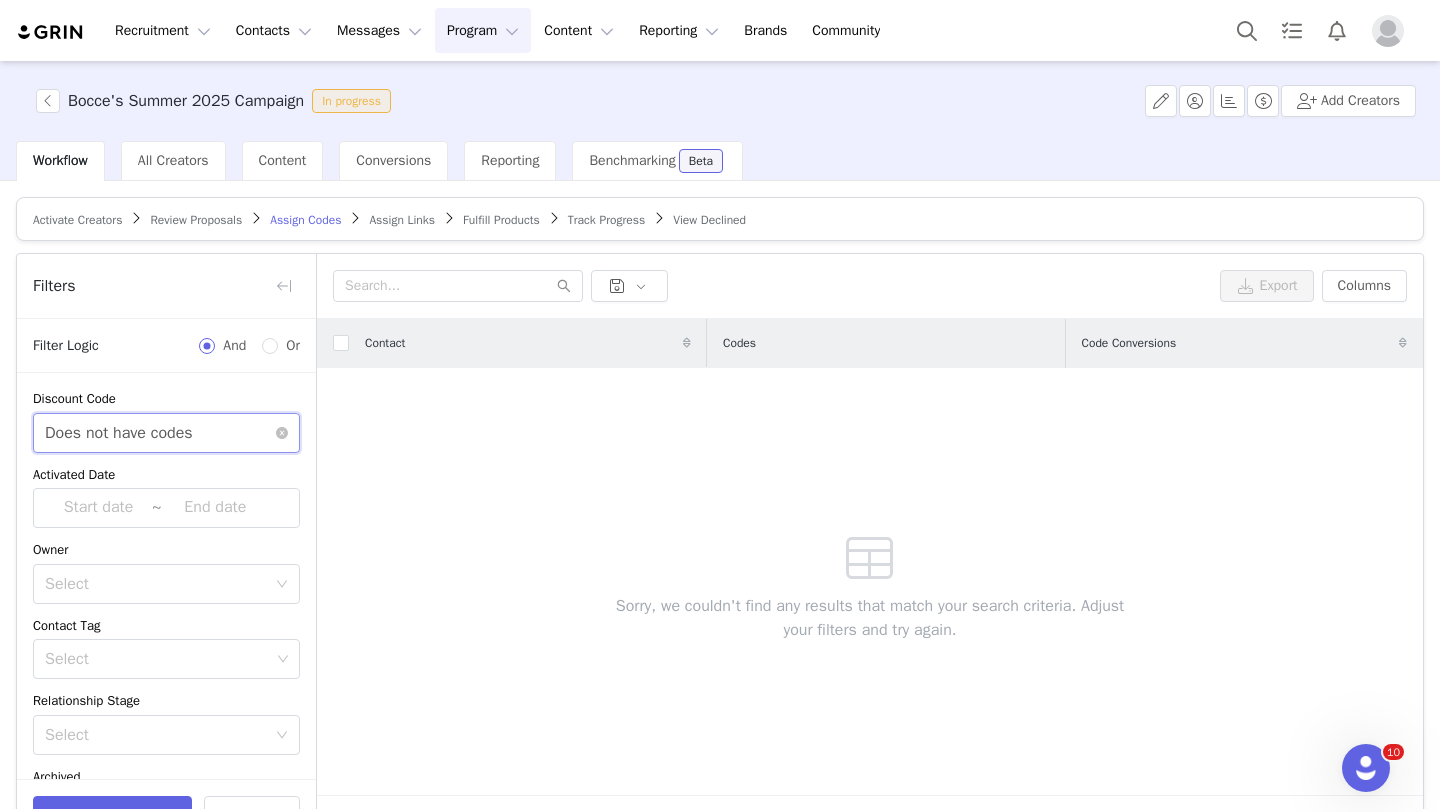 click on "Does not have codes" at bounding box center (119, 433) 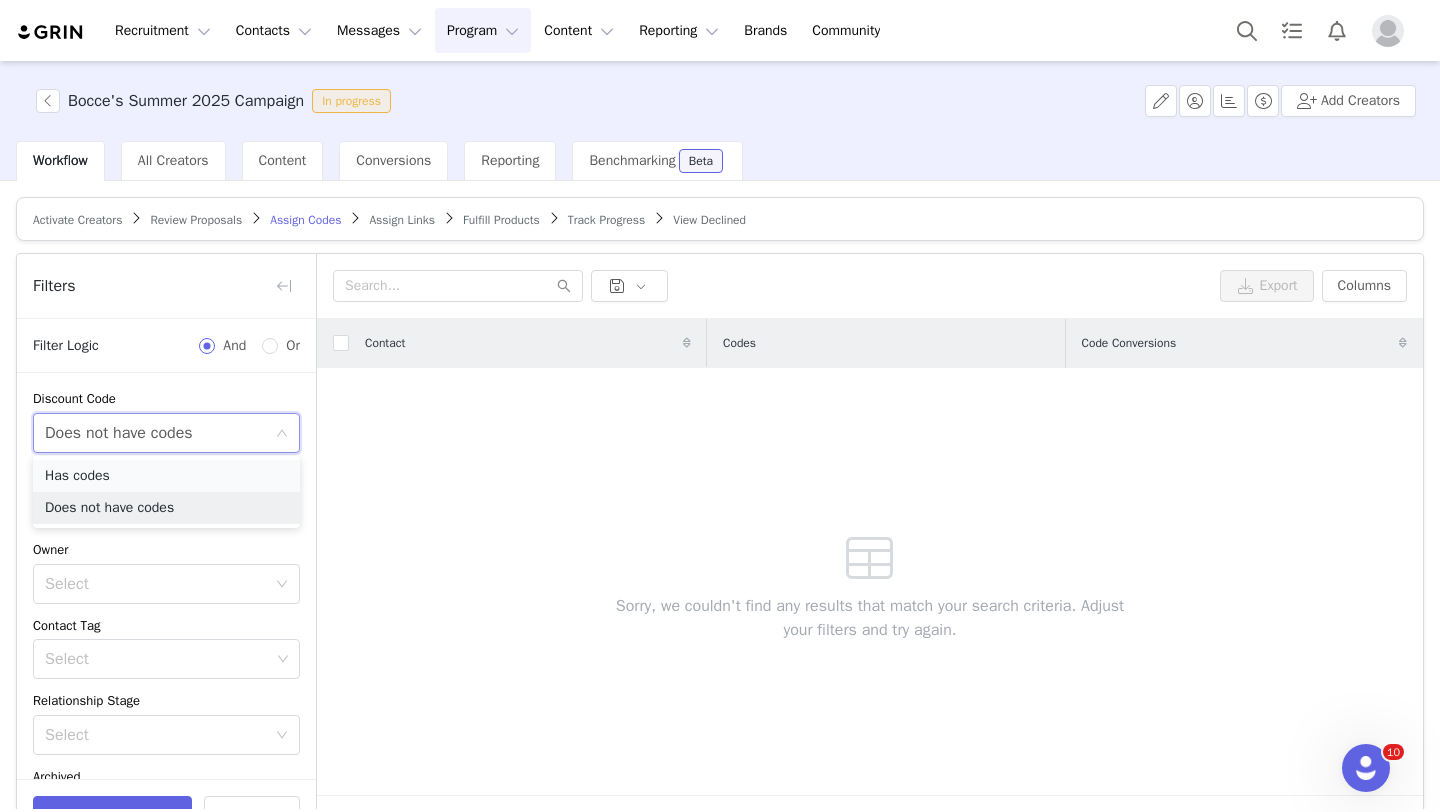 click on "Has codes" at bounding box center [166, 476] 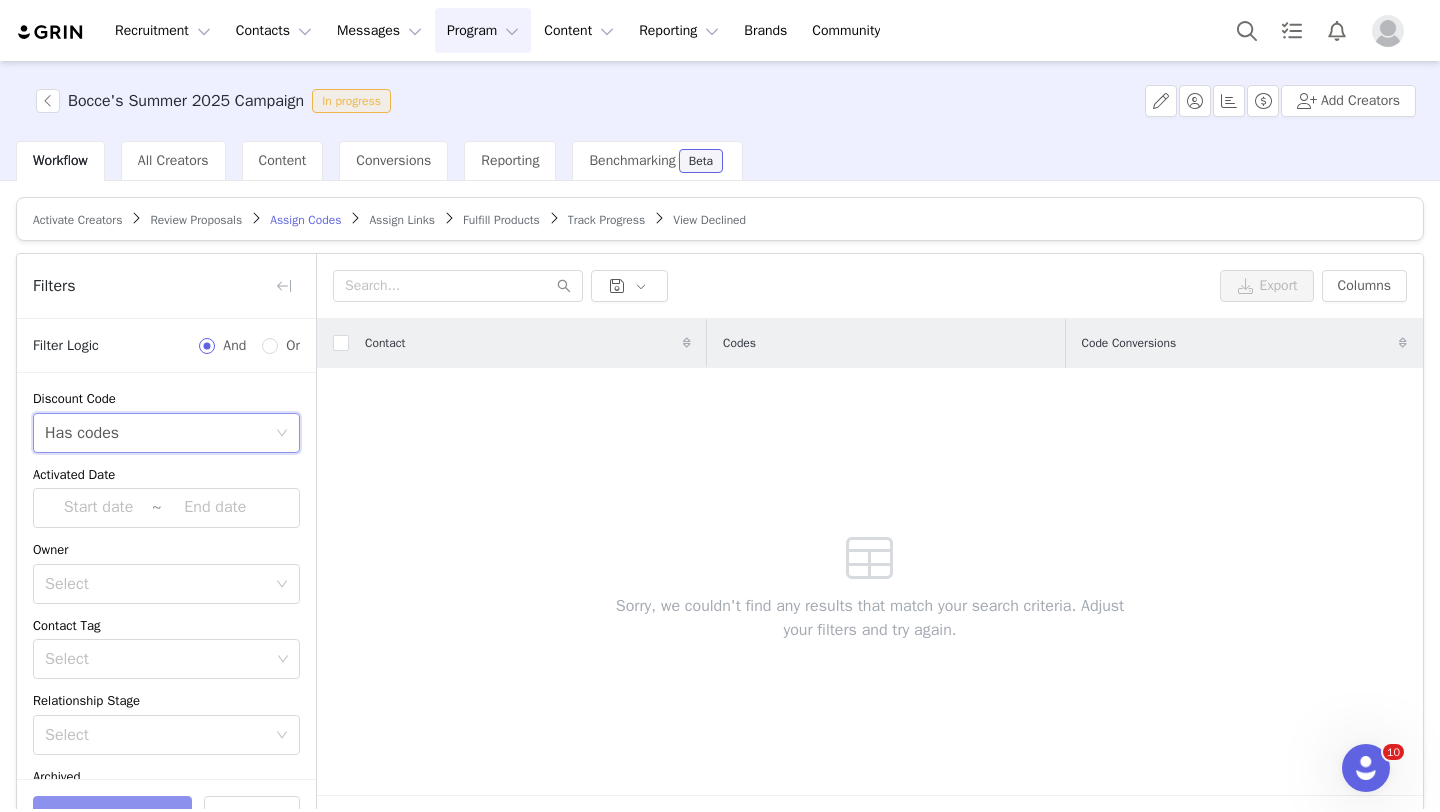 click on "Apply Filters" at bounding box center [112, 816] 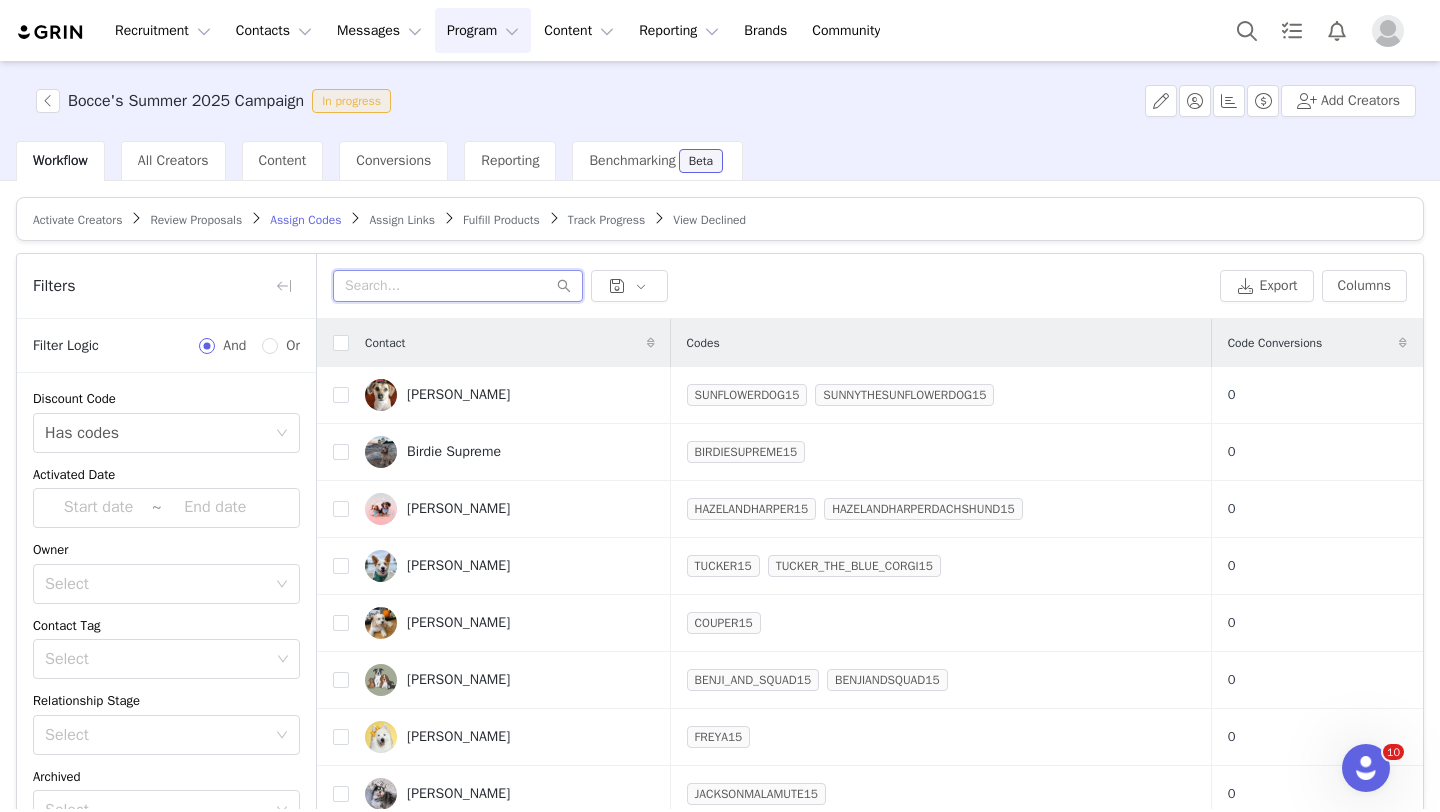 click at bounding box center [458, 286] 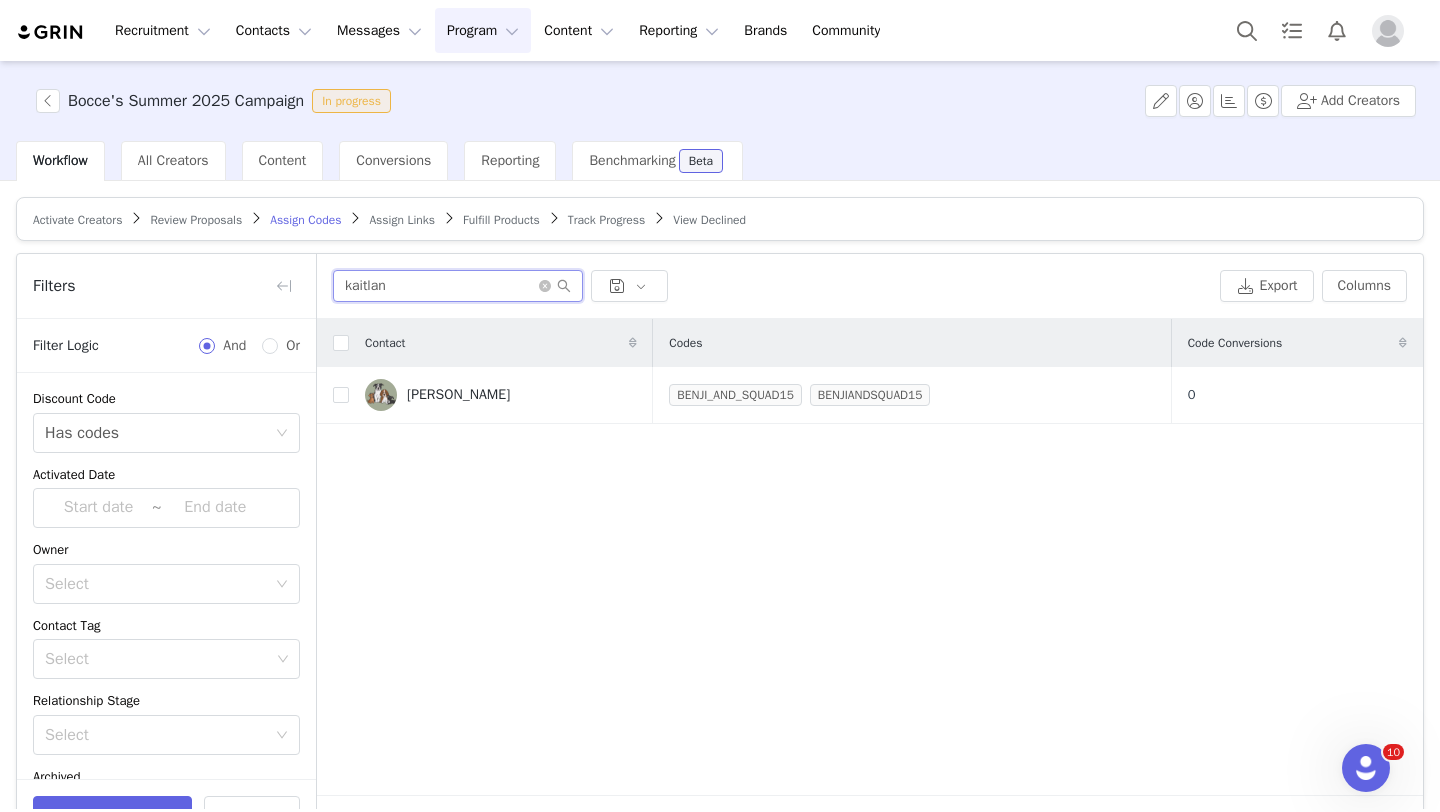 drag, startPoint x: 484, startPoint y: 289, endPoint x: 357, endPoint y: 271, distance: 128.26924 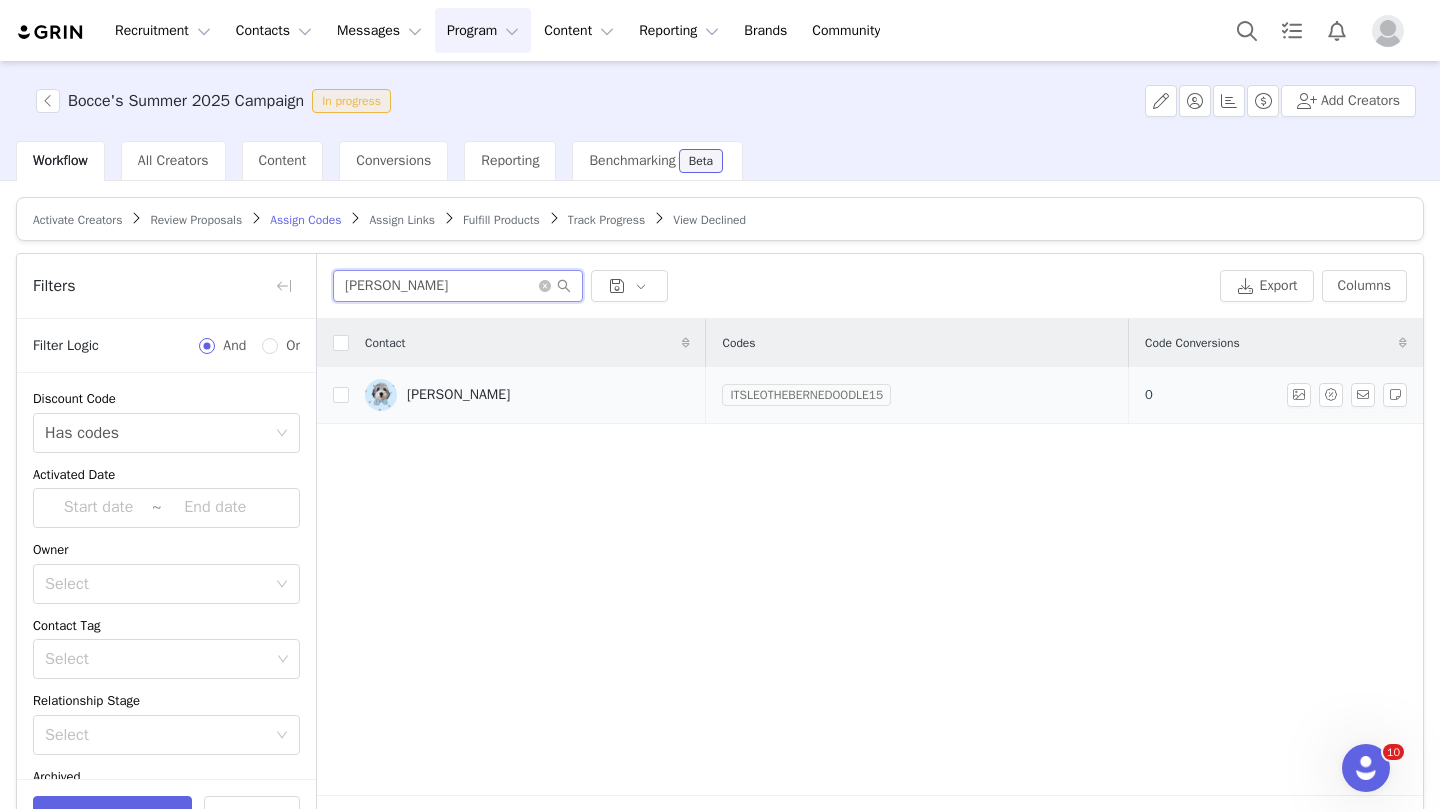 type on "[PERSON_NAME]" 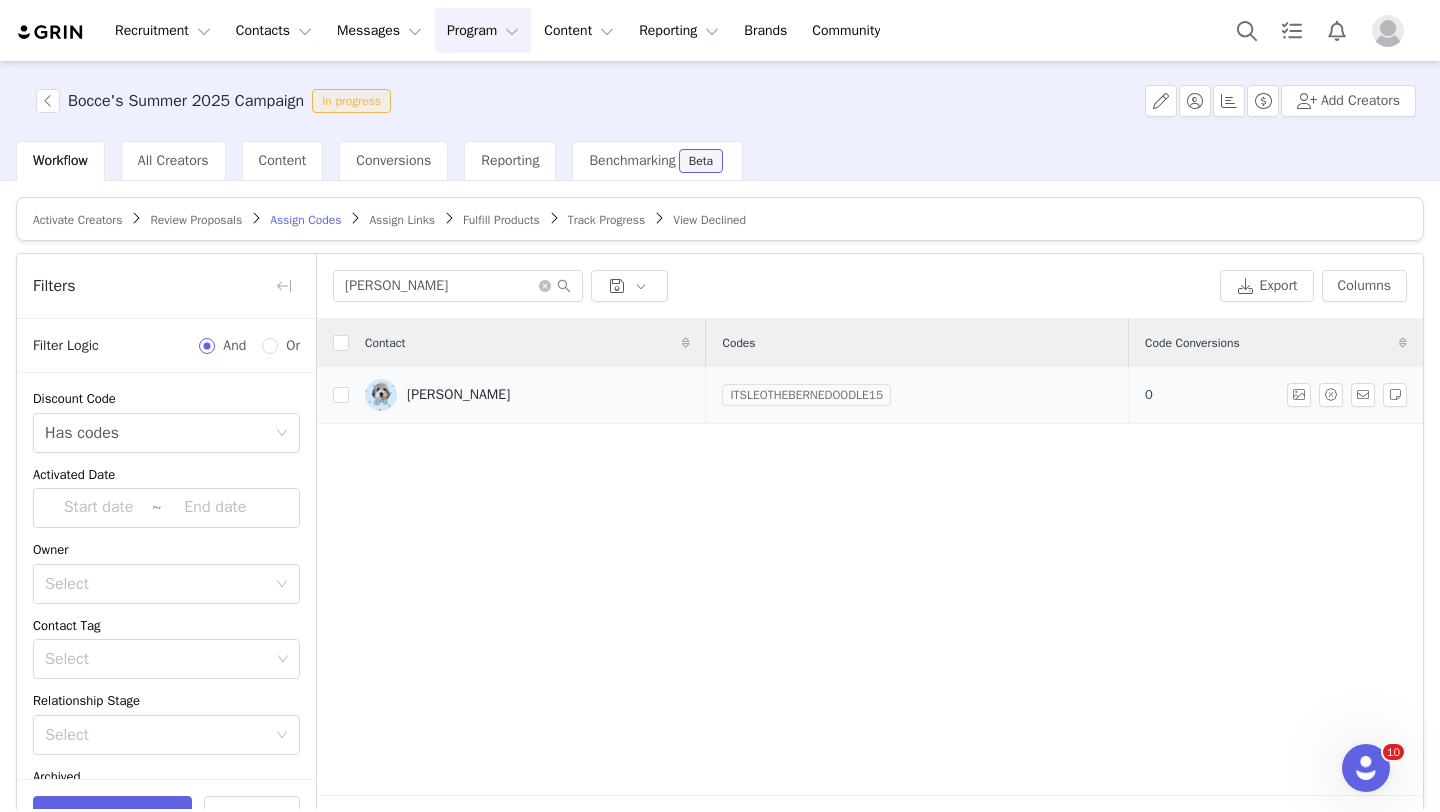 click on "ITSLEOTHEBERNEDOODLE15" at bounding box center (806, 395) 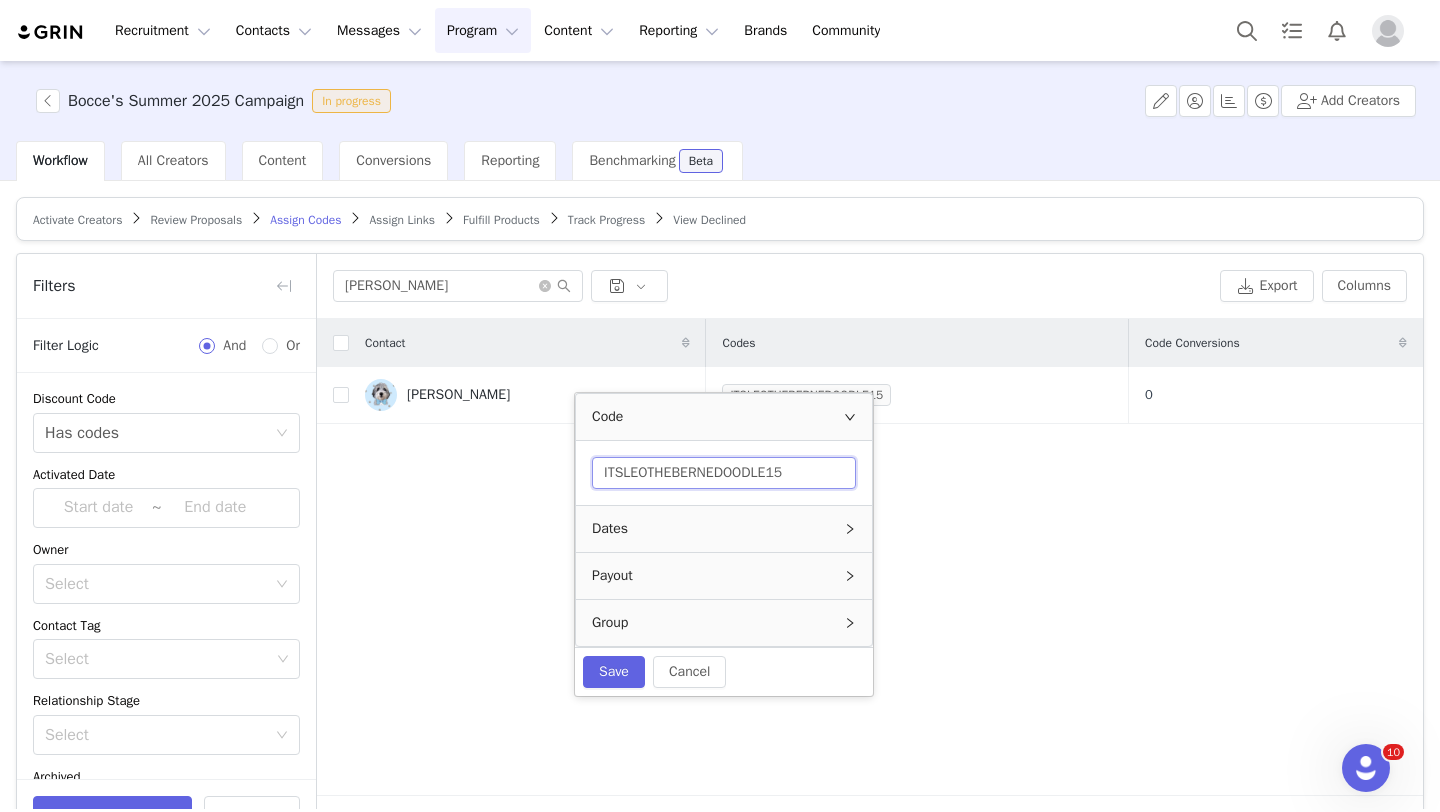drag, startPoint x: 628, startPoint y: 479, endPoint x: 586, endPoint y: 478, distance: 42.0119 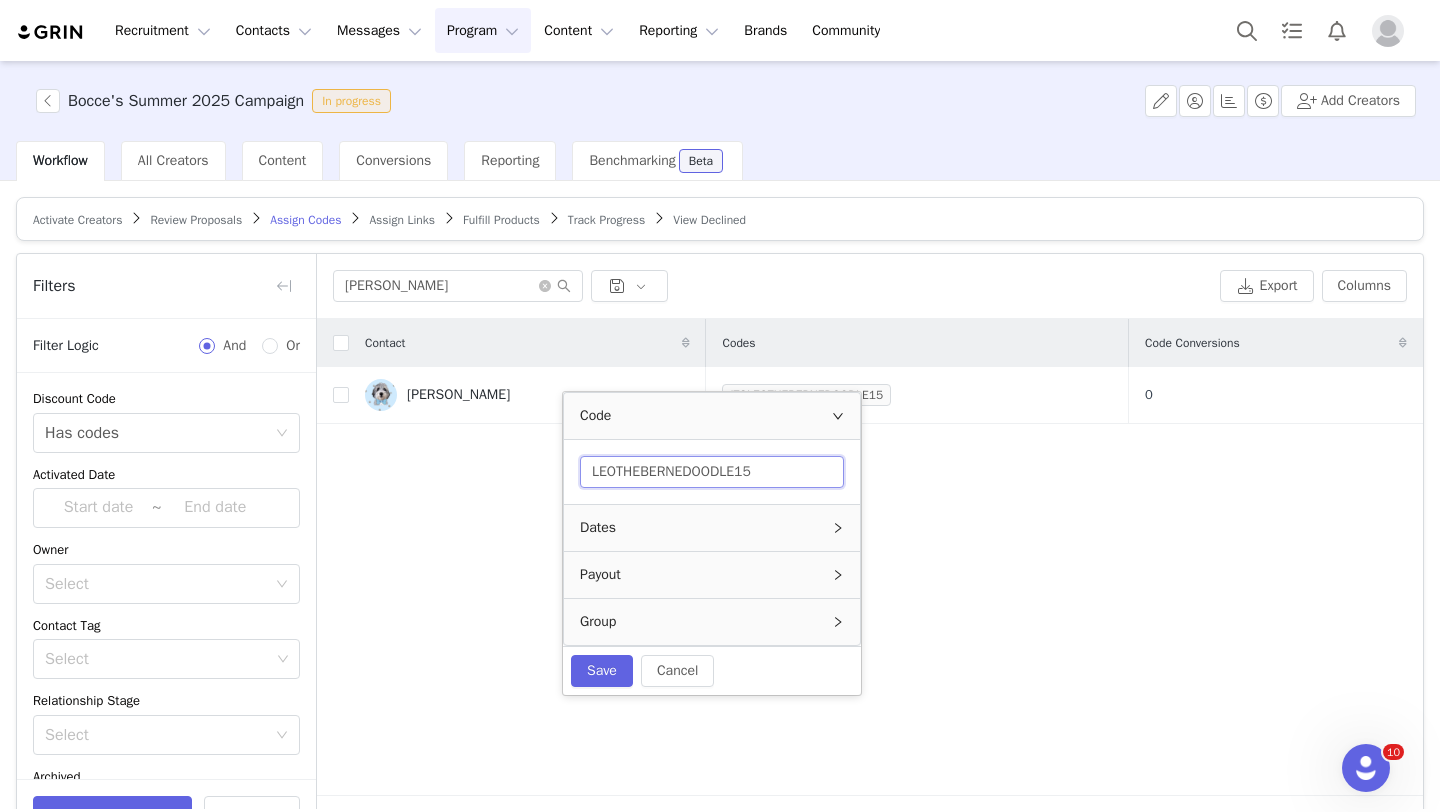 drag, startPoint x: 747, startPoint y: 478, endPoint x: 618, endPoint y: 470, distance: 129.24782 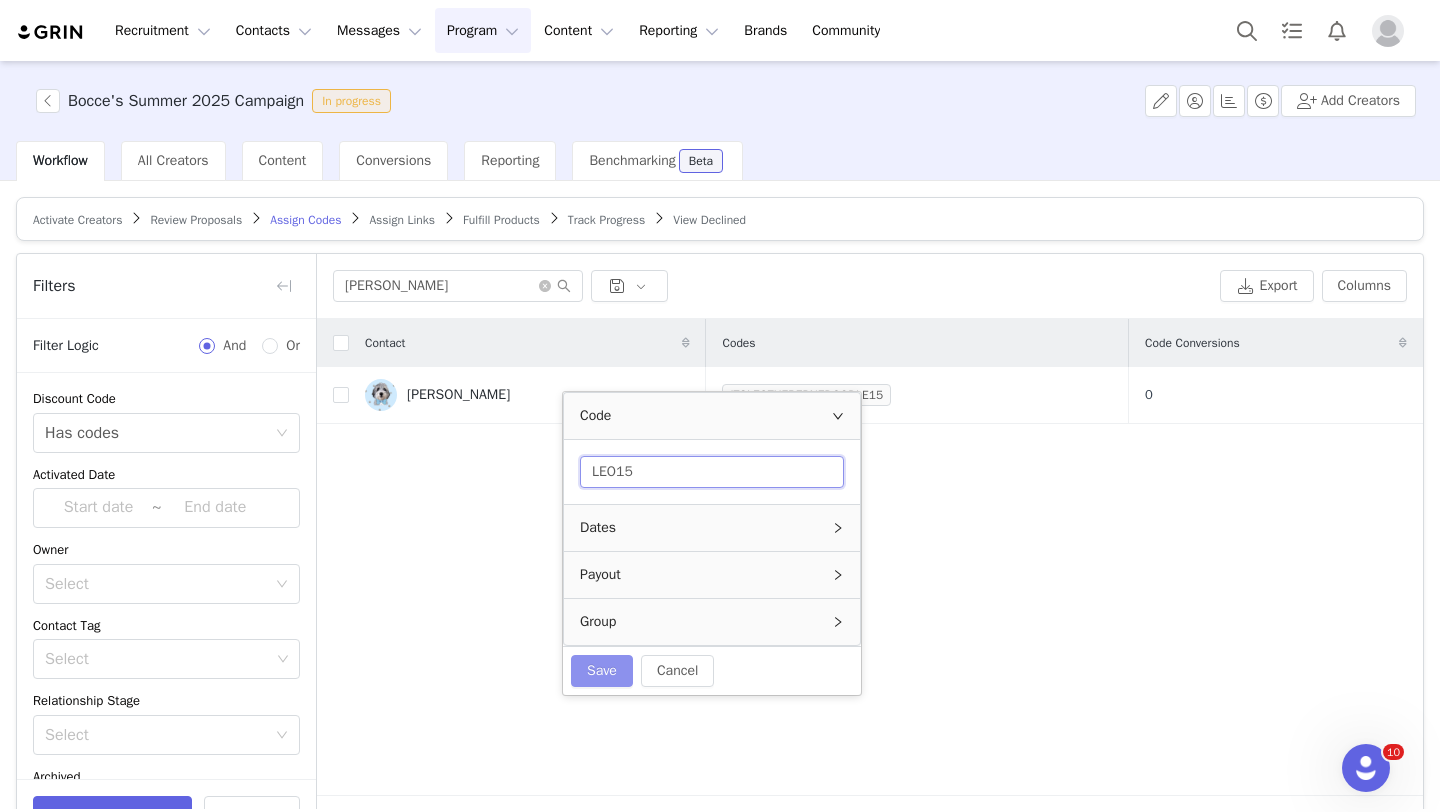 type on "LEO15" 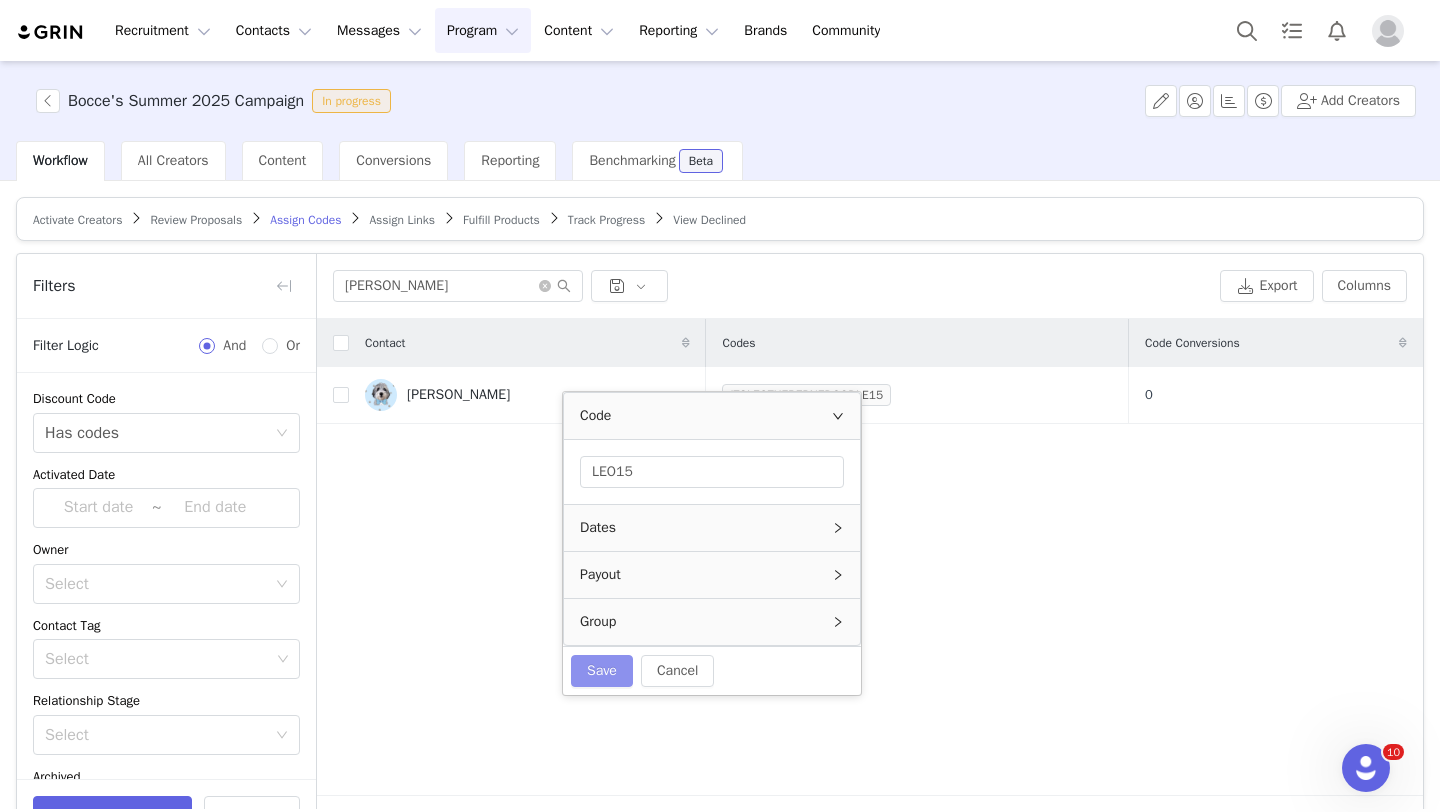 click on "Save" at bounding box center (602, 671) 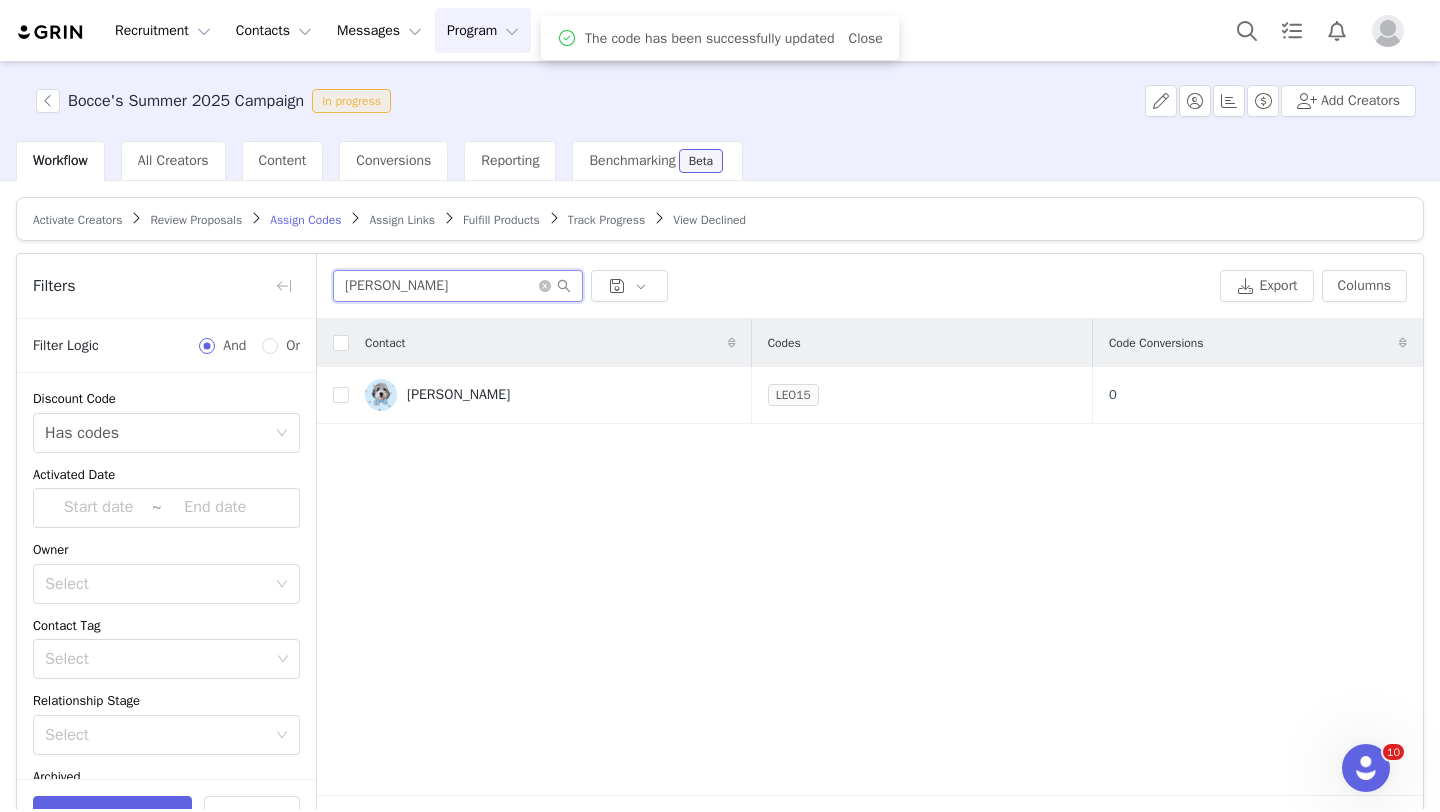drag, startPoint x: 413, startPoint y: 285, endPoint x: 356, endPoint y: 279, distance: 57.31492 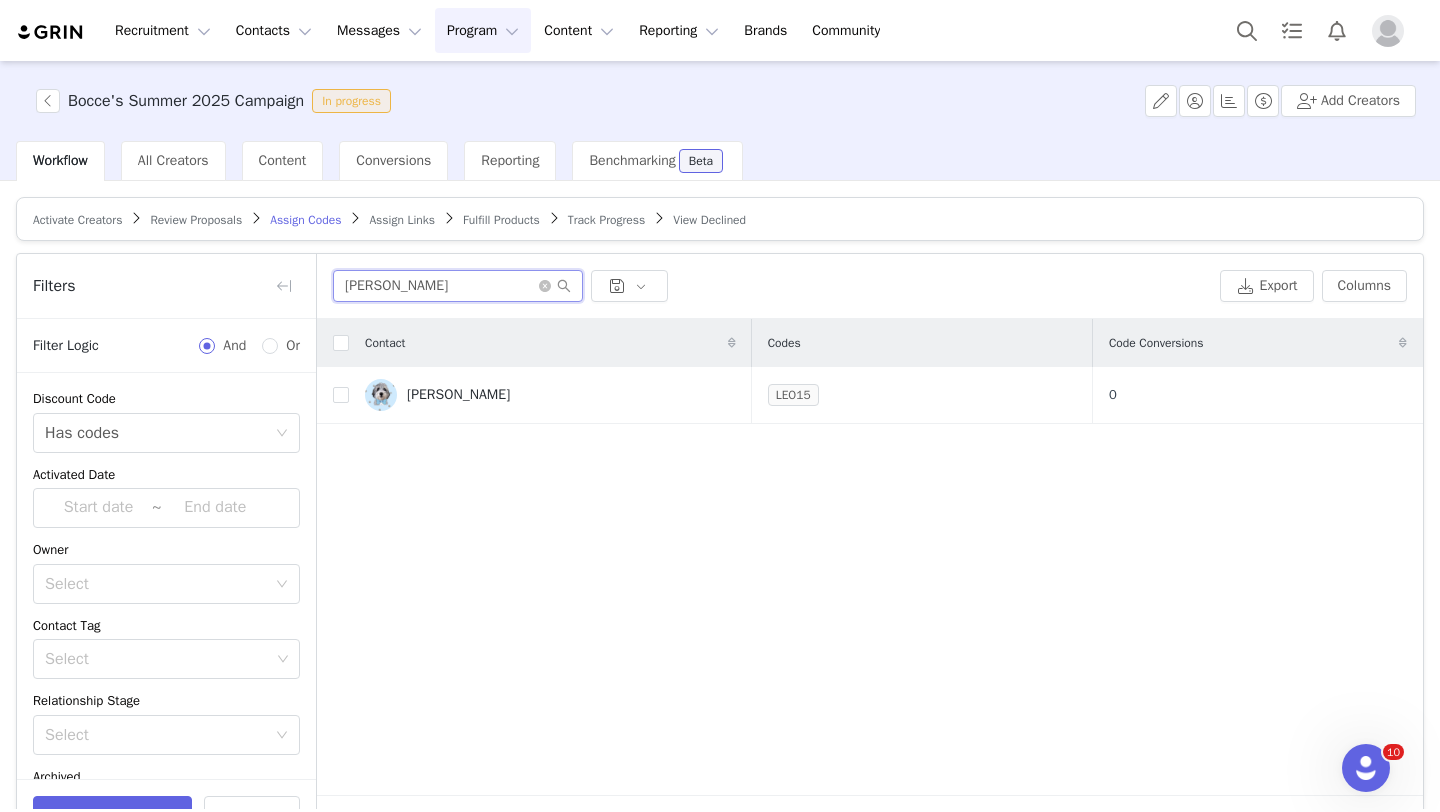 type on "d" 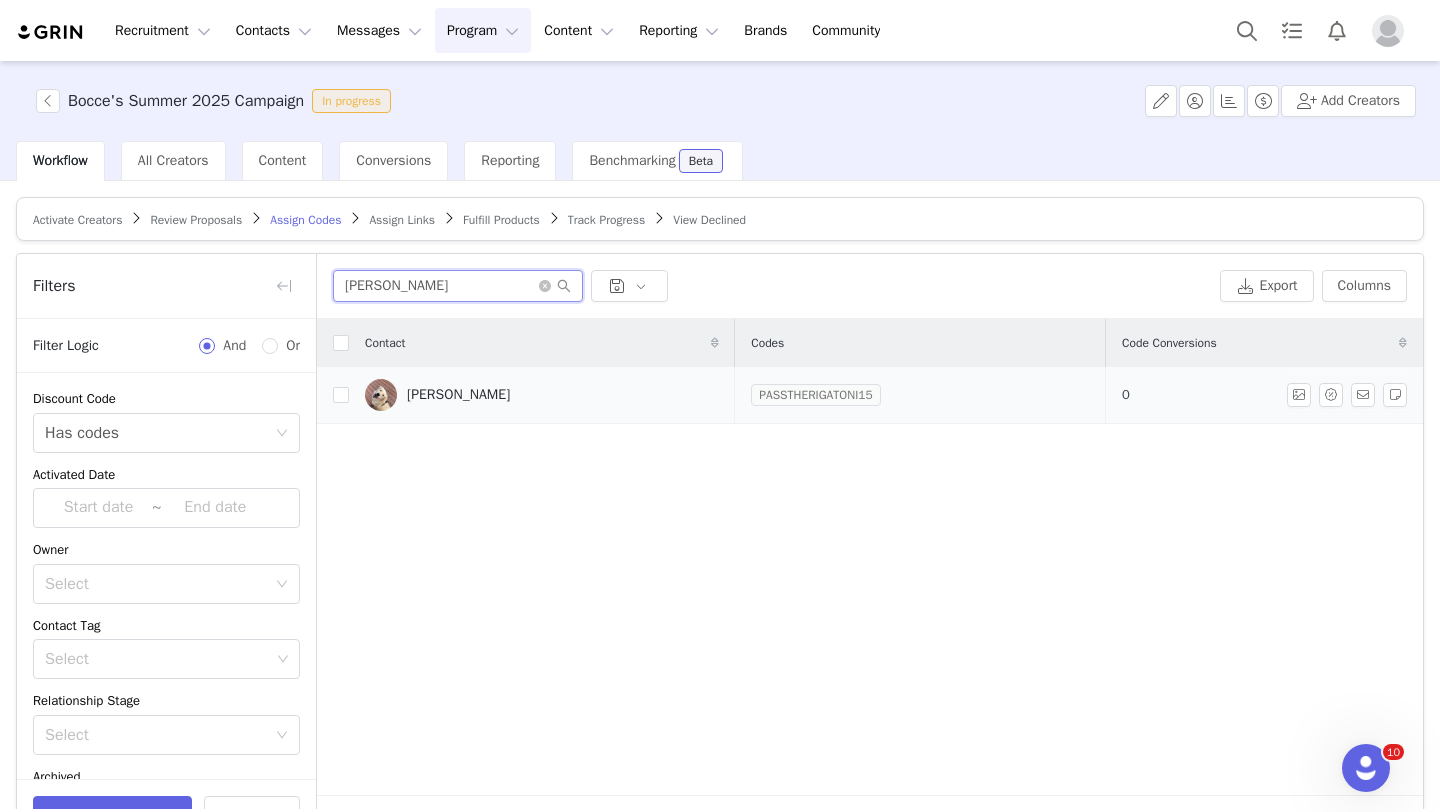 type on "[PERSON_NAME]" 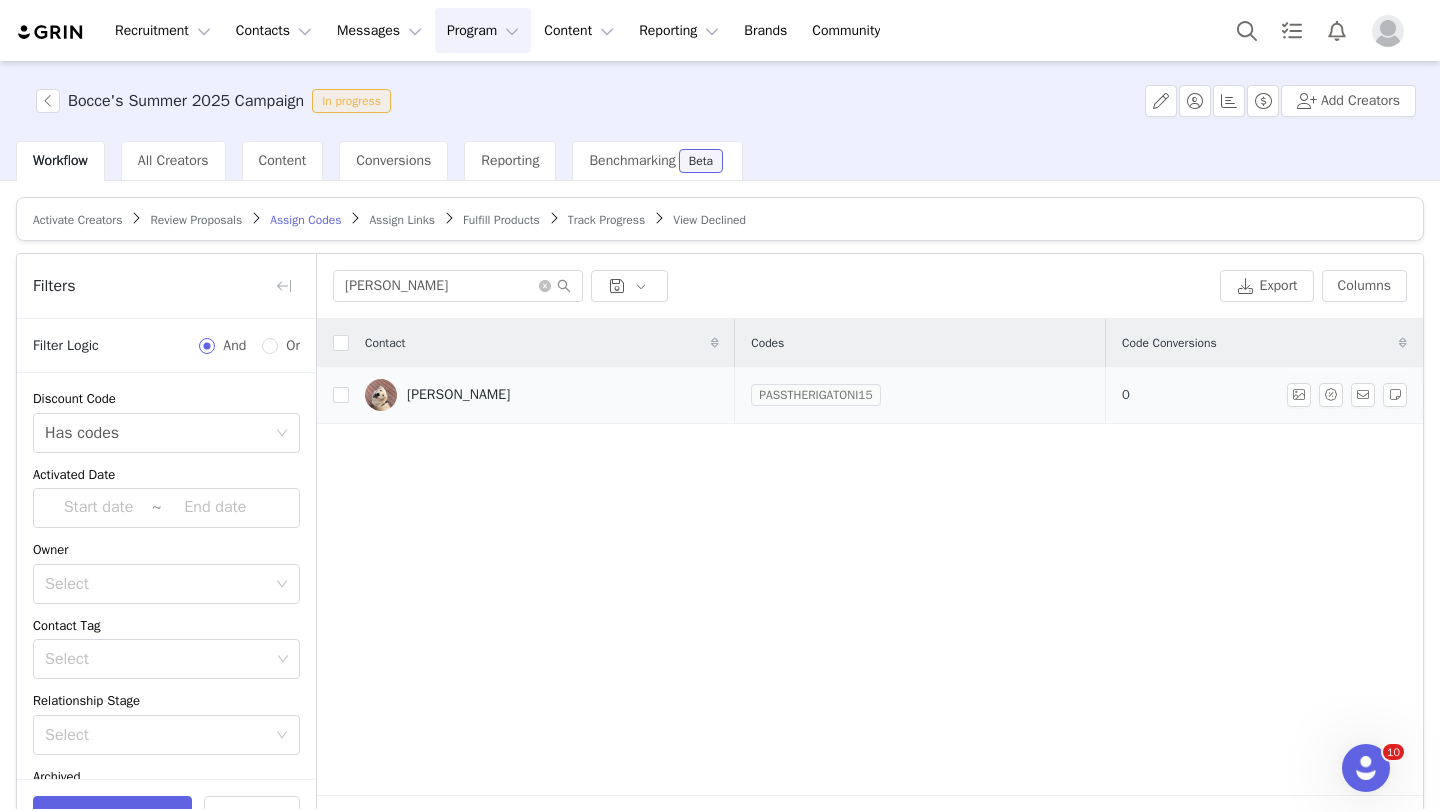 click on "PASSTHERIGATONI15" at bounding box center [815, 395] 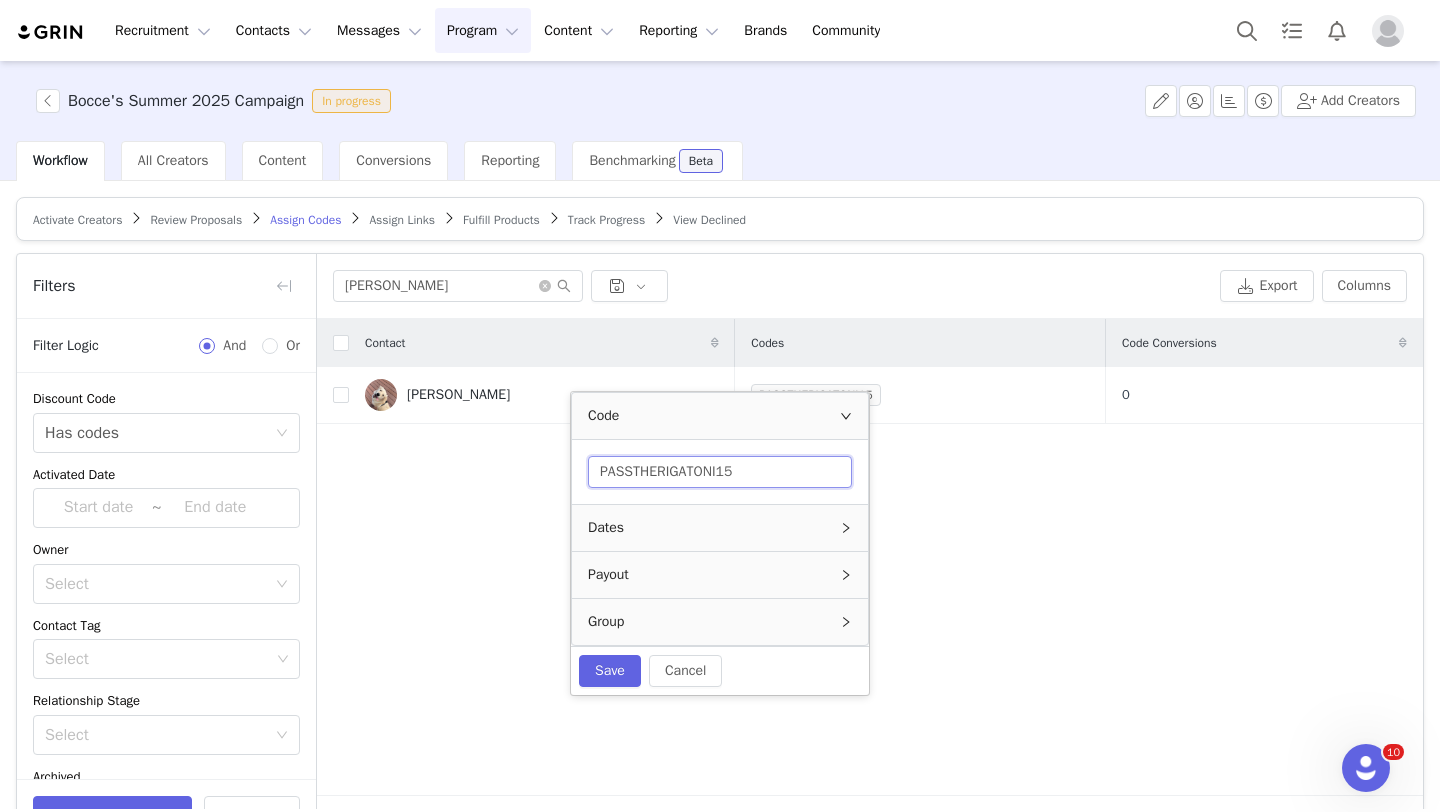 drag, startPoint x: 662, startPoint y: 477, endPoint x: 569, endPoint y: 471, distance: 93.193344 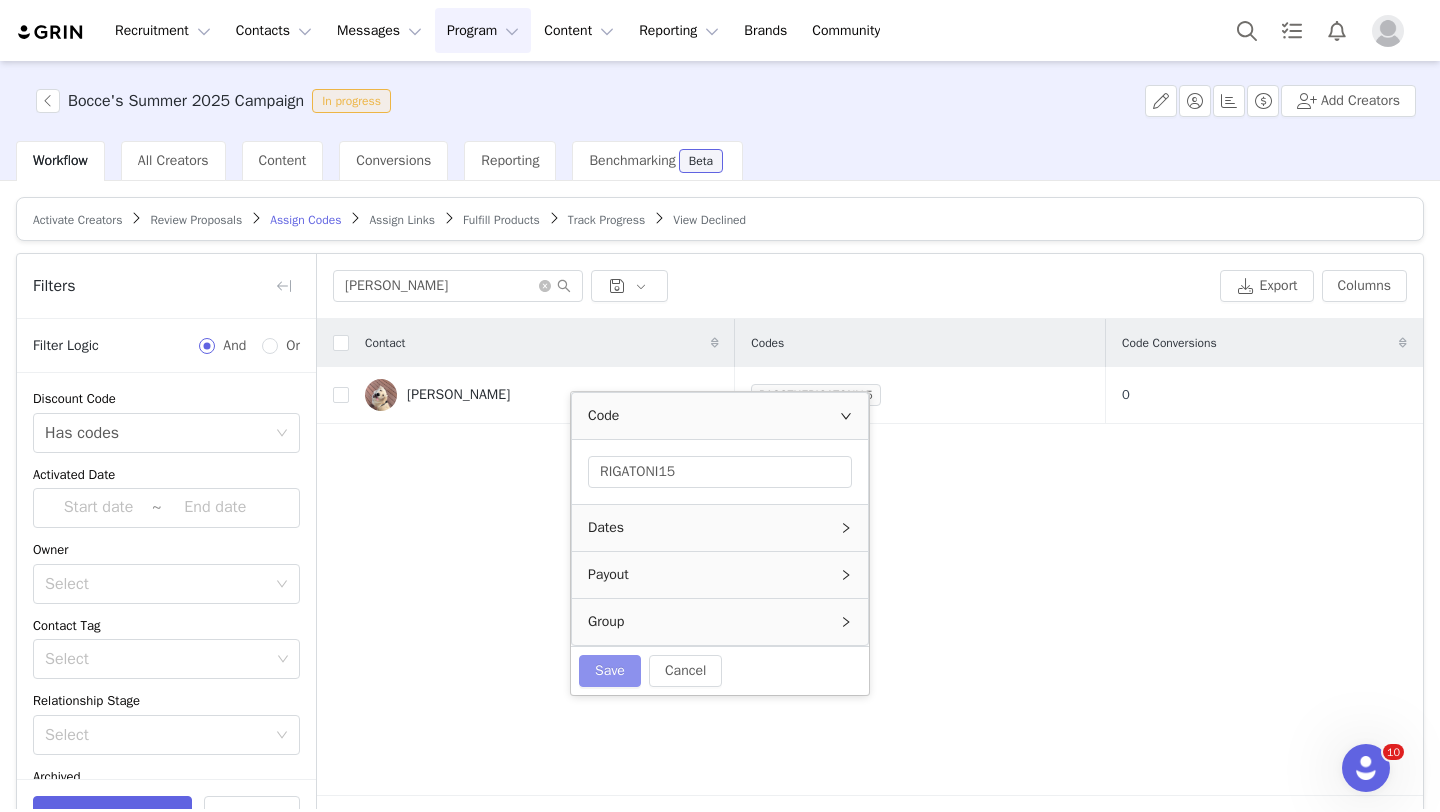 click on "Save" at bounding box center (610, 671) 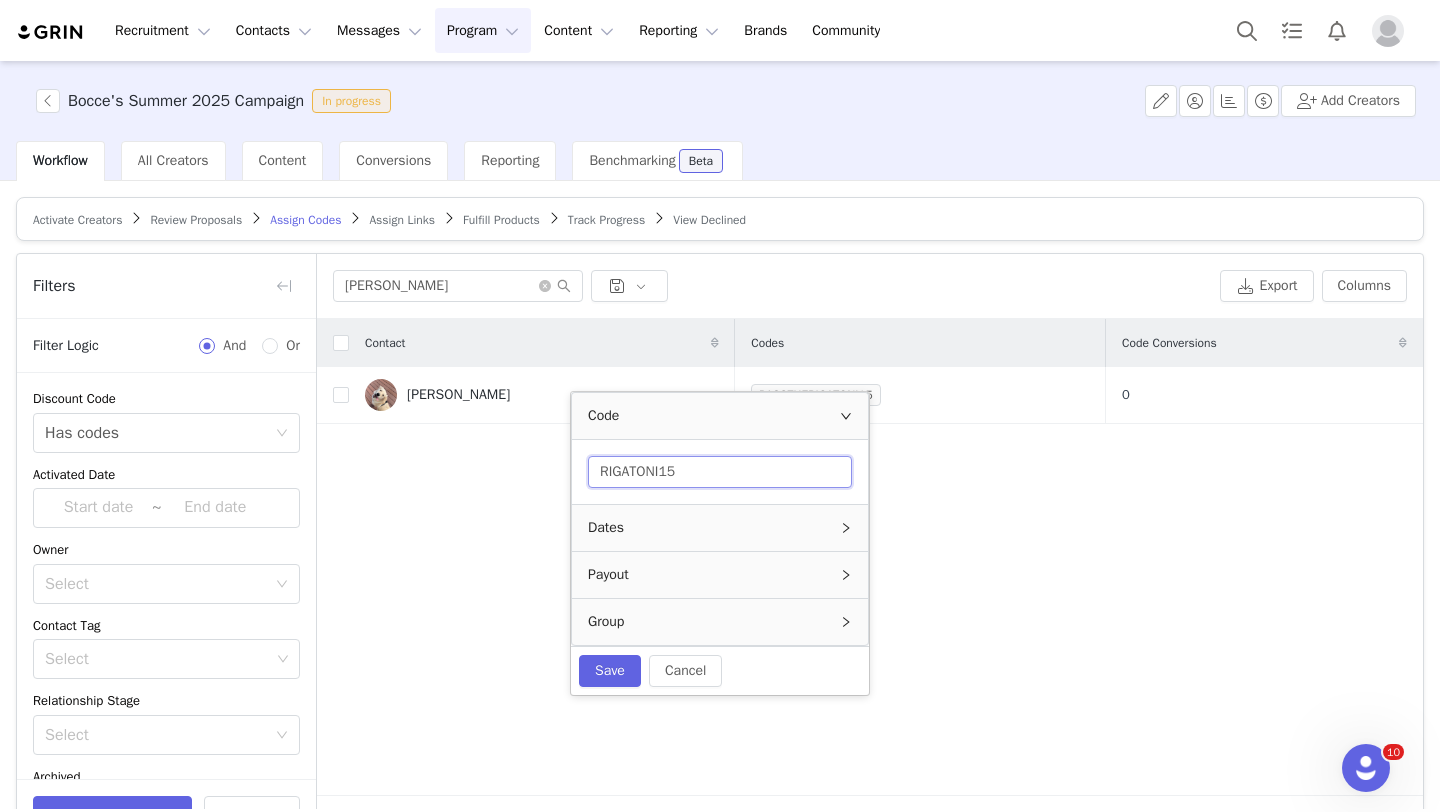 click on "RIGATONI15" at bounding box center [720, 472] 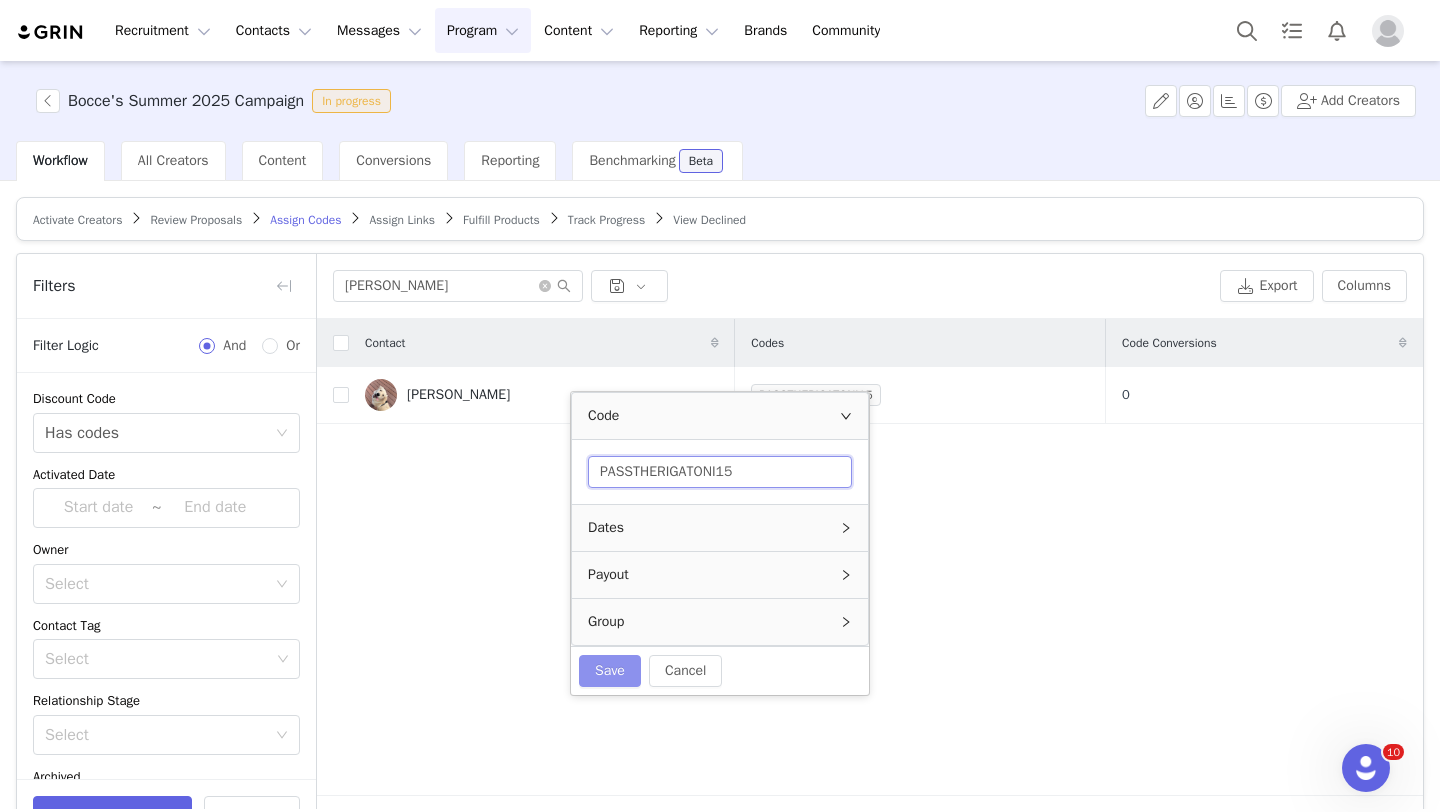 type on "PASSTHERIGATONI15" 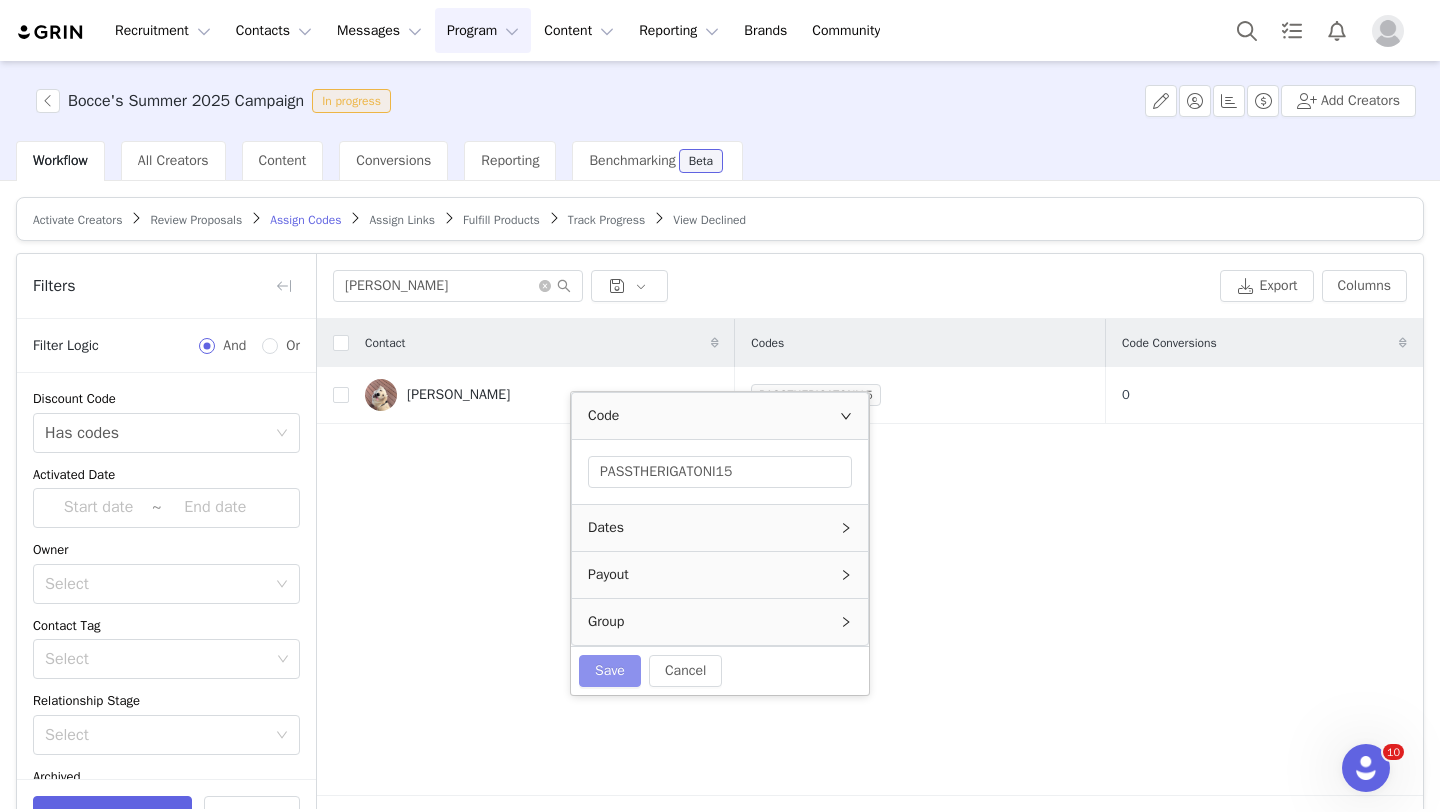 click on "Save" at bounding box center [610, 671] 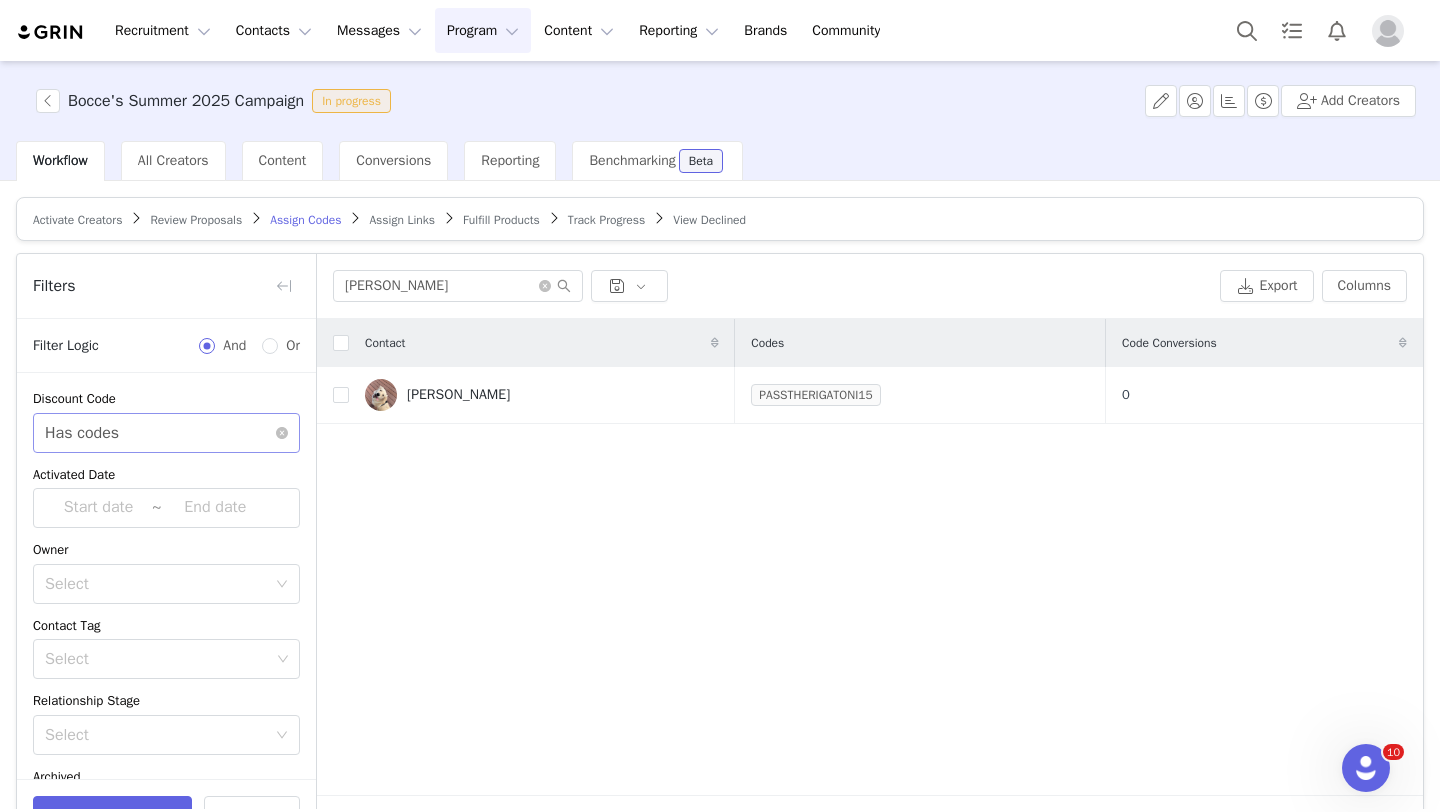 click on "Select Has codes" at bounding box center [160, 433] 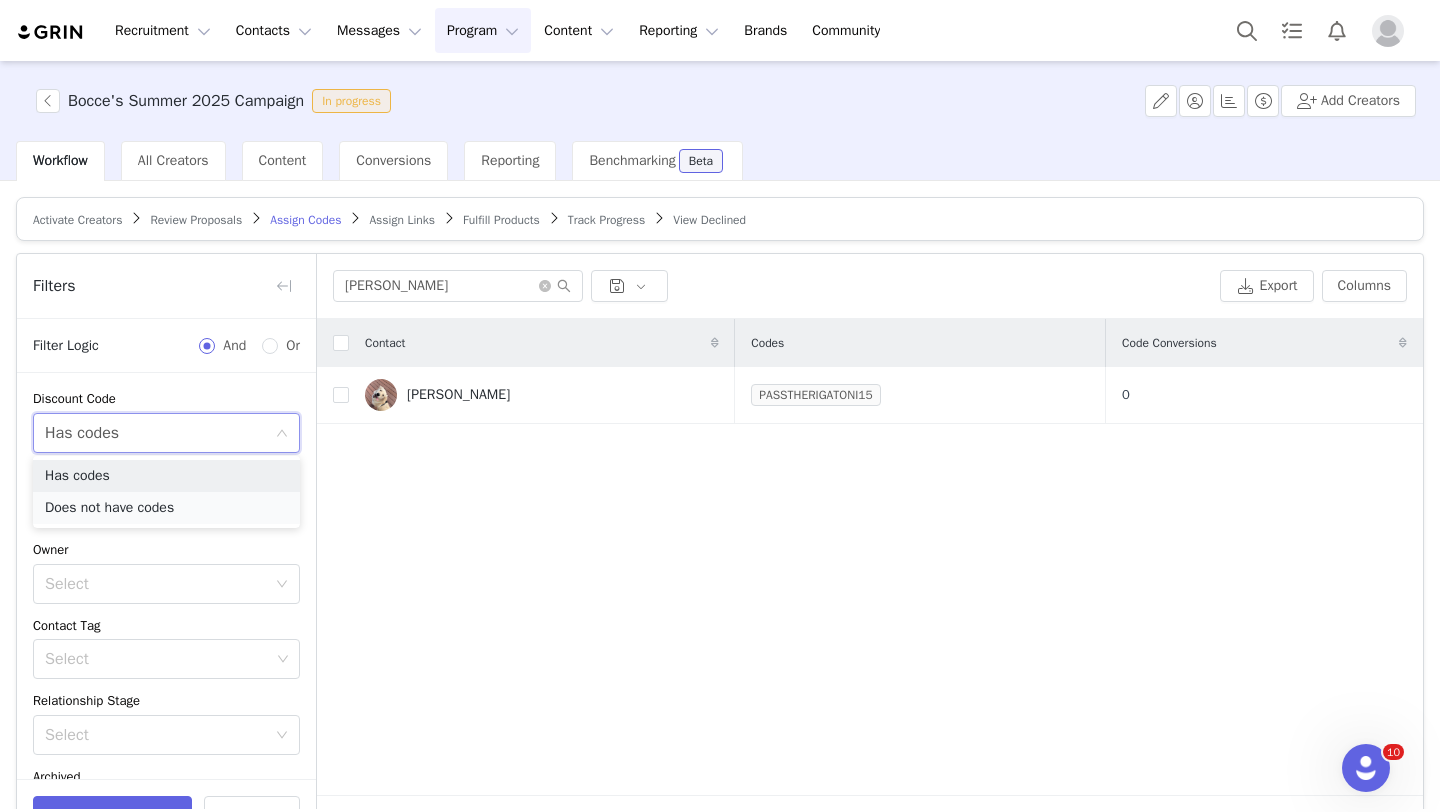 click on "Does not have codes" at bounding box center [166, 508] 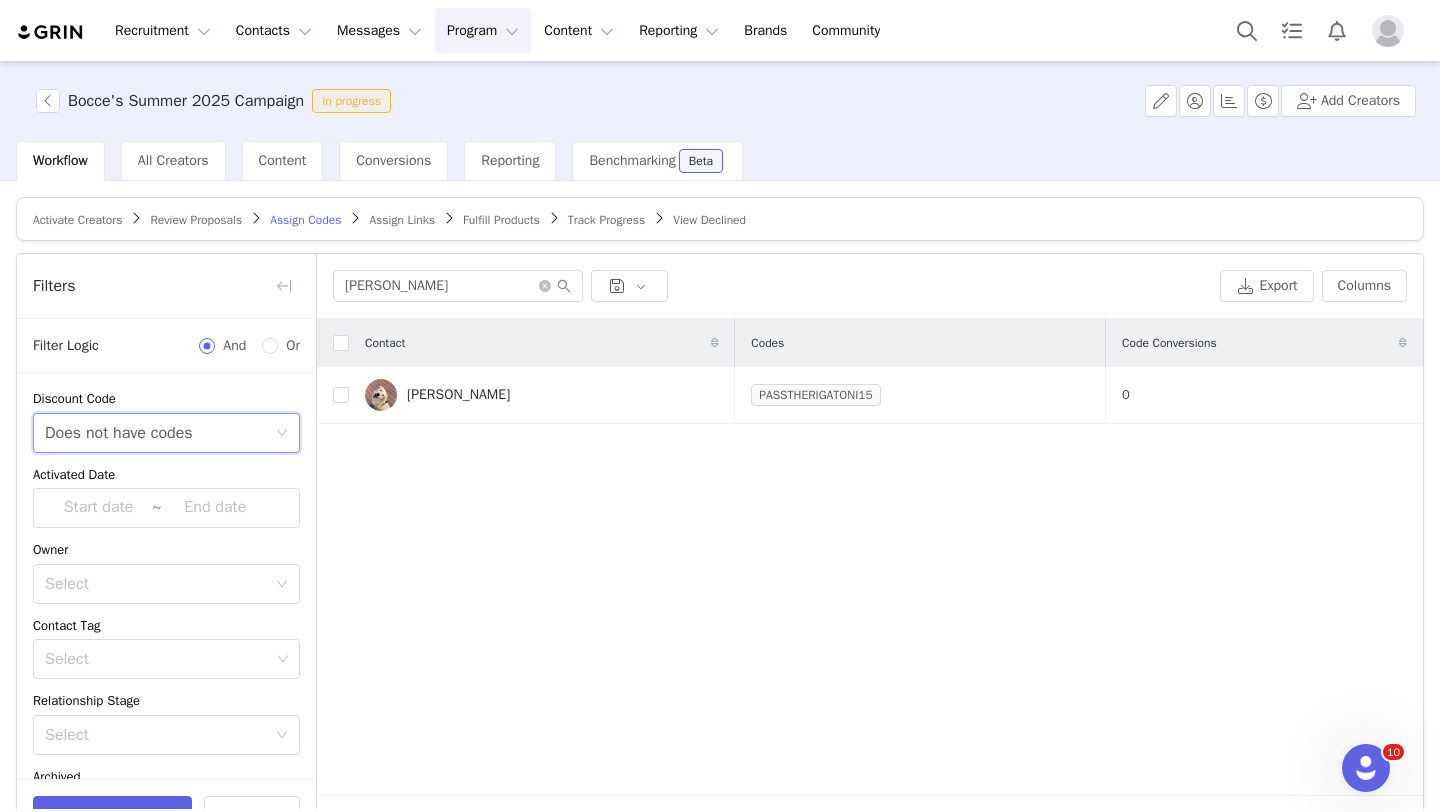 click on "Fulfill Products" at bounding box center [501, 220] 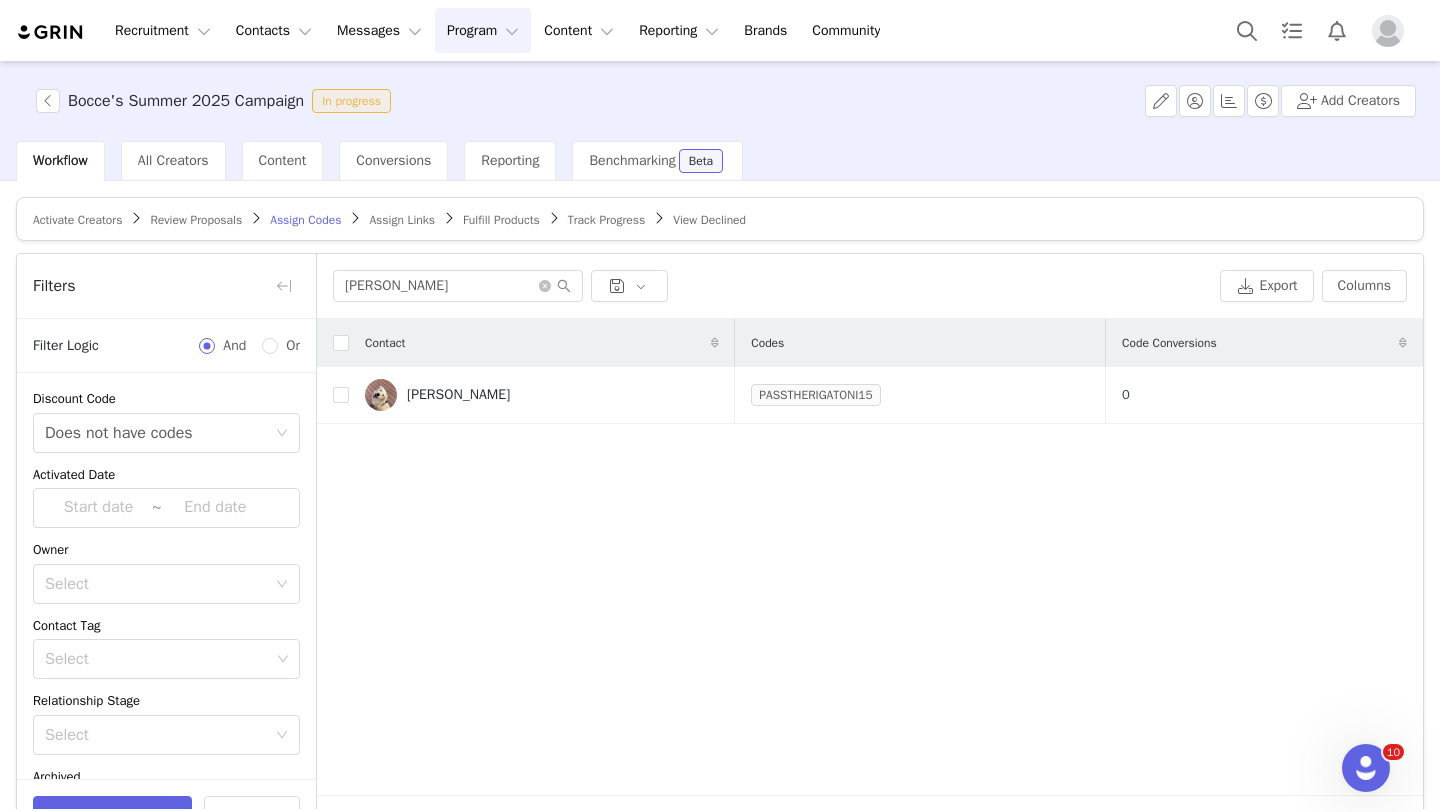 click on "Fulfill Products" at bounding box center [501, 220] 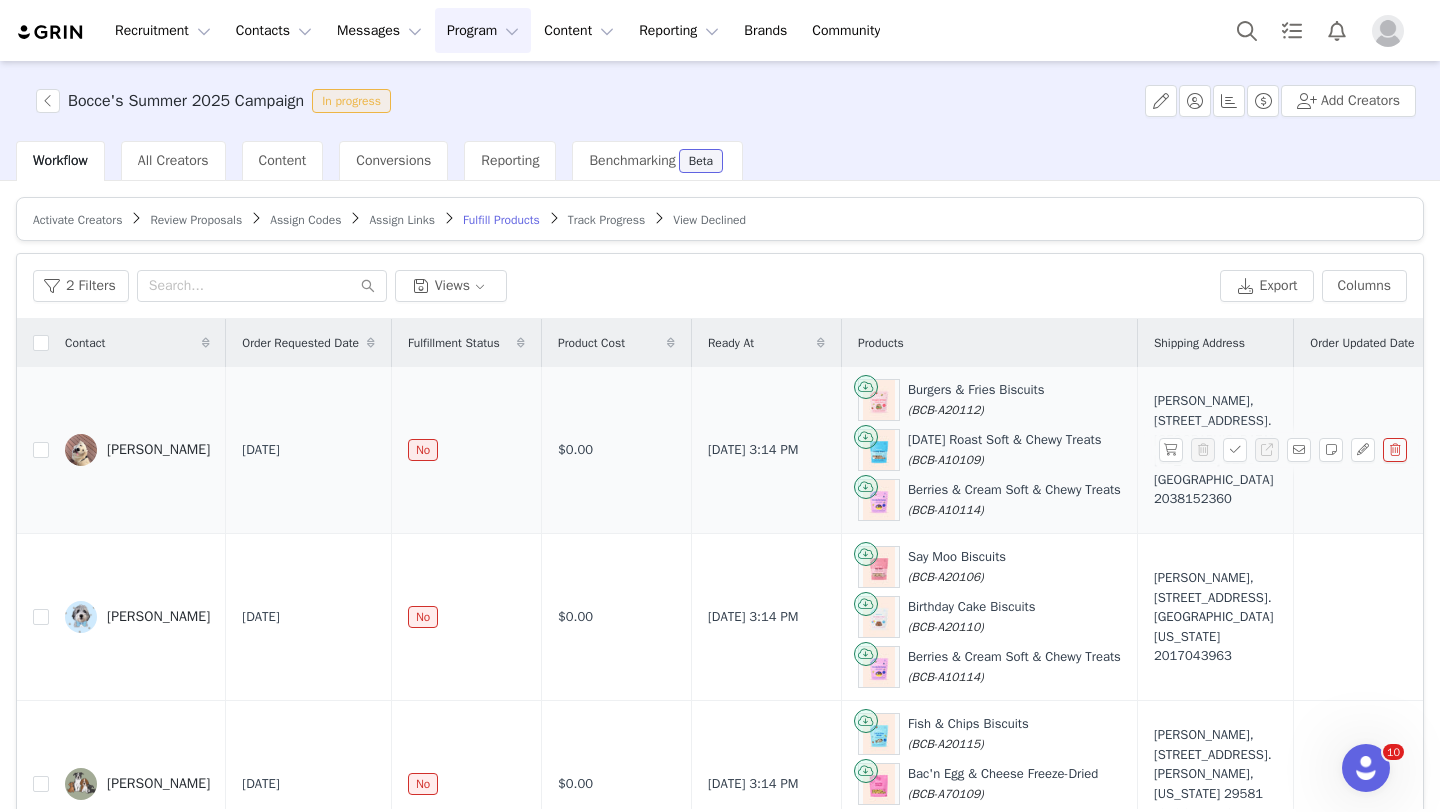 scroll, scrollTop: 36, scrollLeft: 0, axis: vertical 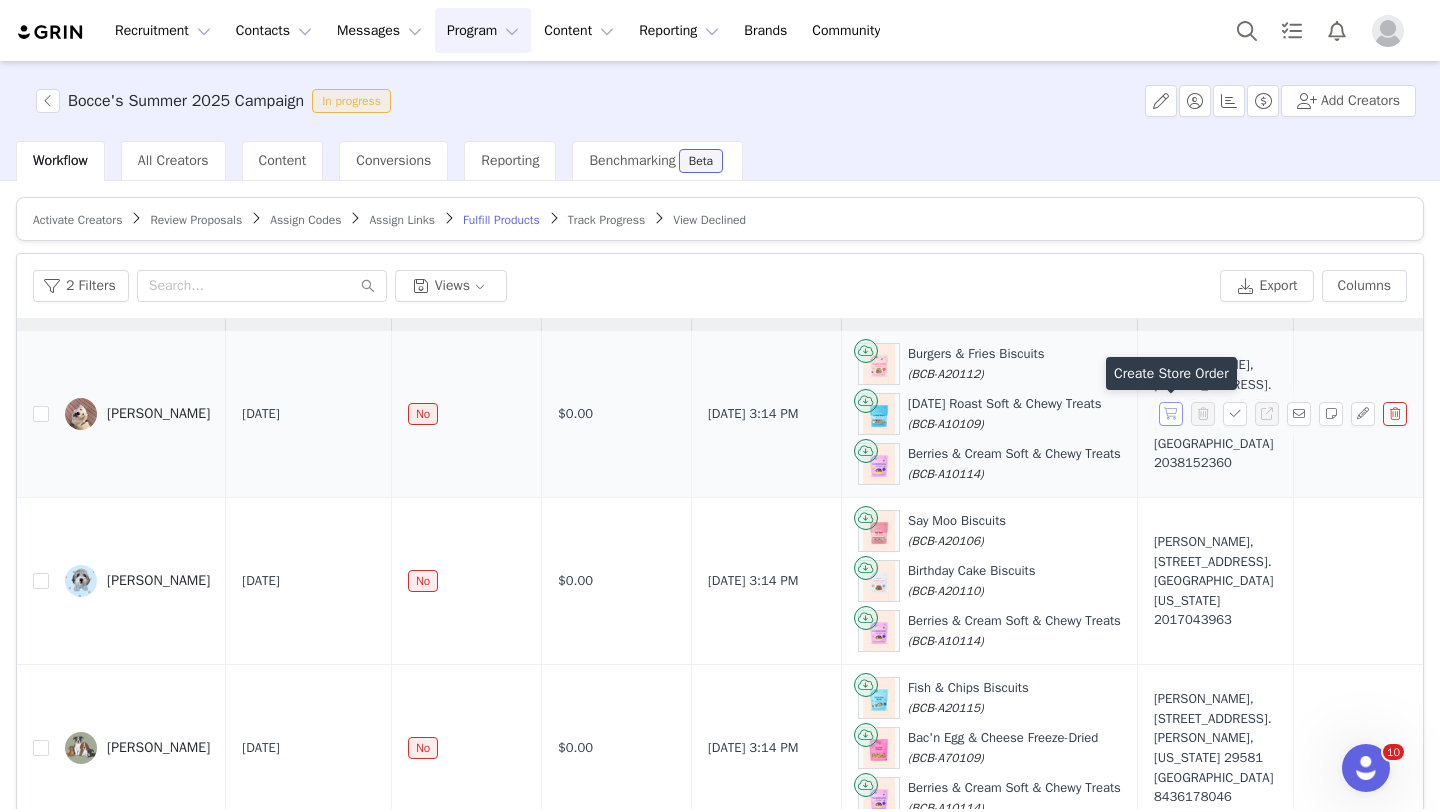 click at bounding box center (1171, 414) 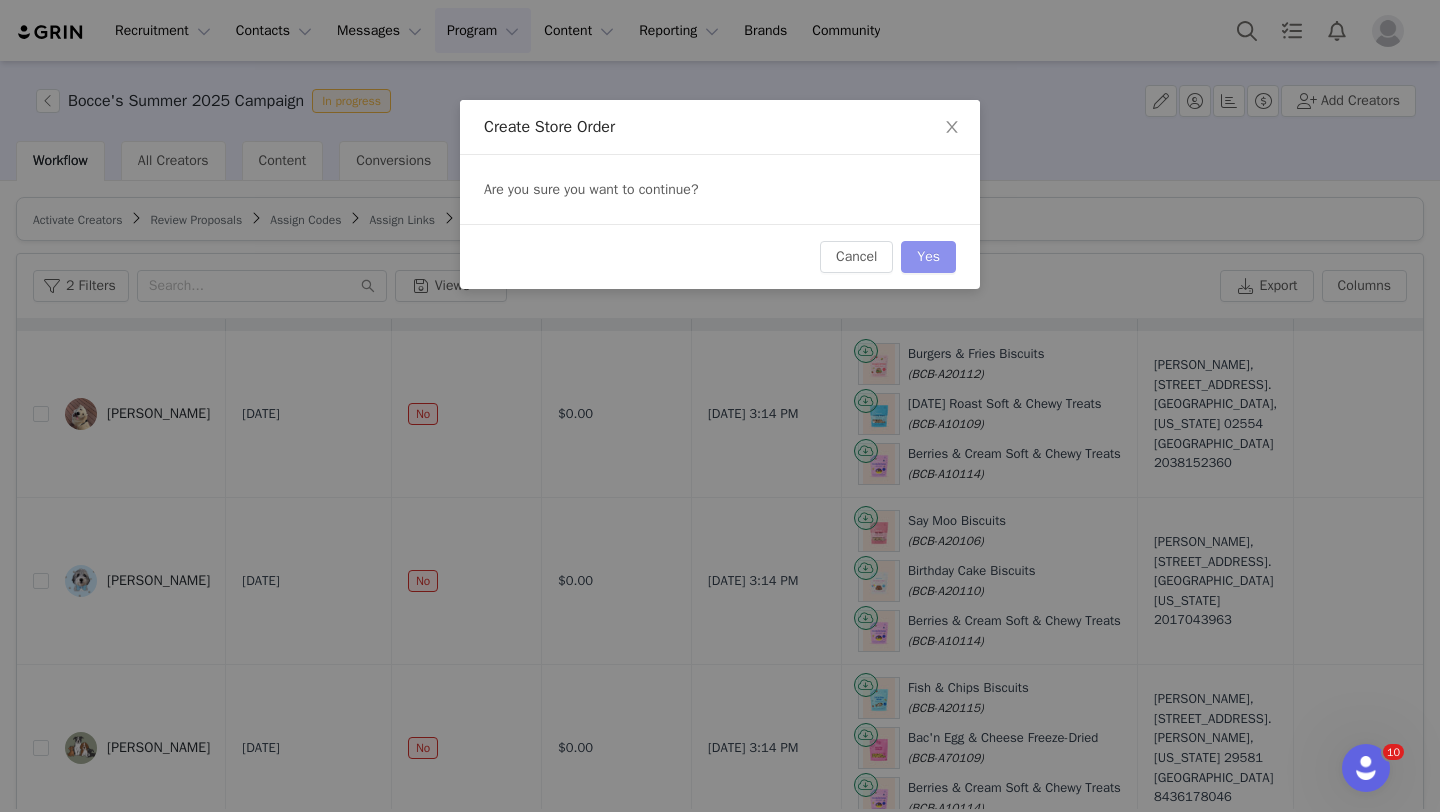 click on "Yes" at bounding box center [928, 257] 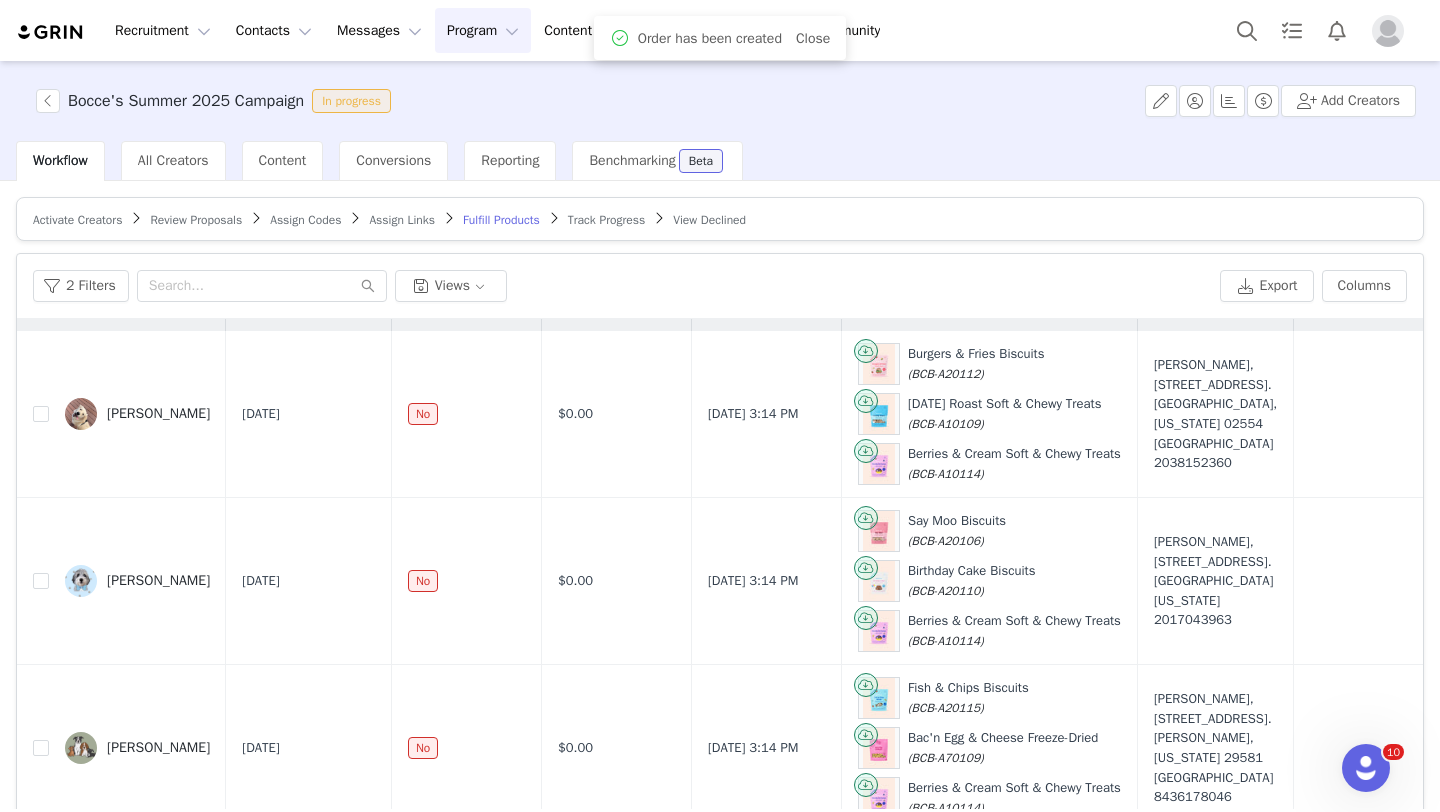 scroll, scrollTop: 0, scrollLeft: 0, axis: both 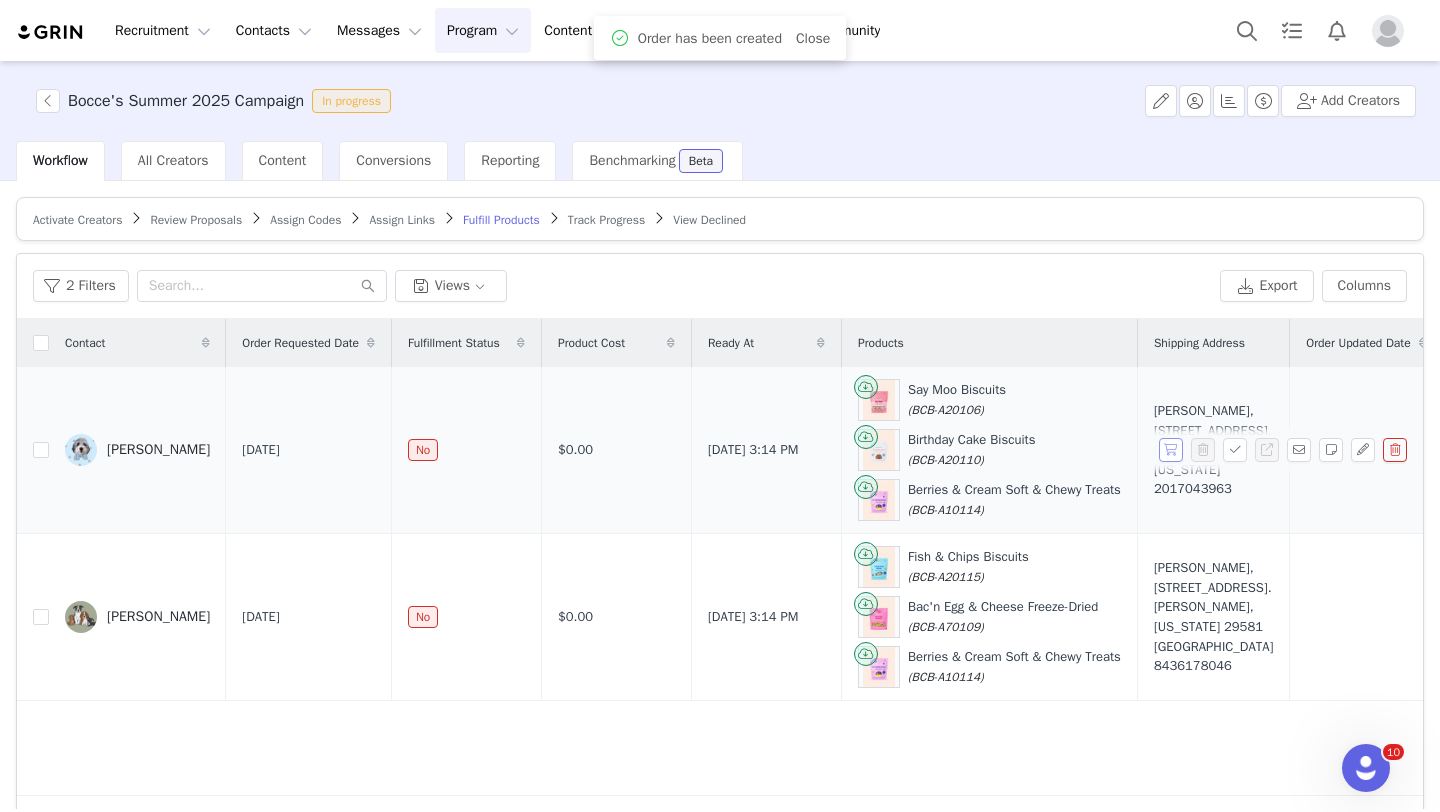 click at bounding box center (1171, 450) 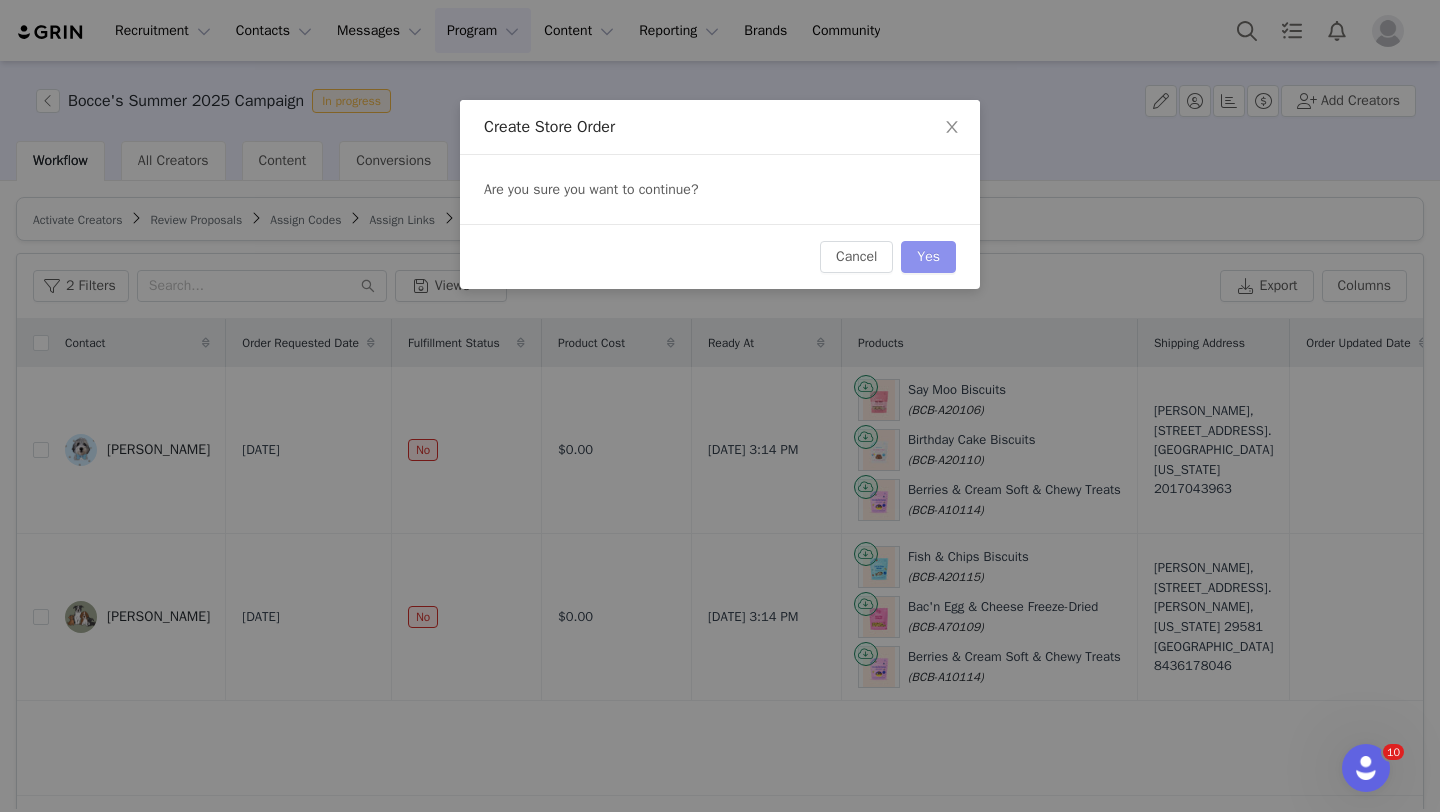 click on "Yes" at bounding box center (928, 257) 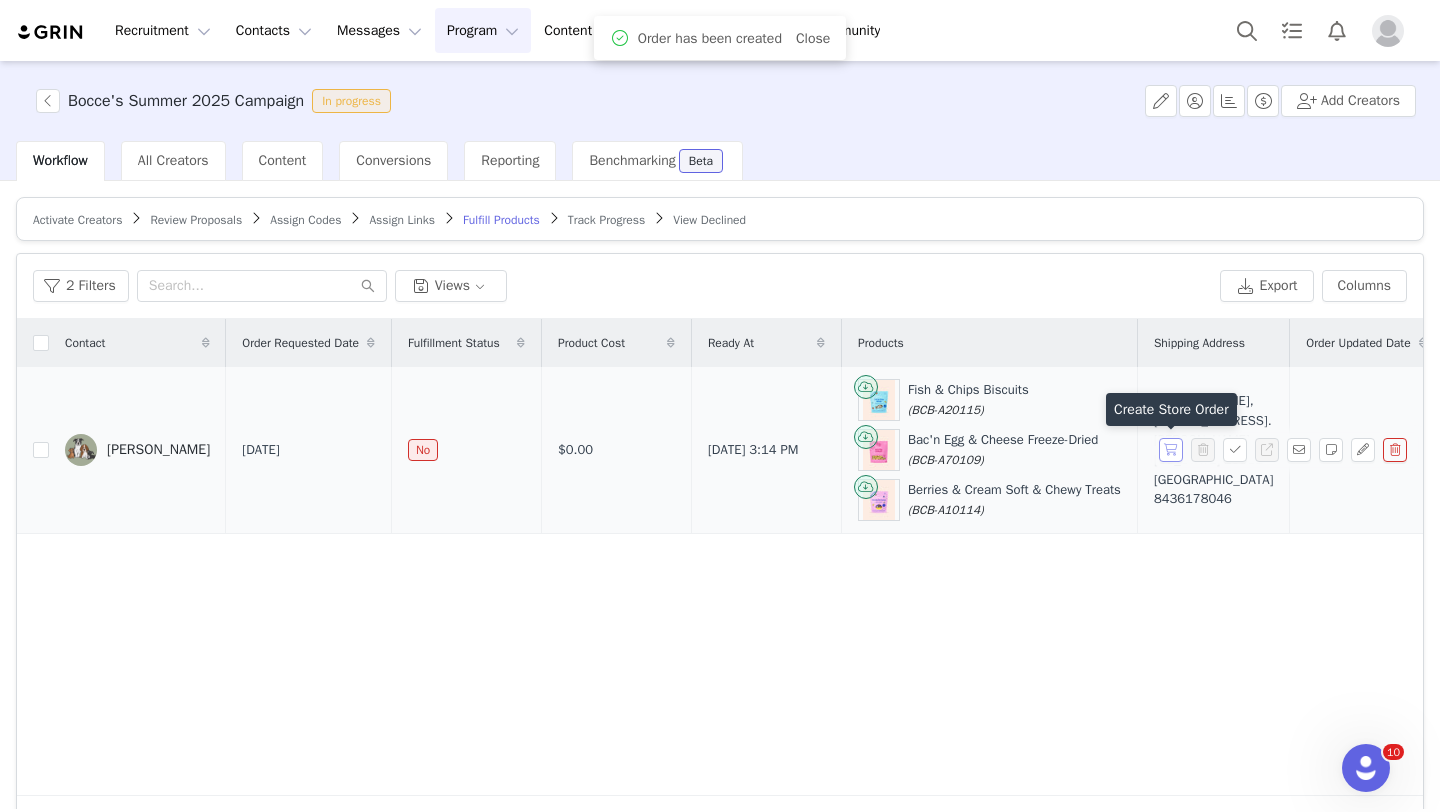 click at bounding box center [1171, 450] 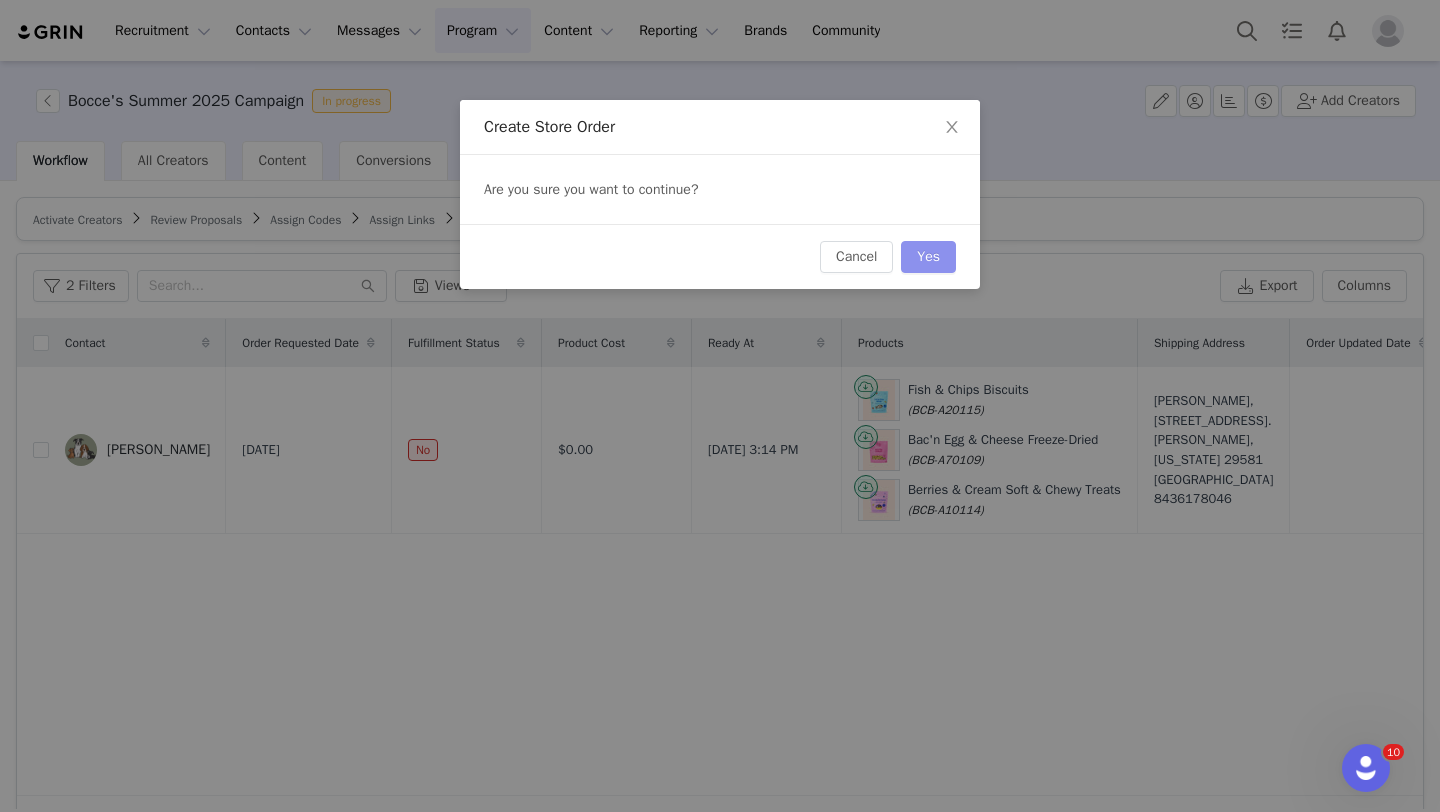 click on "Yes" at bounding box center [928, 257] 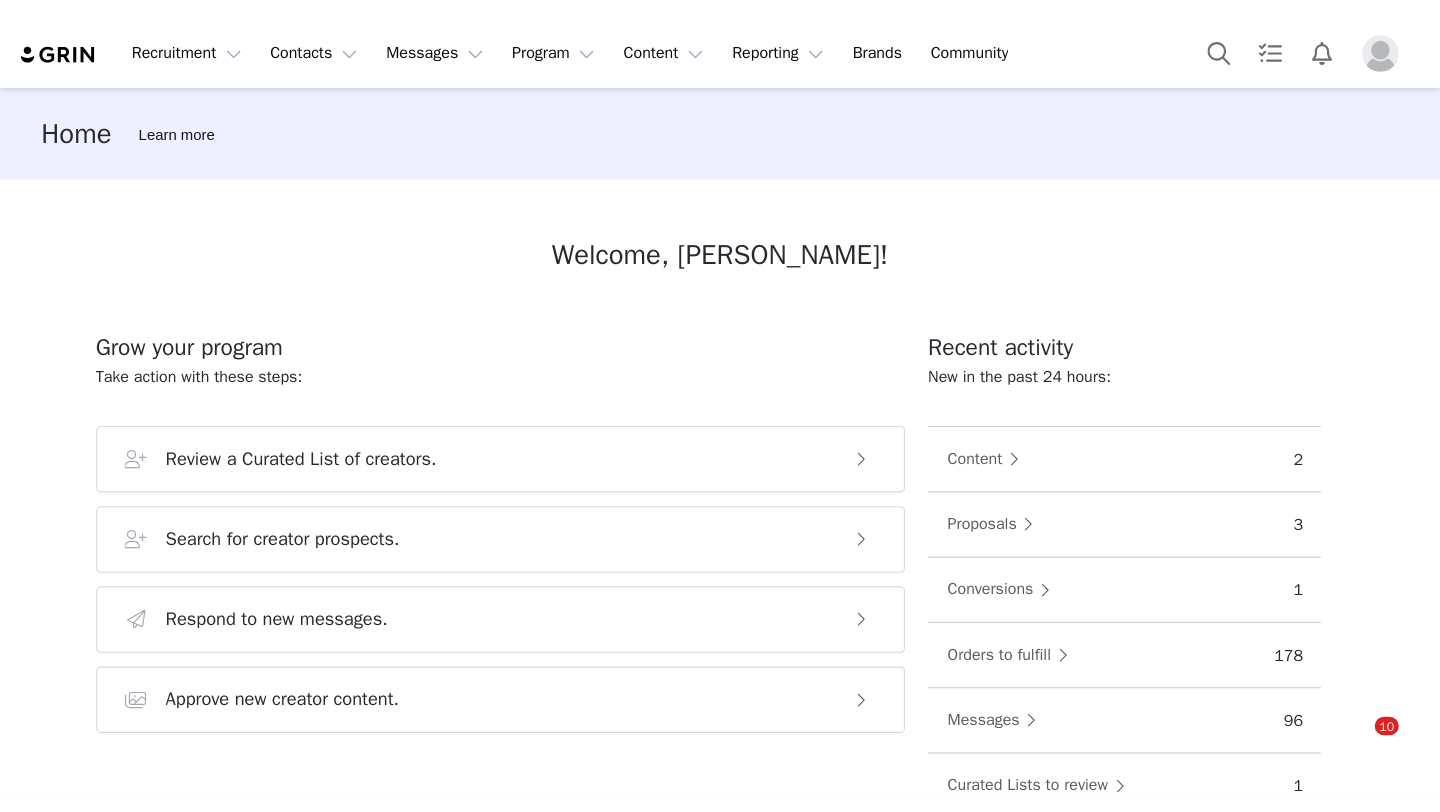 scroll, scrollTop: 0, scrollLeft: 0, axis: both 